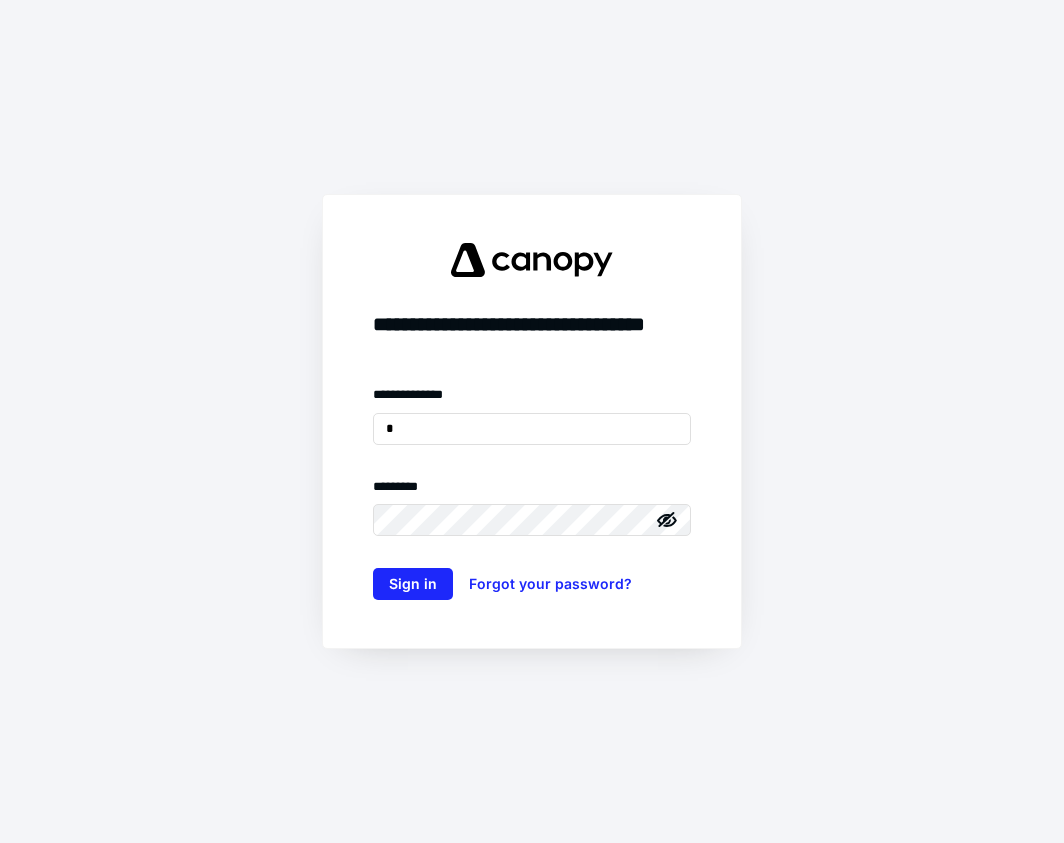 scroll, scrollTop: 0, scrollLeft: 0, axis: both 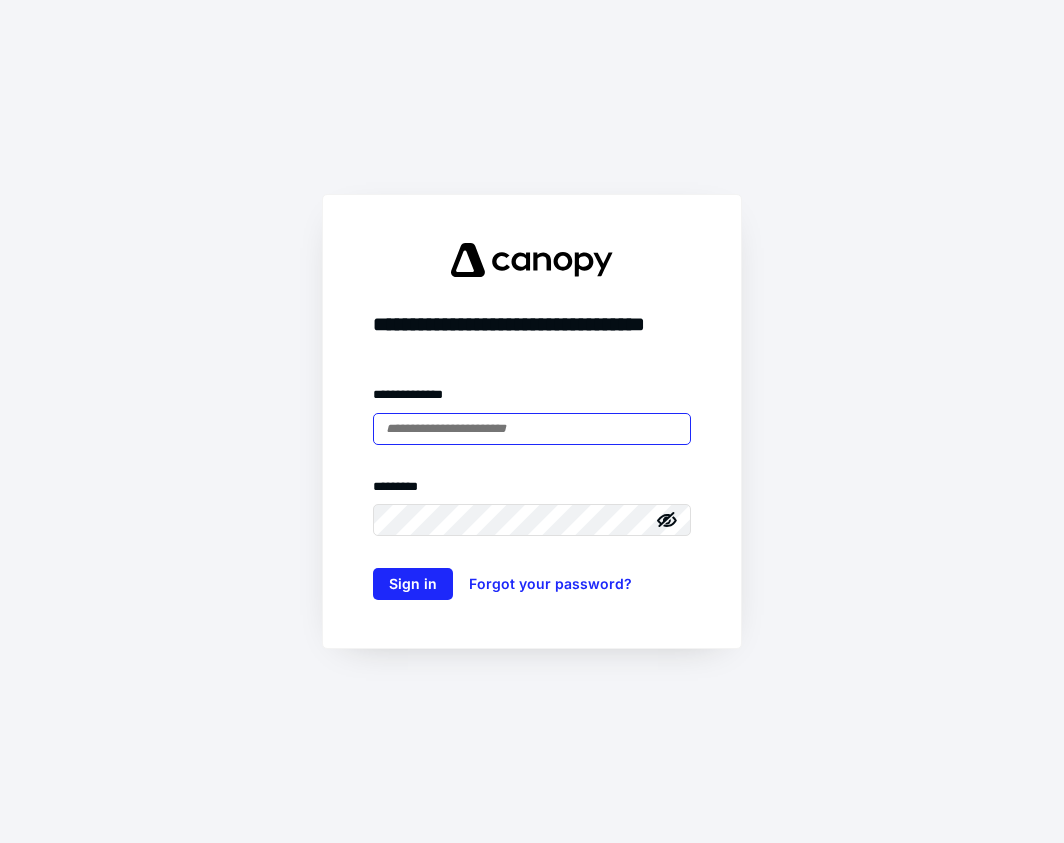 type on "**********" 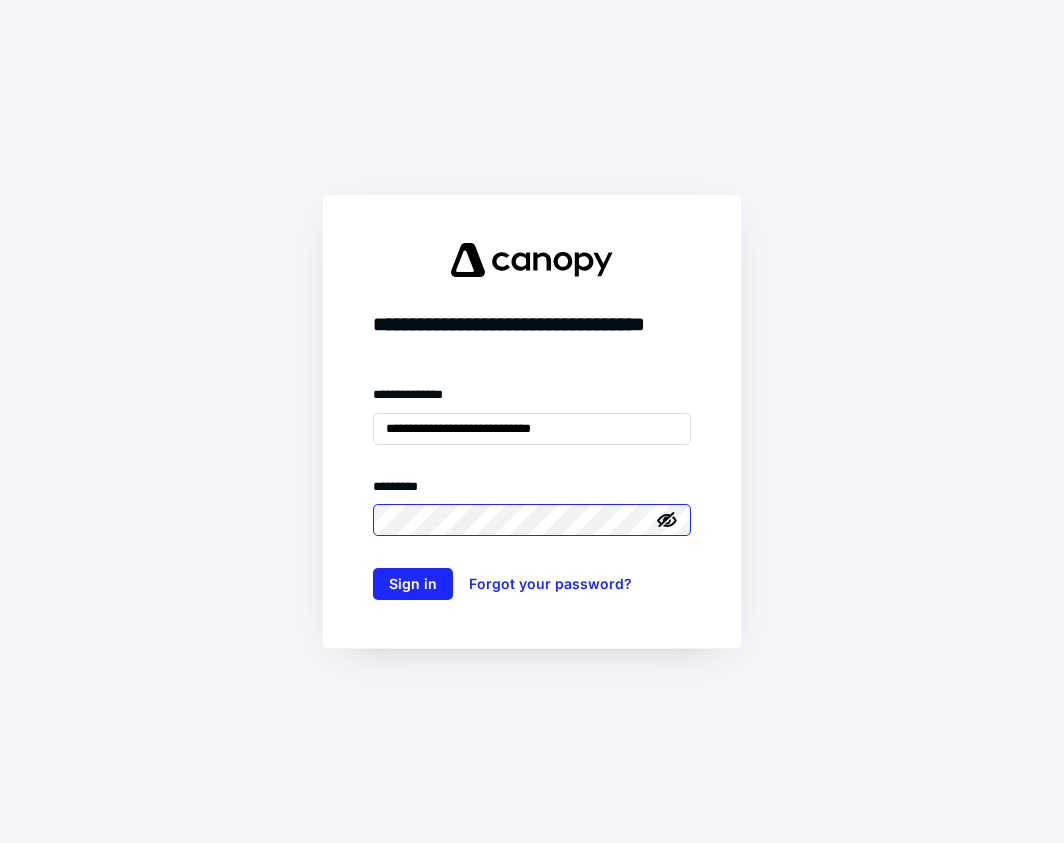 click on "Sign in" at bounding box center [413, 584] 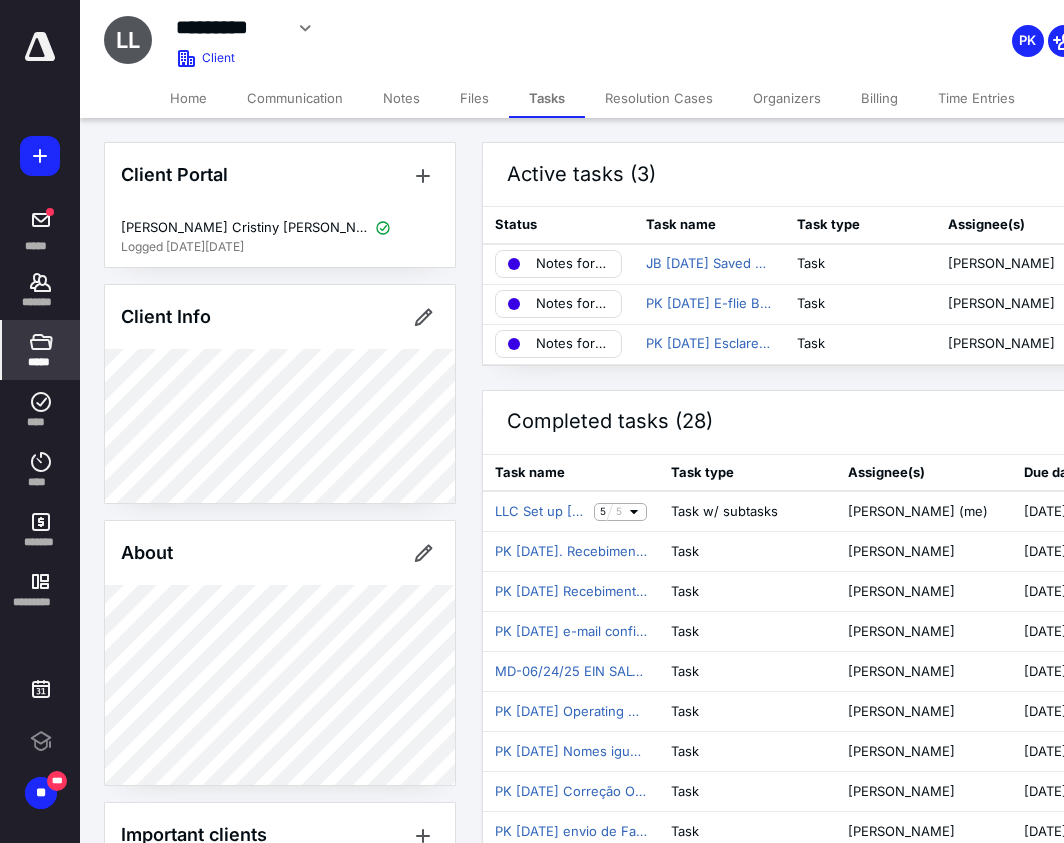 scroll, scrollTop: 0, scrollLeft: 0, axis: both 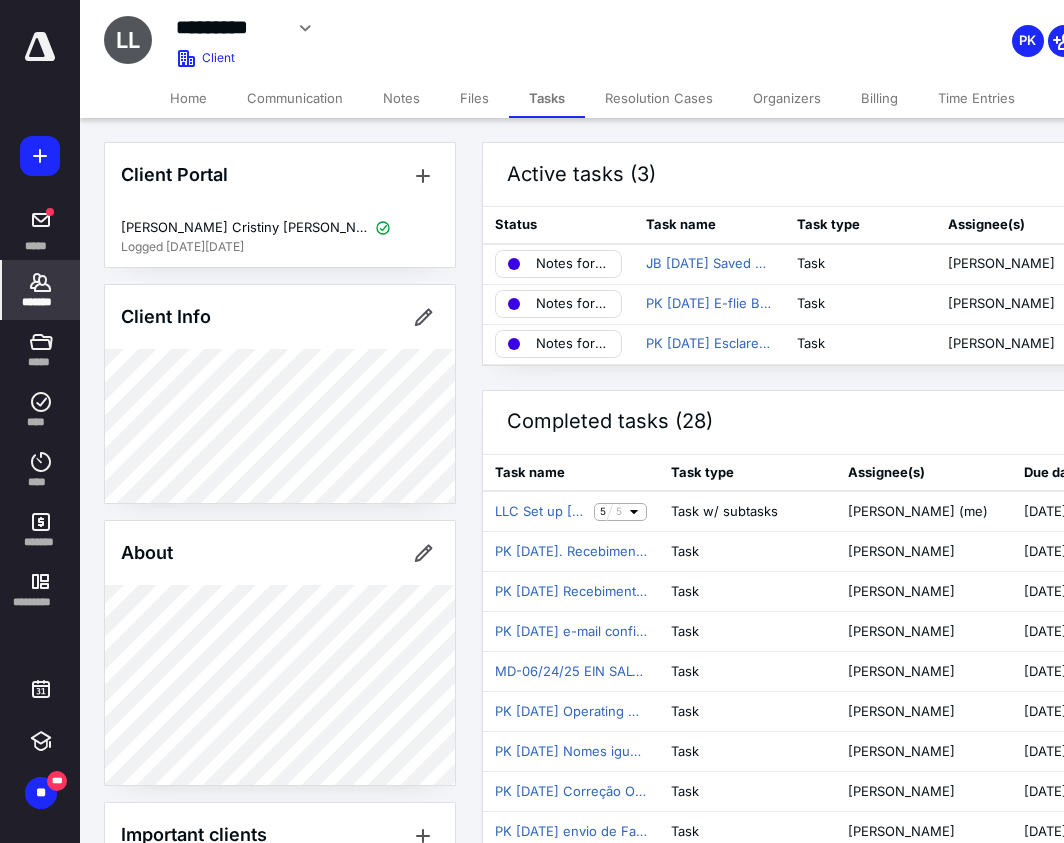 click 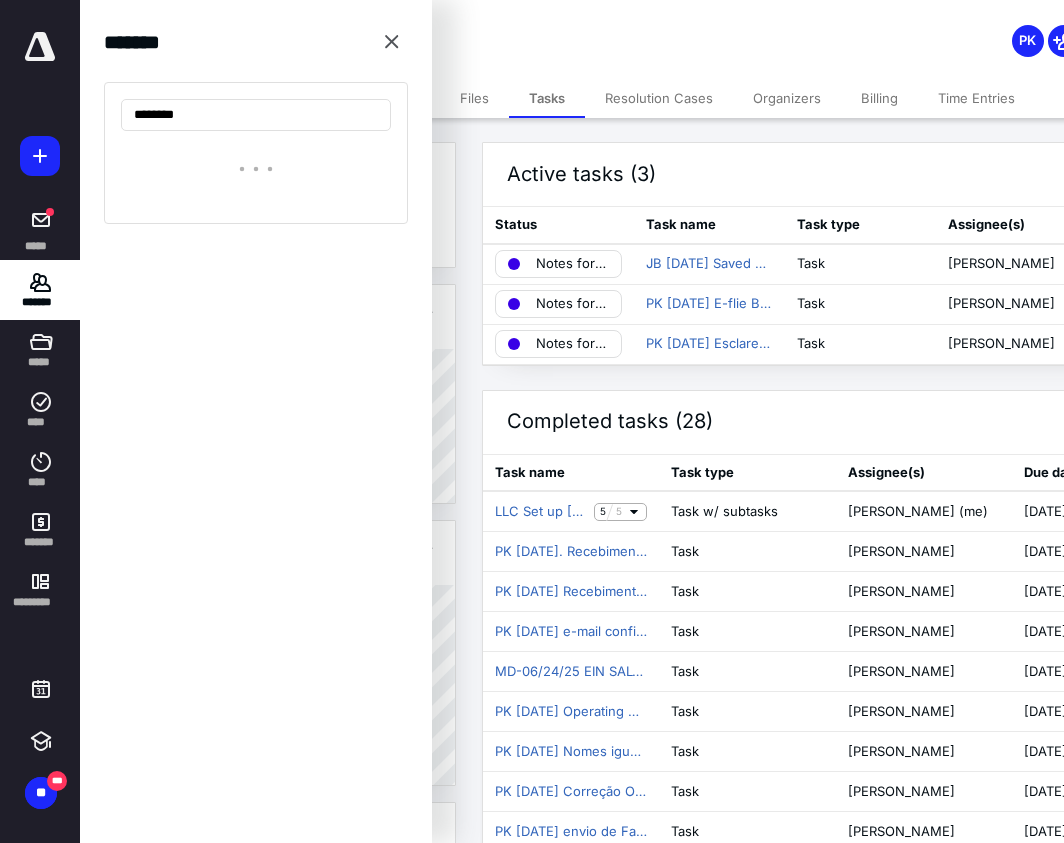click at bounding box center (256, 169) 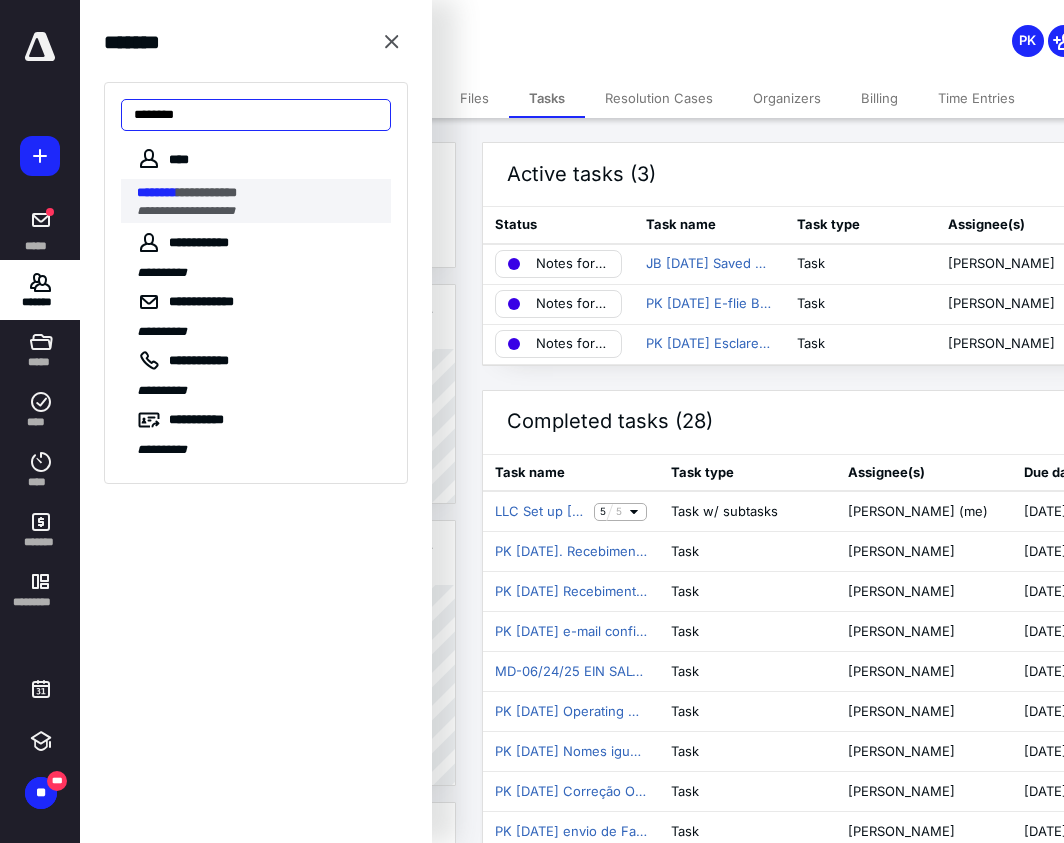 type on "********" 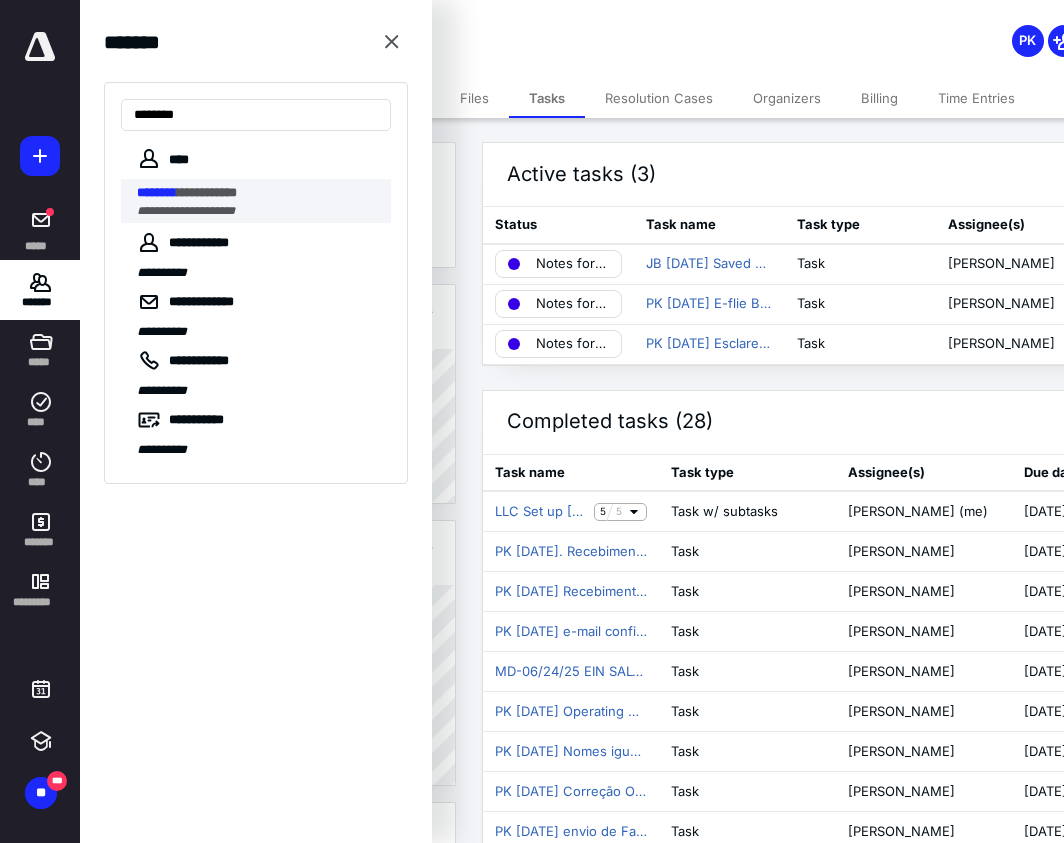 click on "**********" at bounding box center [207, 192] 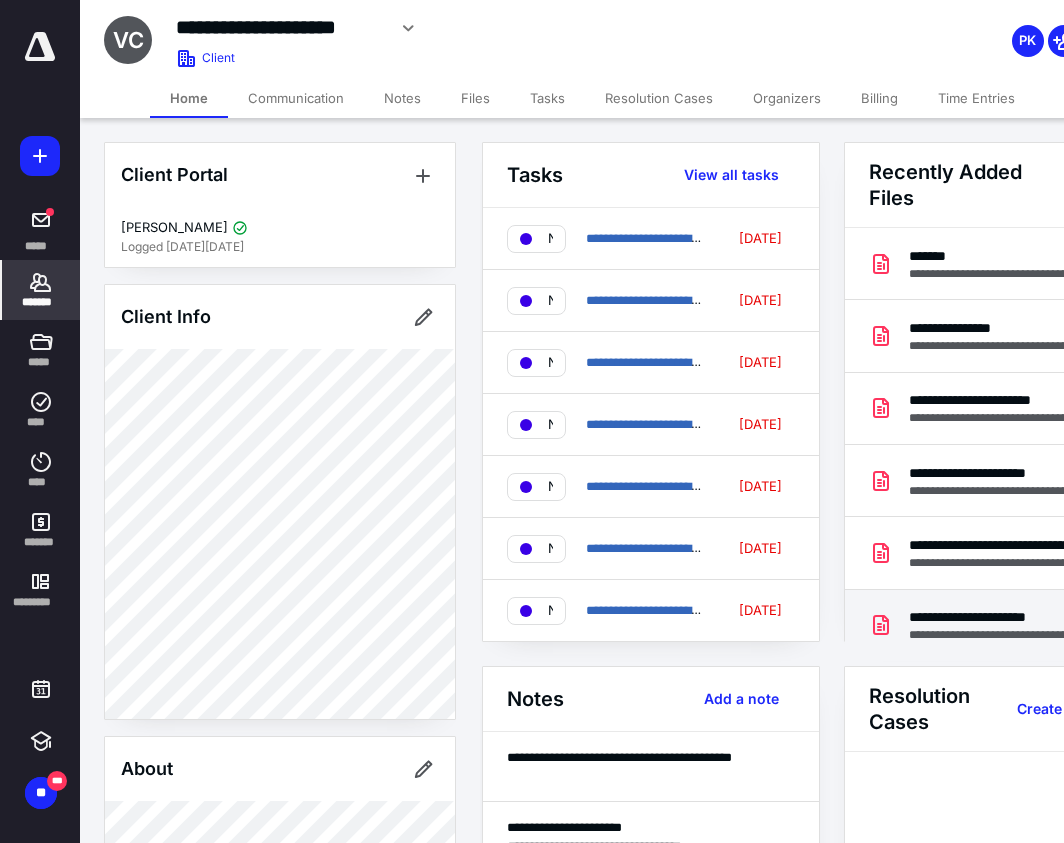 scroll, scrollTop: 0, scrollLeft: 0, axis: both 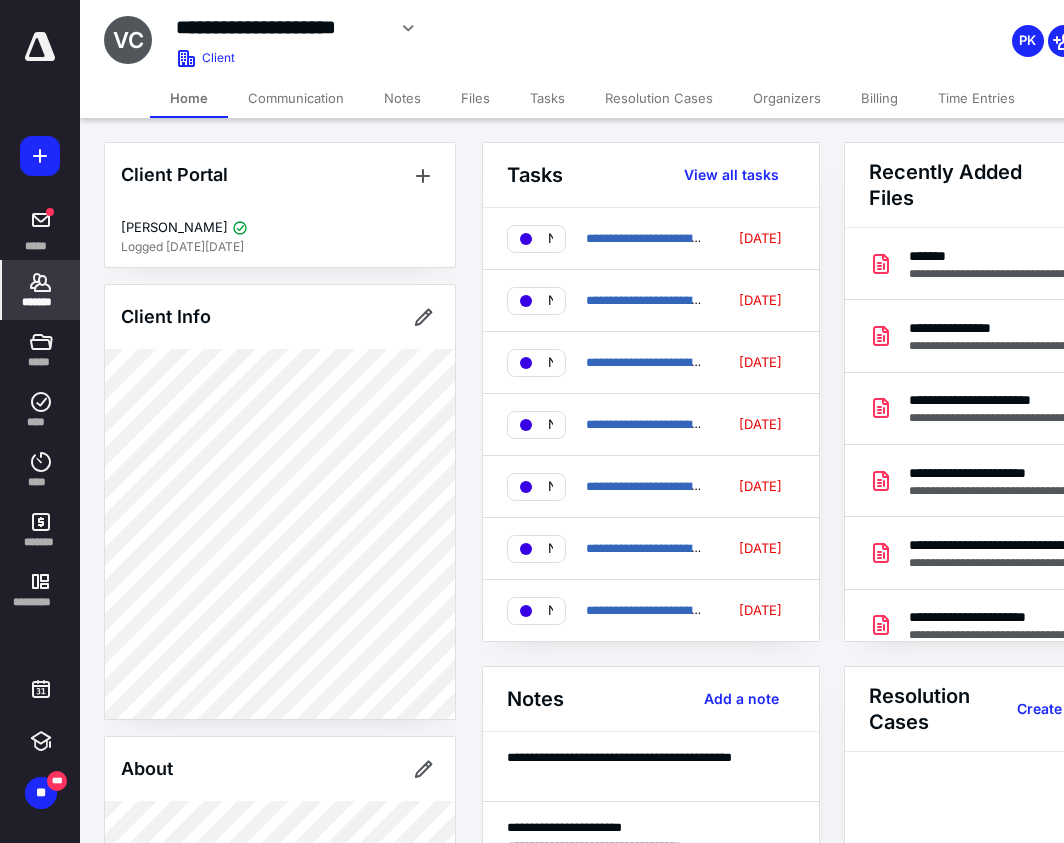 click on "Notes" at bounding box center (402, 98) 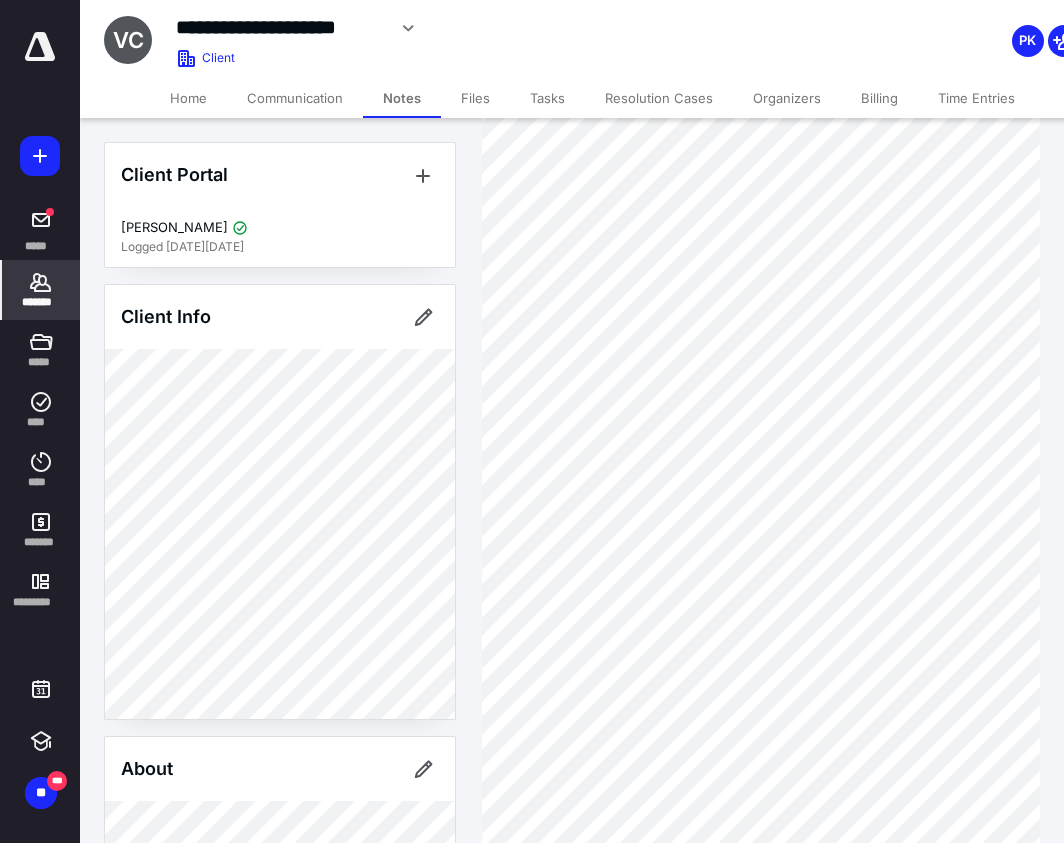 scroll, scrollTop: 153, scrollLeft: 0, axis: vertical 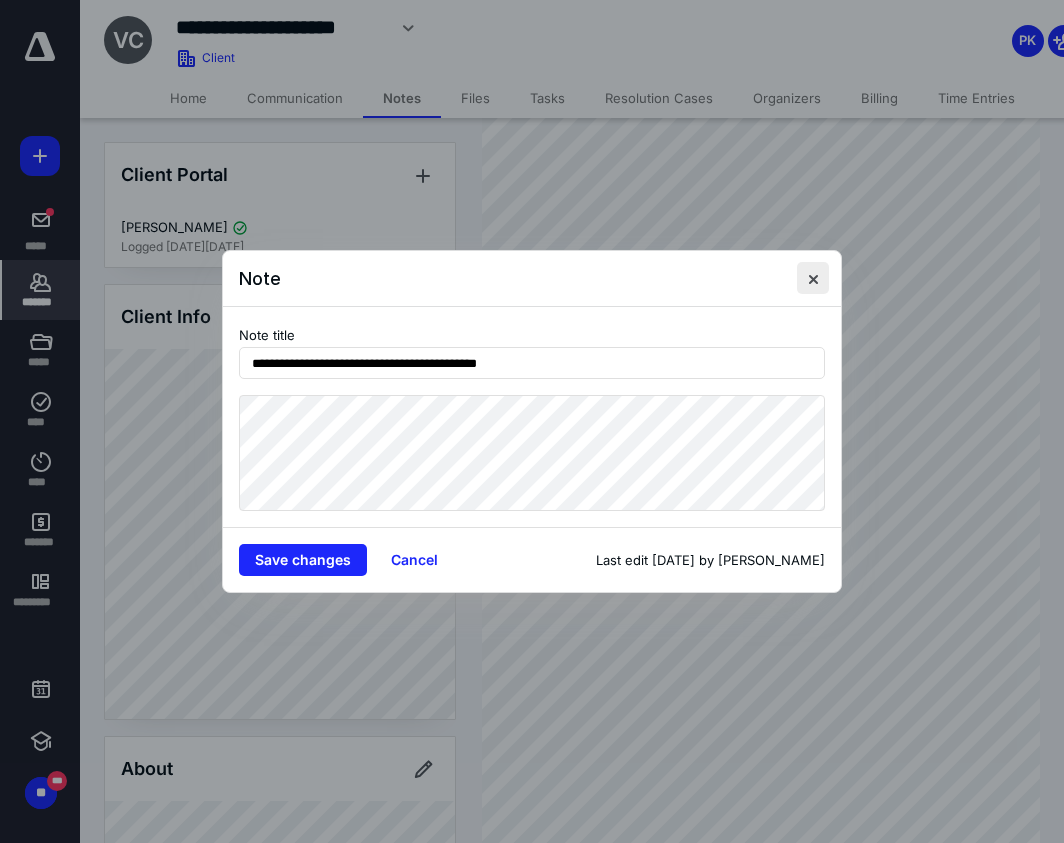 click at bounding box center (813, 278) 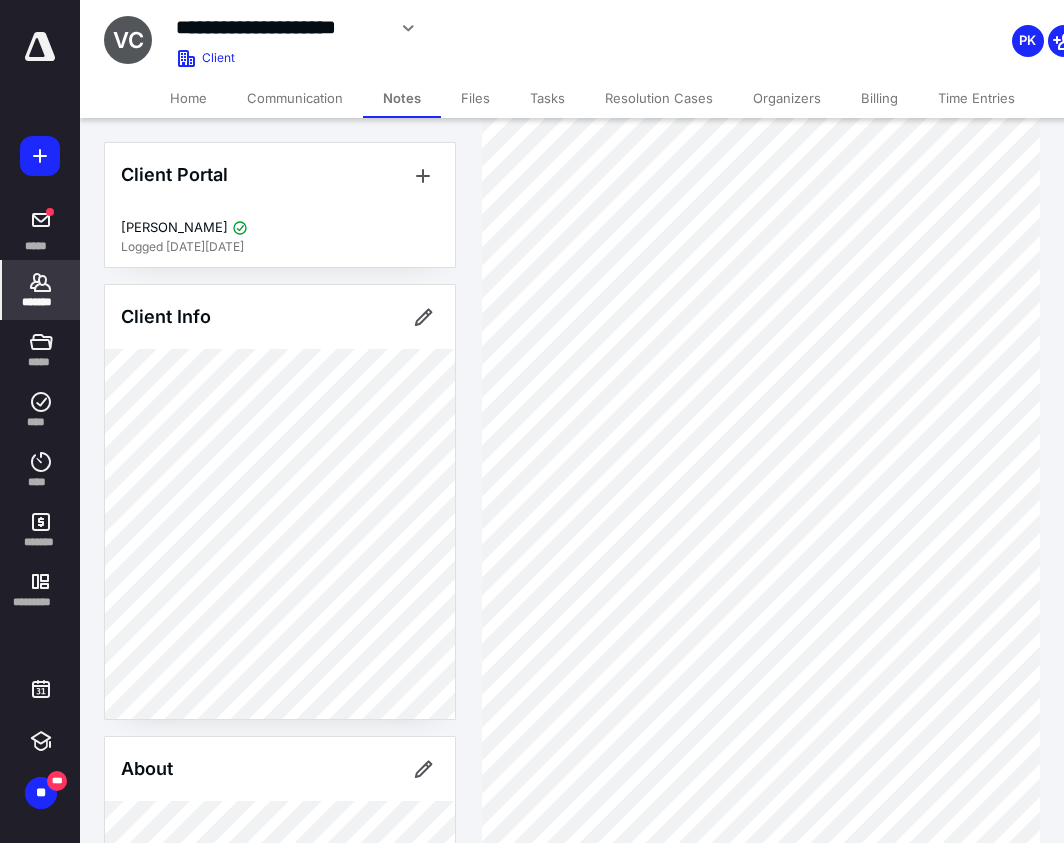 click on "Files" at bounding box center [475, 98] 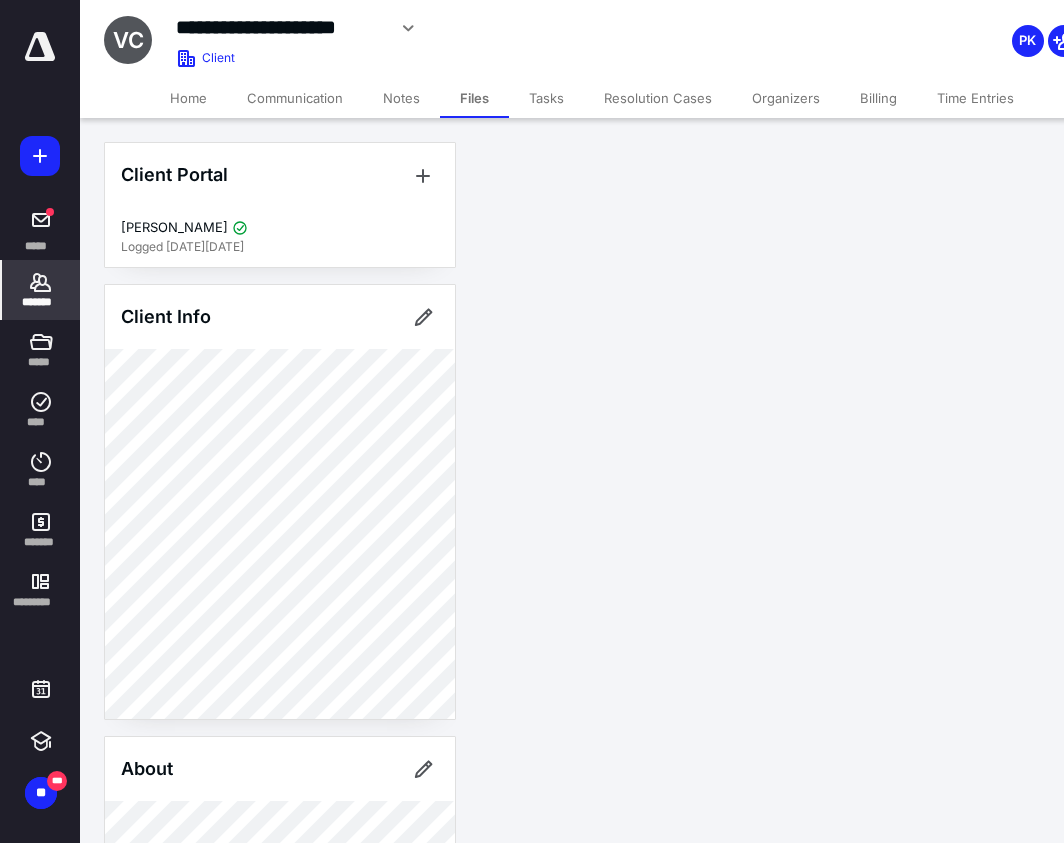 scroll, scrollTop: 0, scrollLeft: 0, axis: both 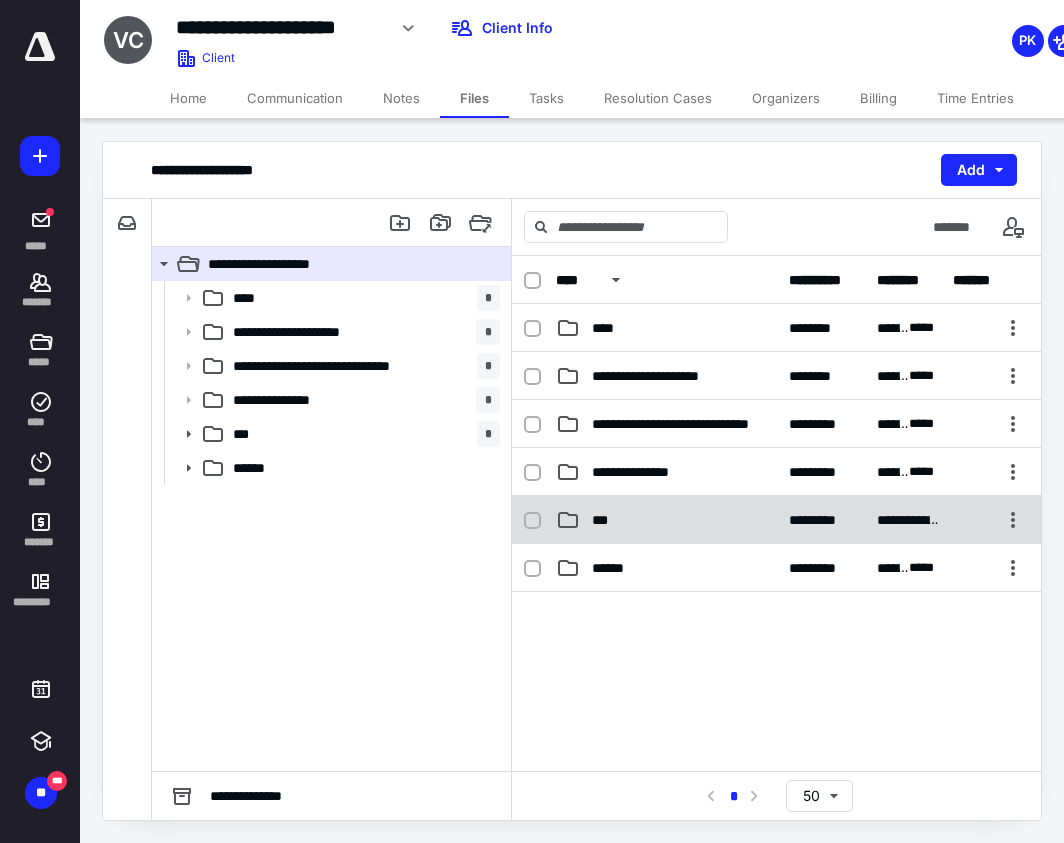 click on "***" at bounding box center (666, 520) 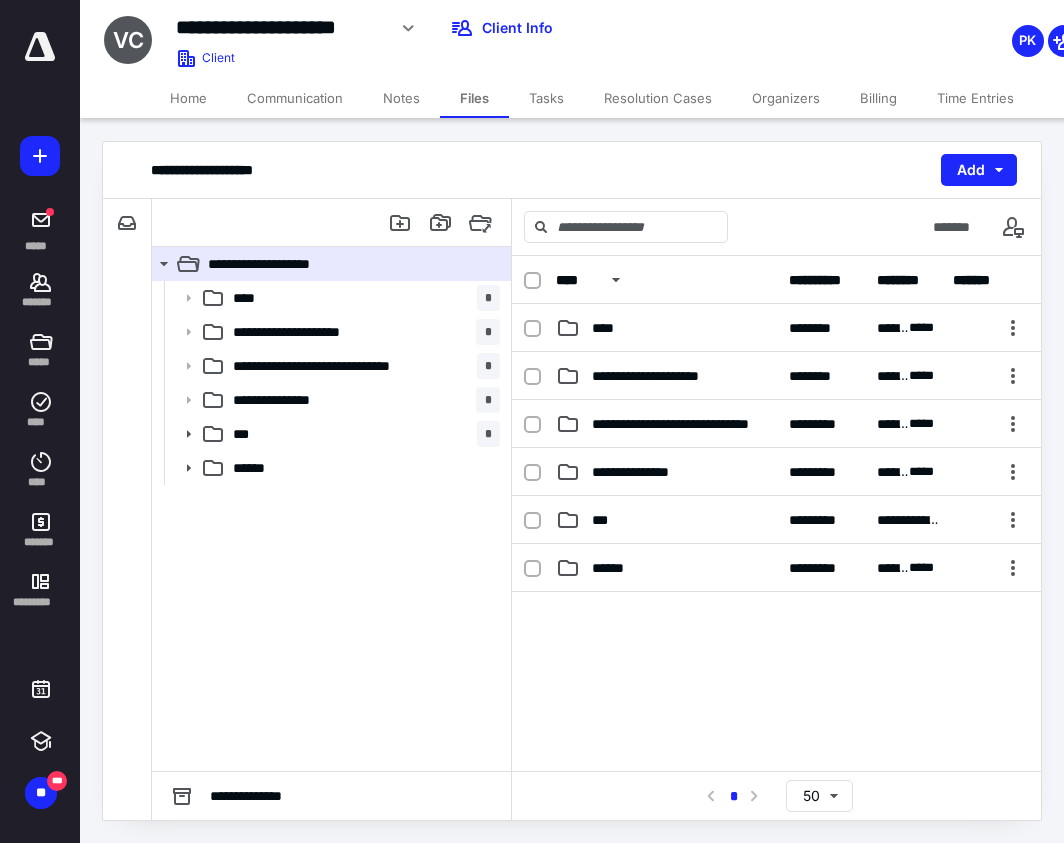 click on "***" at bounding box center (666, 520) 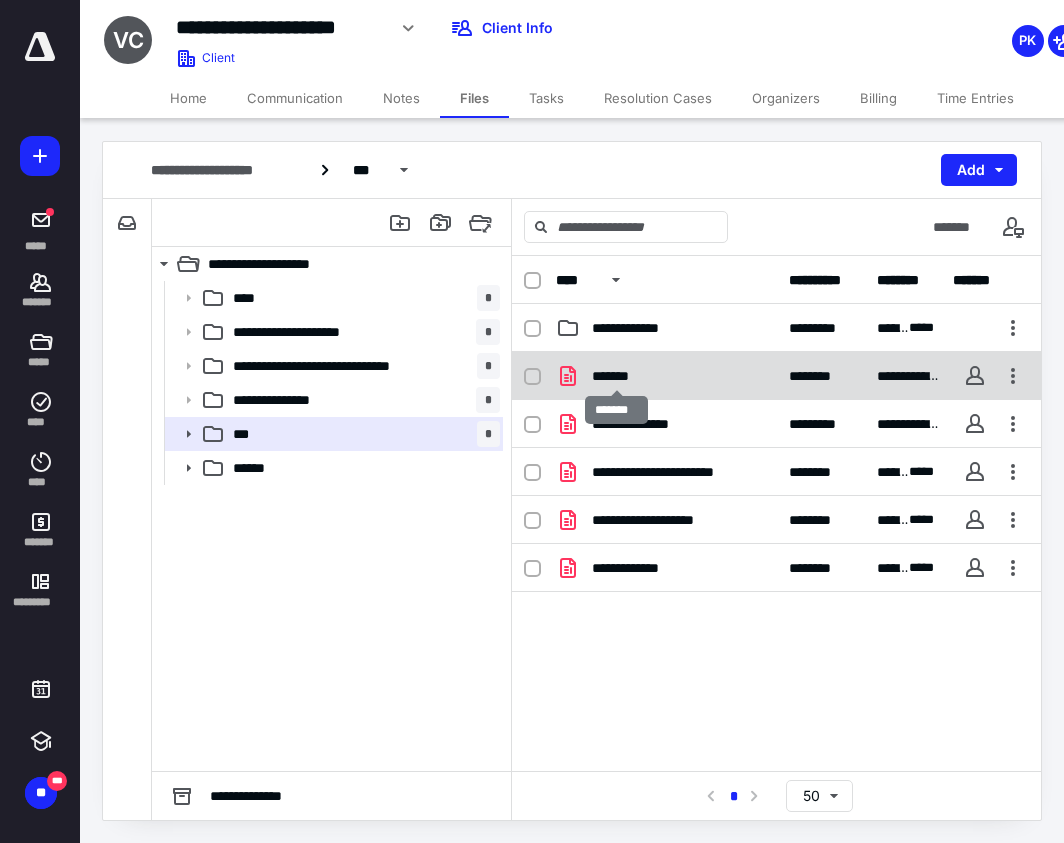 click on "*******" at bounding box center (616, 376) 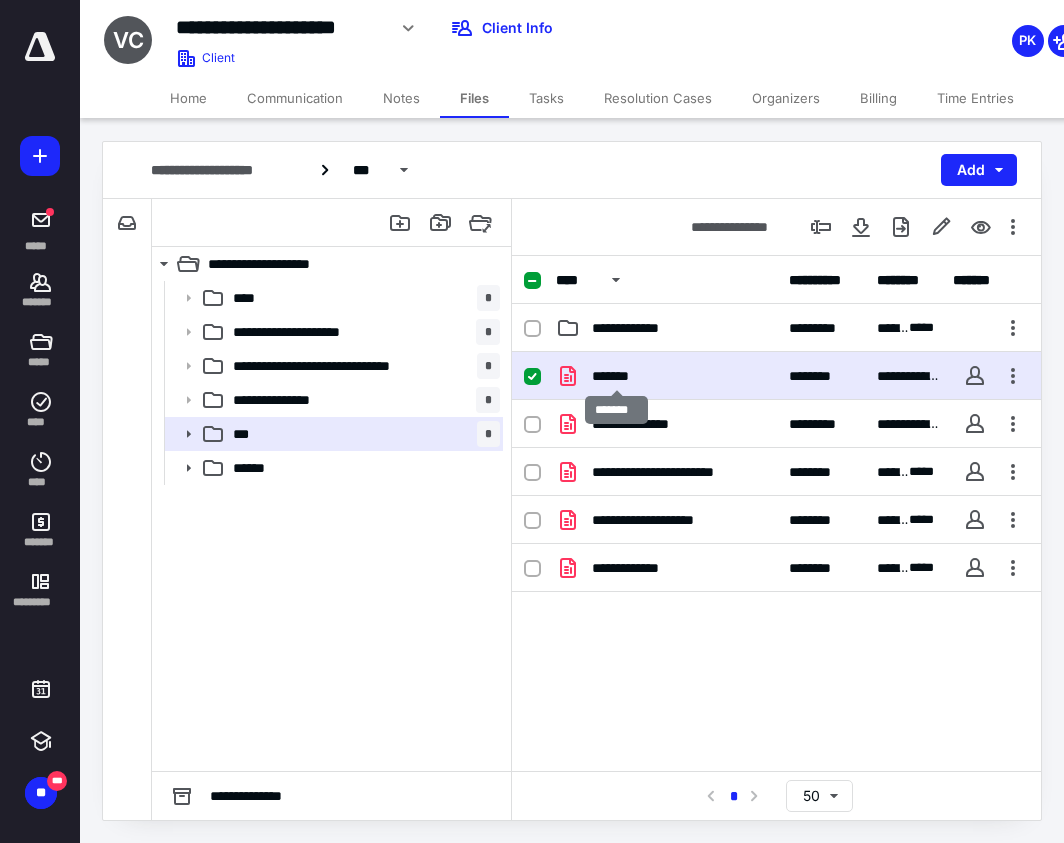 click on "*******" at bounding box center [616, 376] 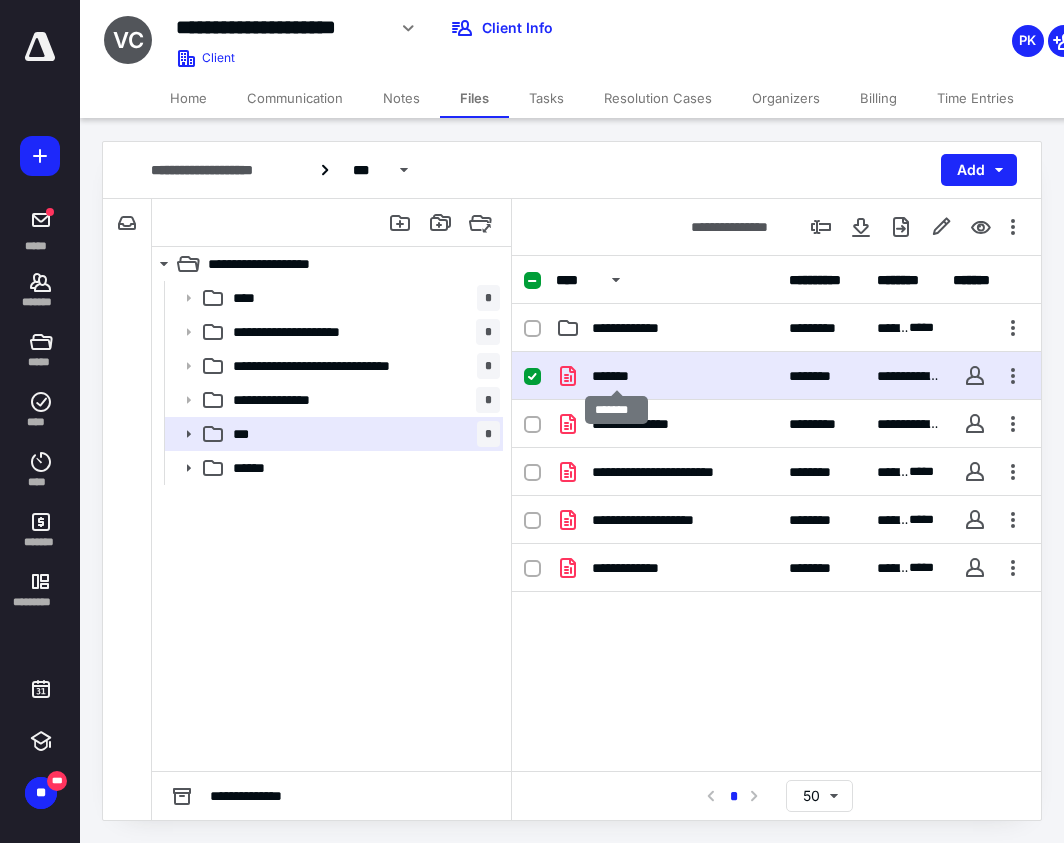 click on "*******" at bounding box center (616, 376) 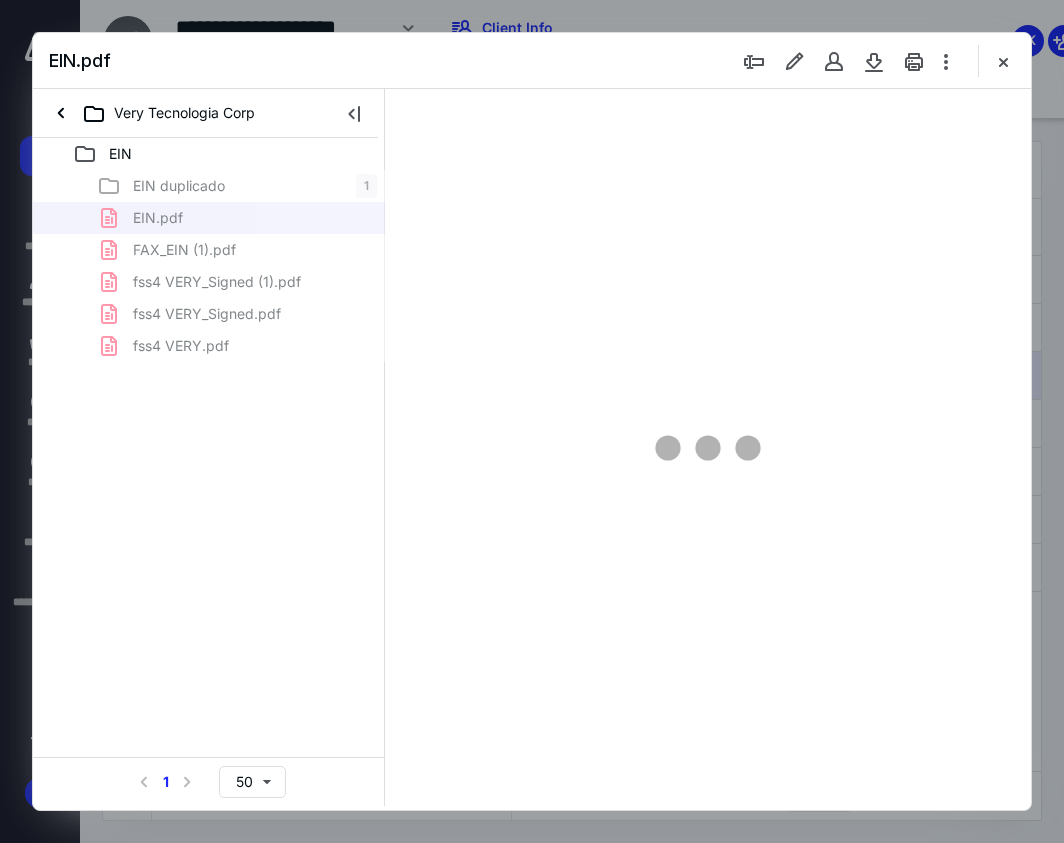 scroll, scrollTop: 0, scrollLeft: 0, axis: both 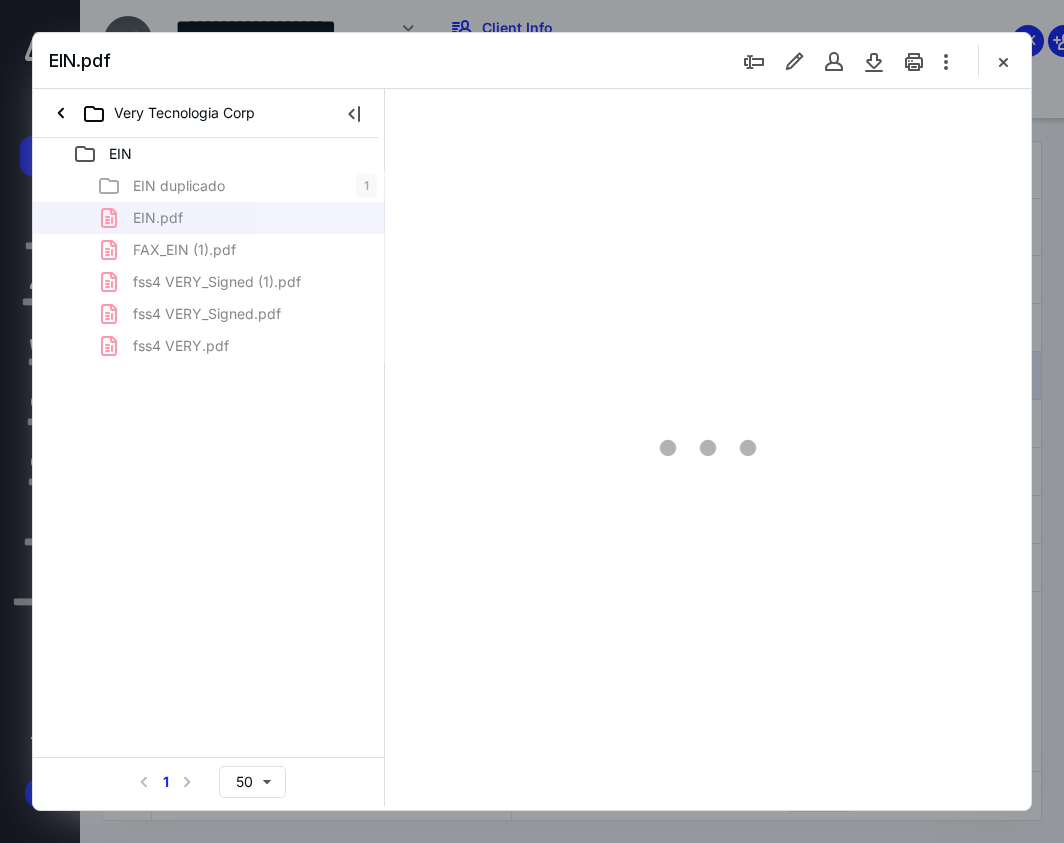 type on "105" 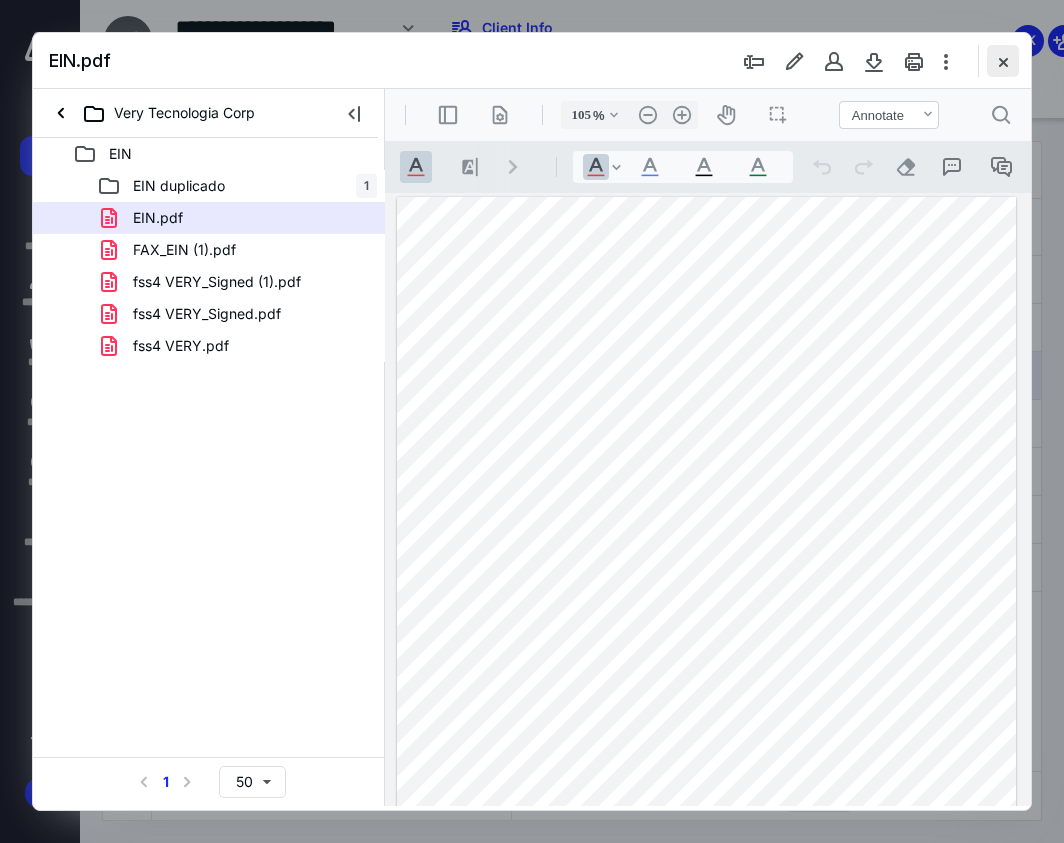 click at bounding box center (1003, 61) 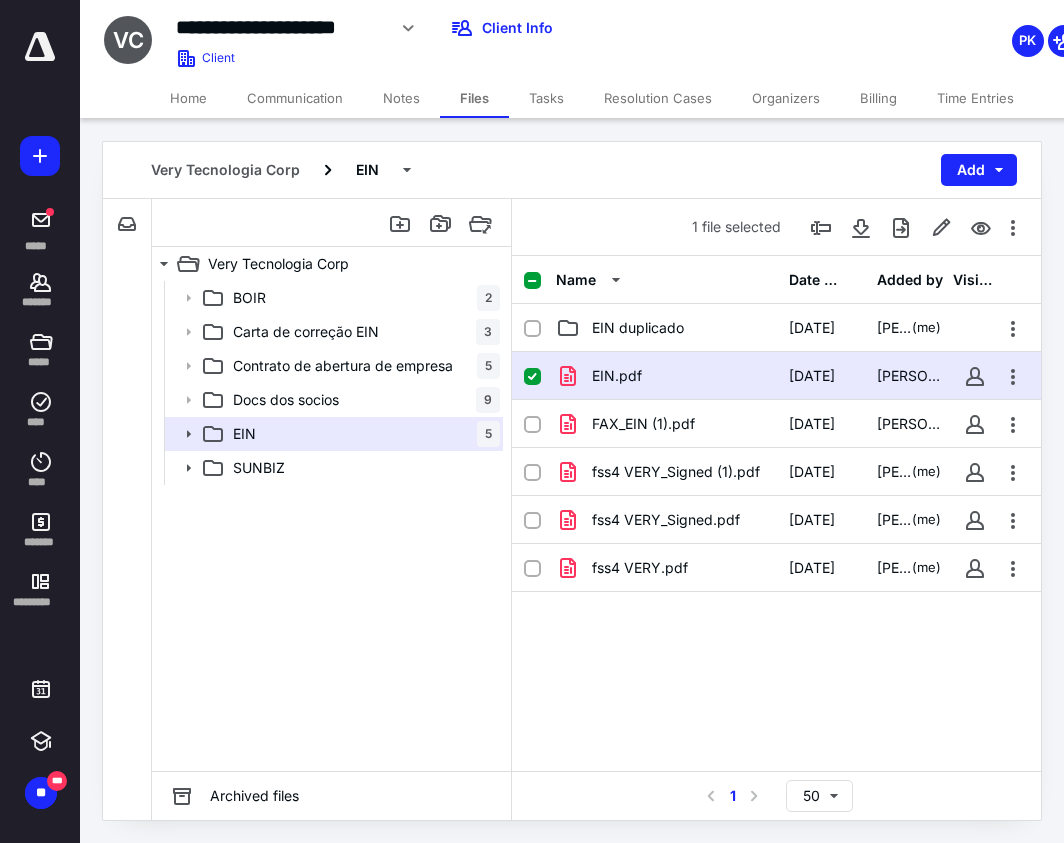click on "Notes" at bounding box center [401, 98] 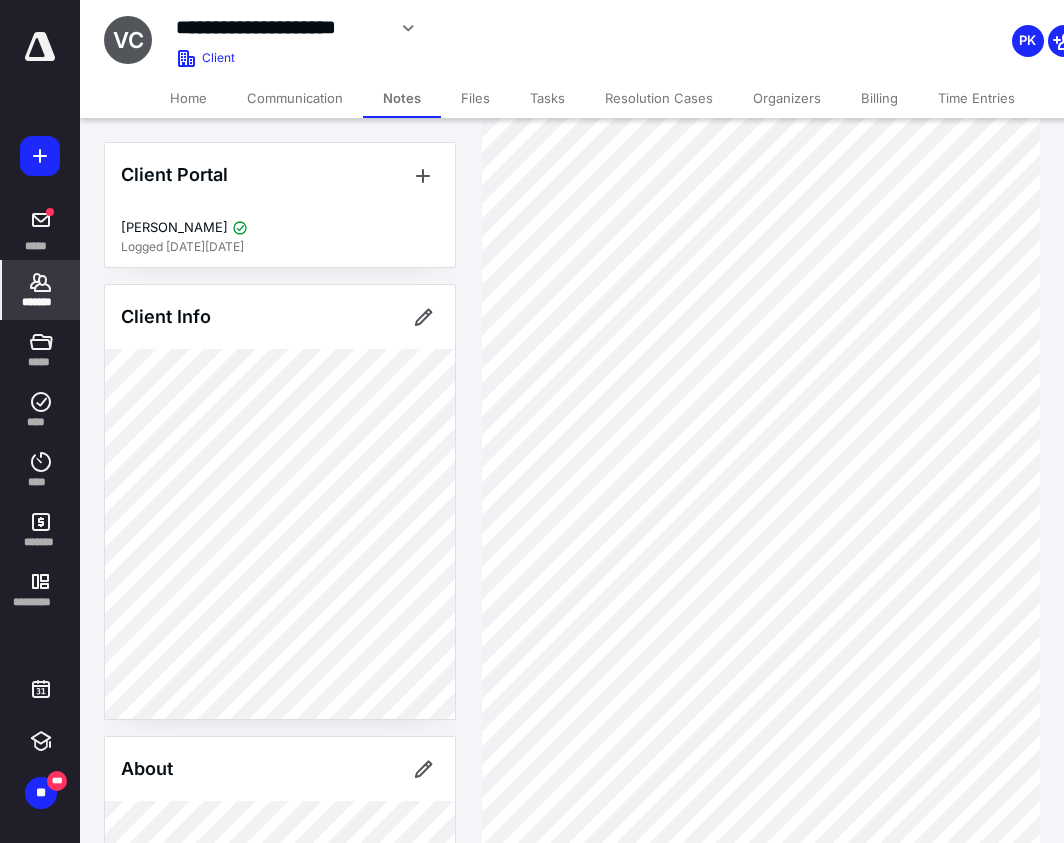 scroll, scrollTop: 487, scrollLeft: 0, axis: vertical 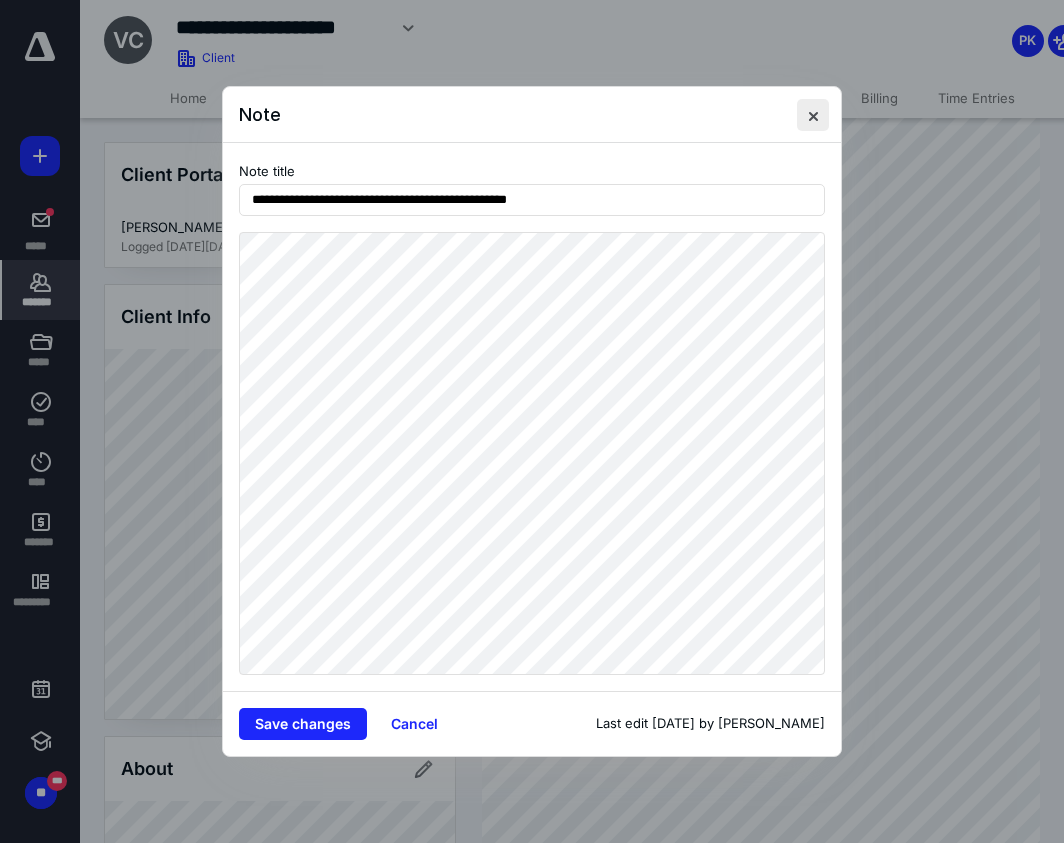 drag, startPoint x: 816, startPoint y: 112, endPoint x: 804, endPoint y: 121, distance: 15 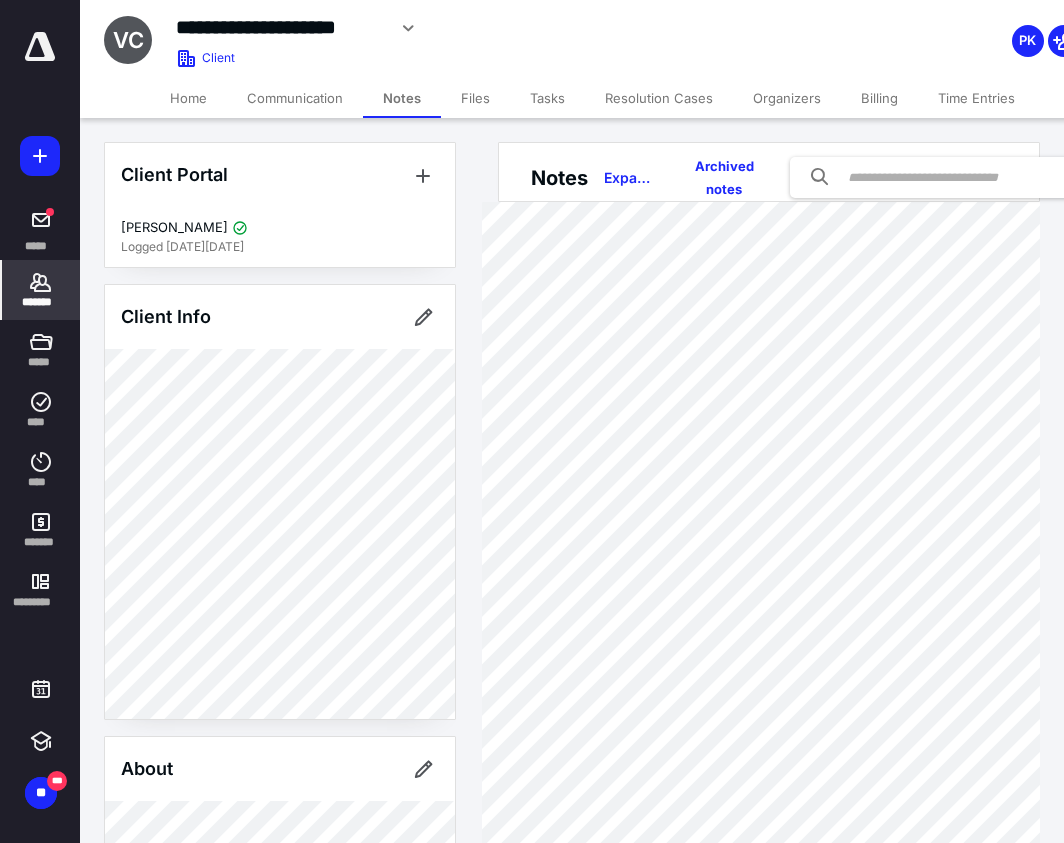 scroll, scrollTop: 0, scrollLeft: 0, axis: both 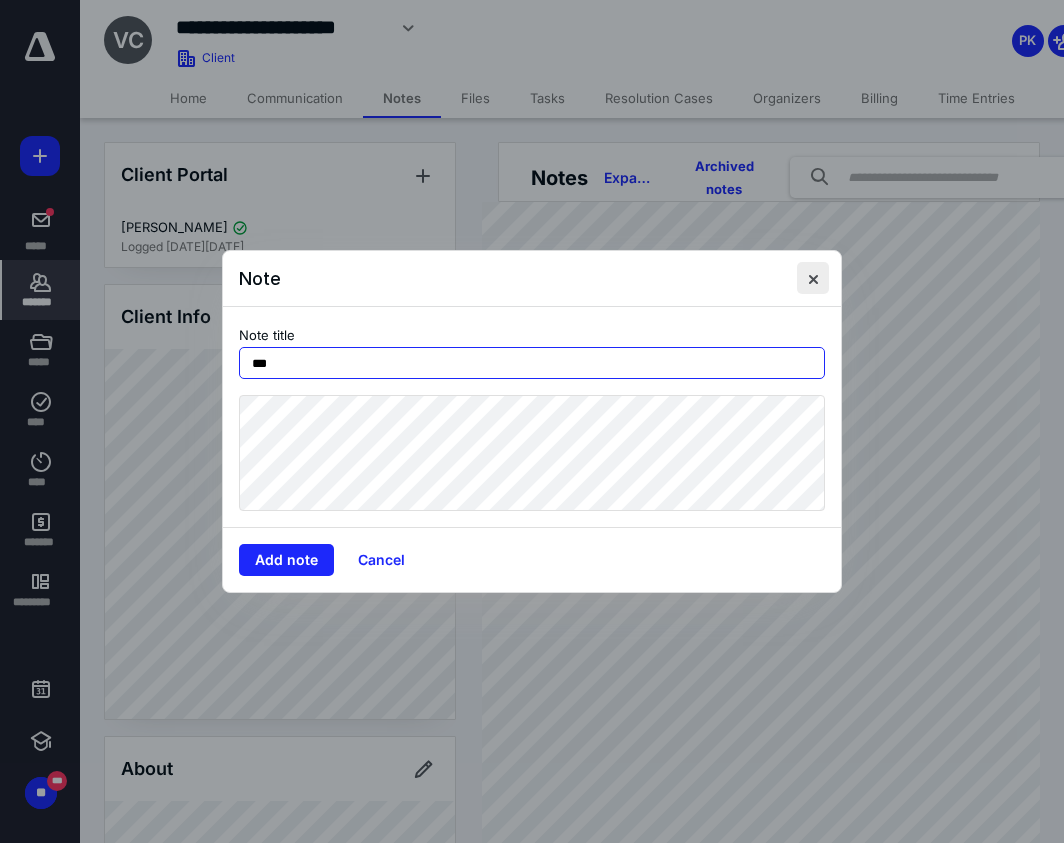 type on "**" 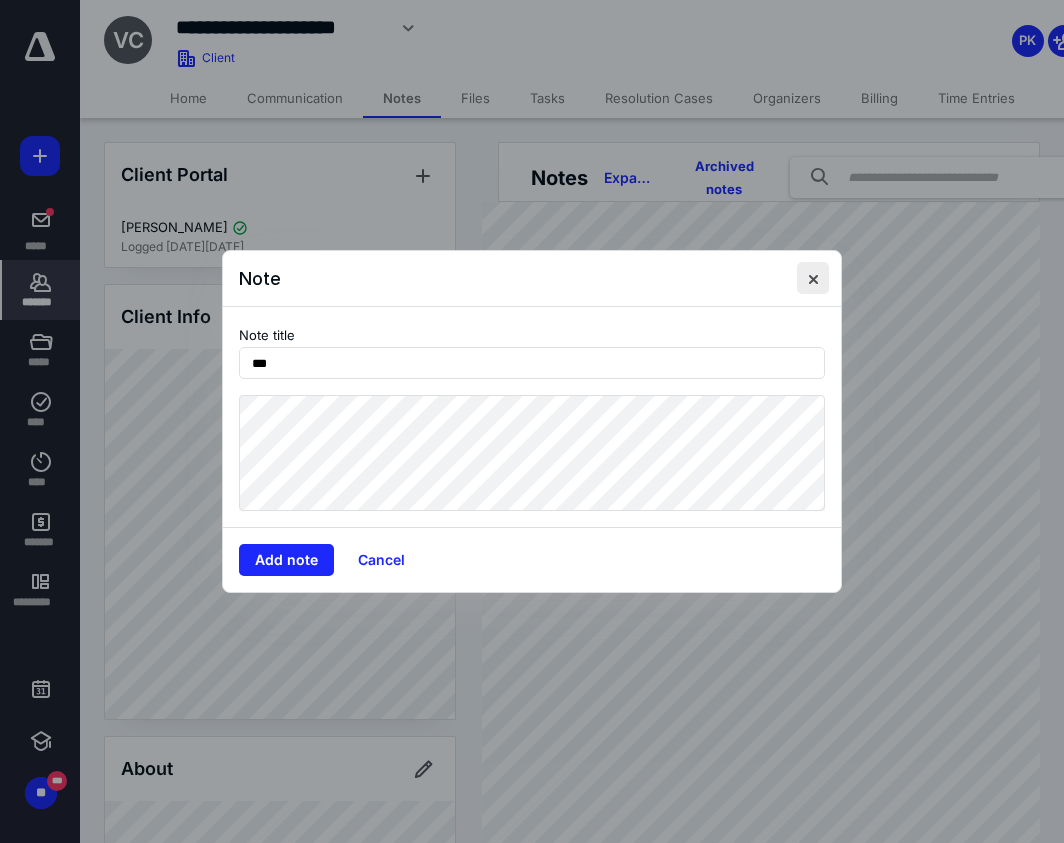 click at bounding box center (813, 278) 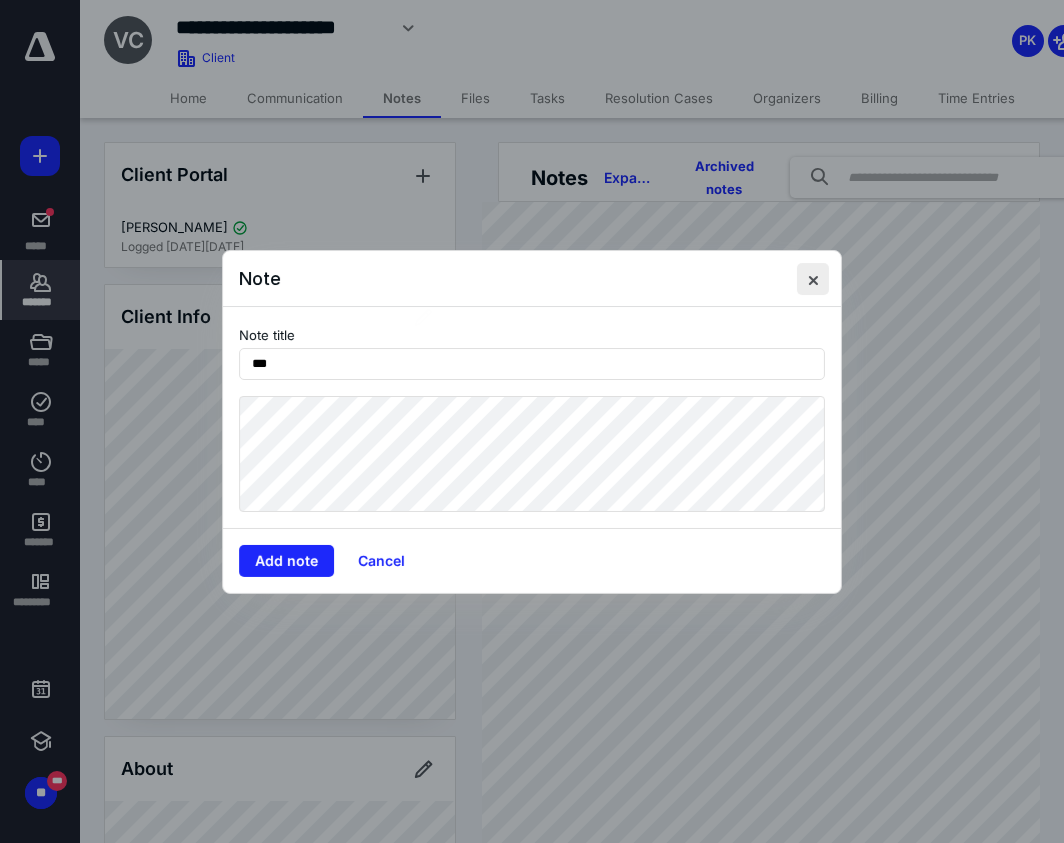 click at bounding box center (813, 278) 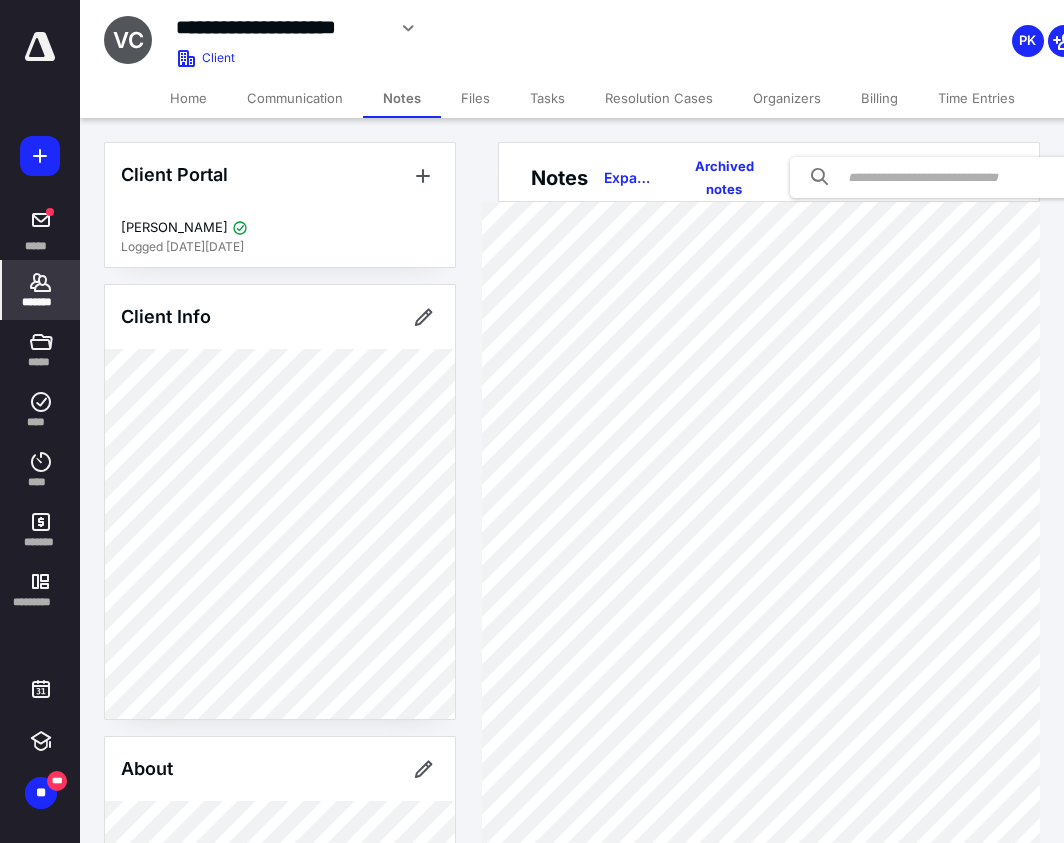 click on "Notes" at bounding box center (402, 98) 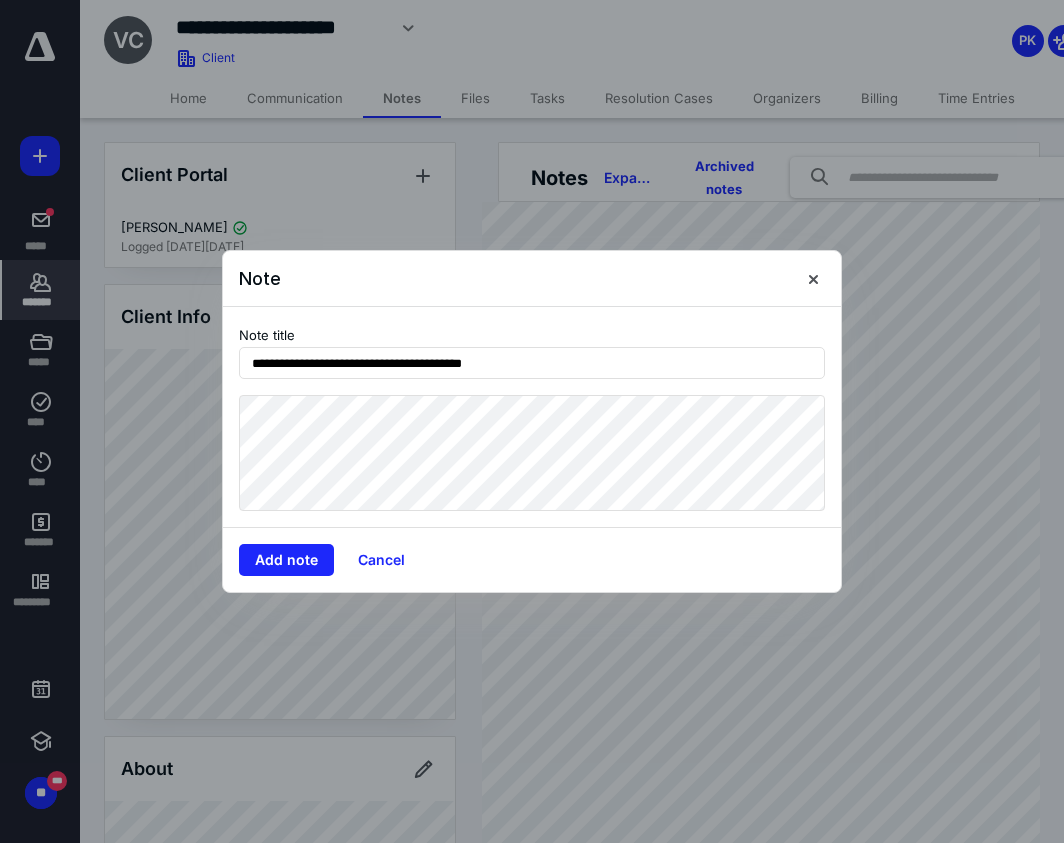 type on "**********" 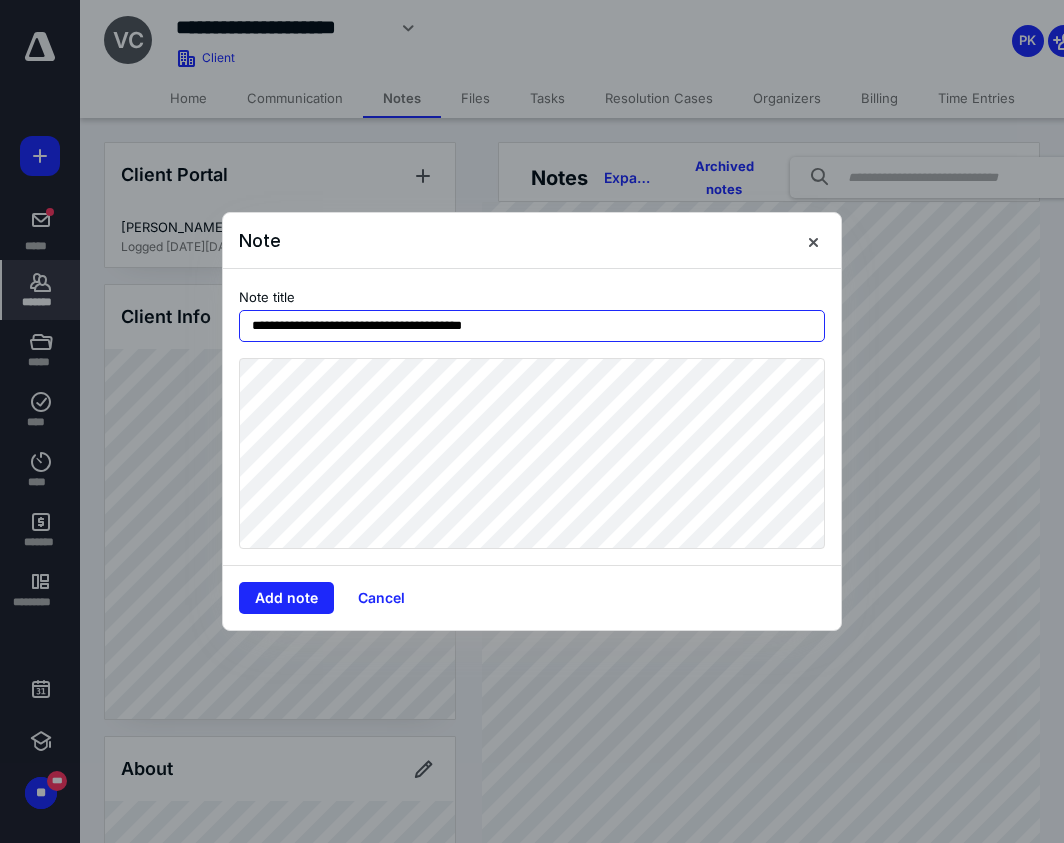 drag, startPoint x: 518, startPoint y: 328, endPoint x: 157, endPoint y: 320, distance: 361.08862 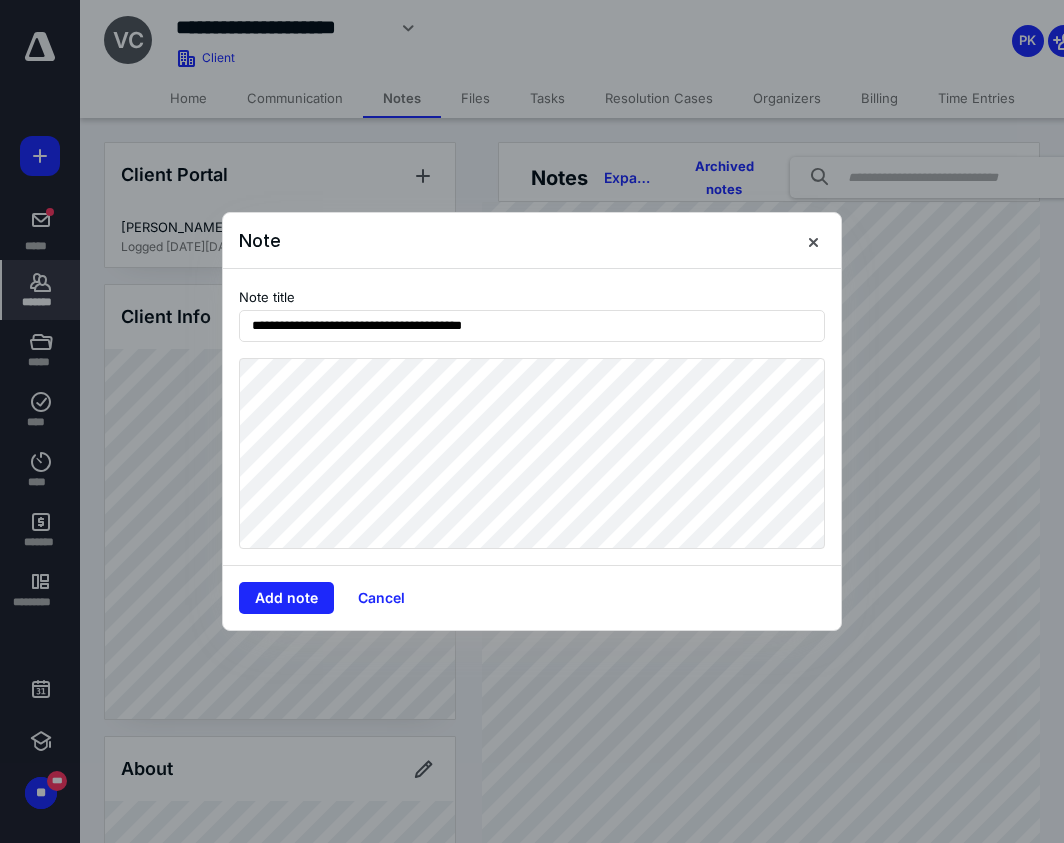 drag, startPoint x: 272, startPoint y: 324, endPoint x: 182, endPoint y: 394, distance: 114.01754 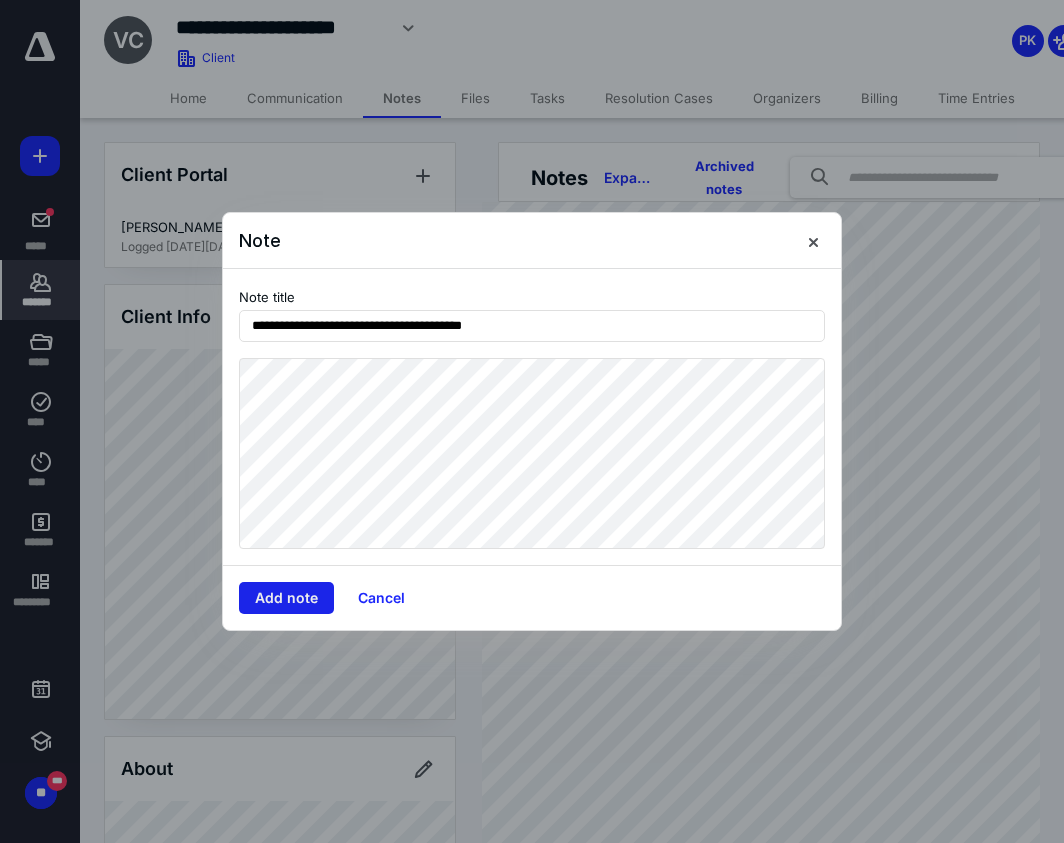 click on "Add note" at bounding box center [286, 598] 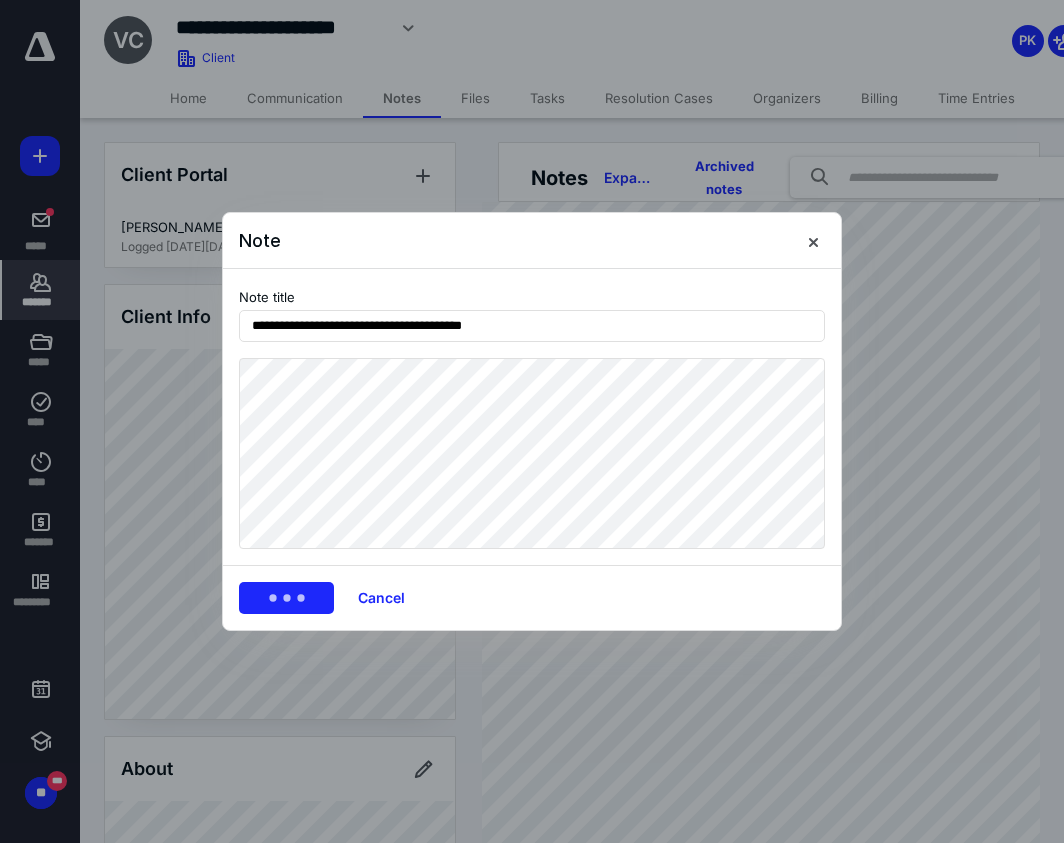 click at bounding box center (286, 598) 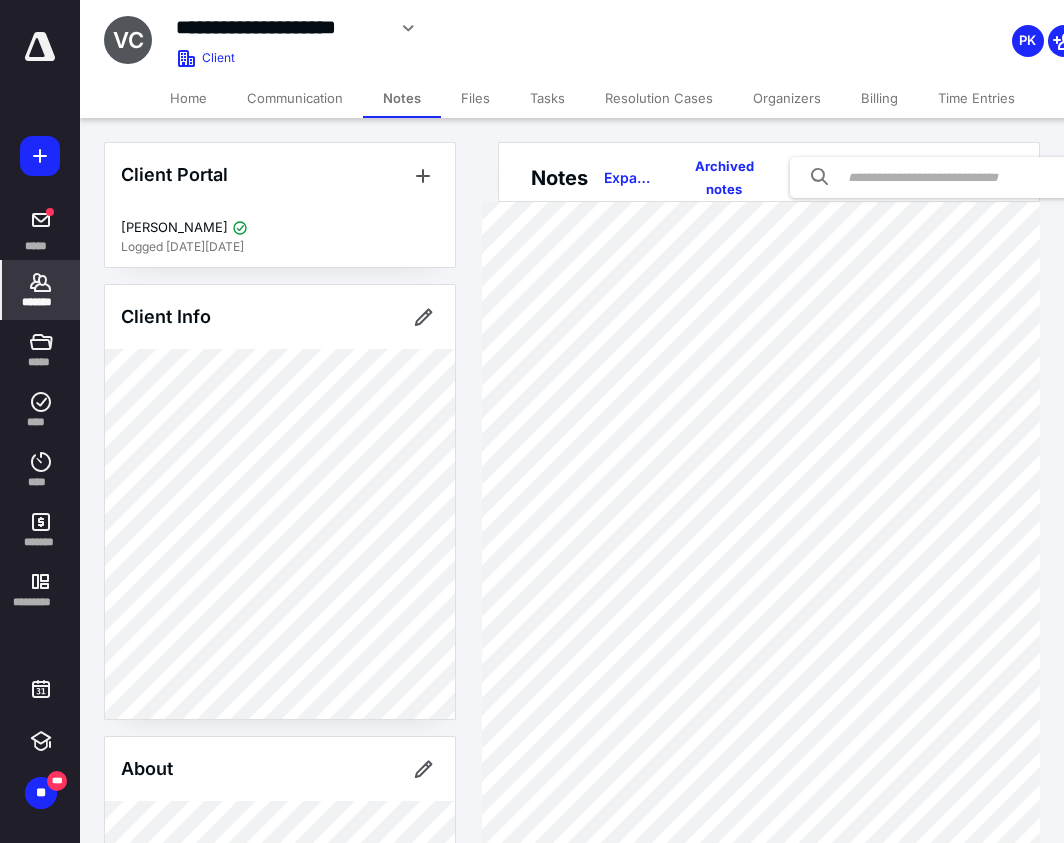 click 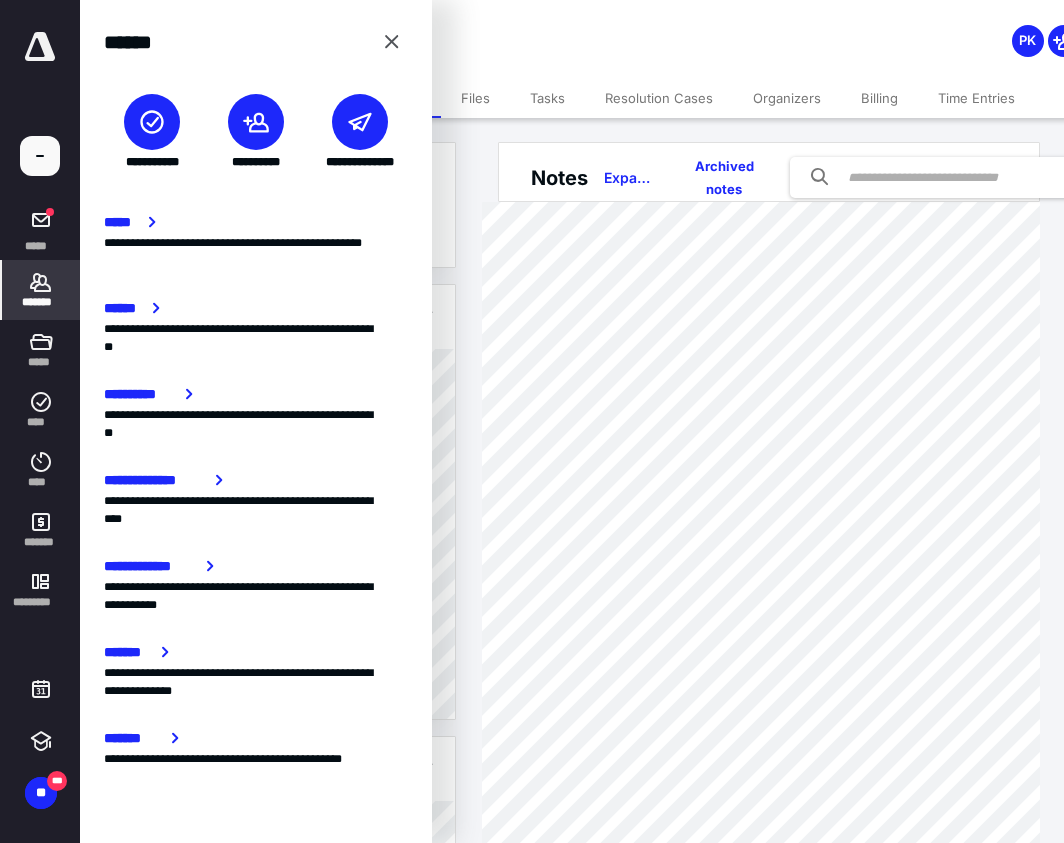 click at bounding box center [152, 122] 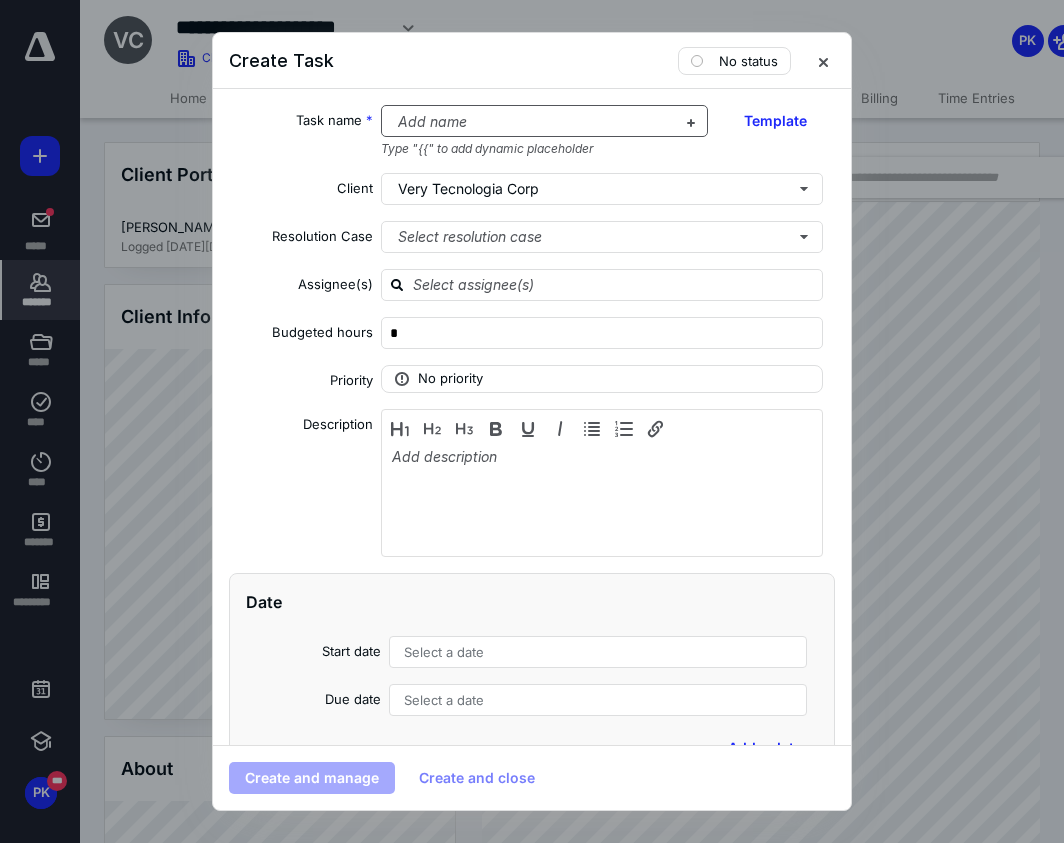 click at bounding box center (533, 122) 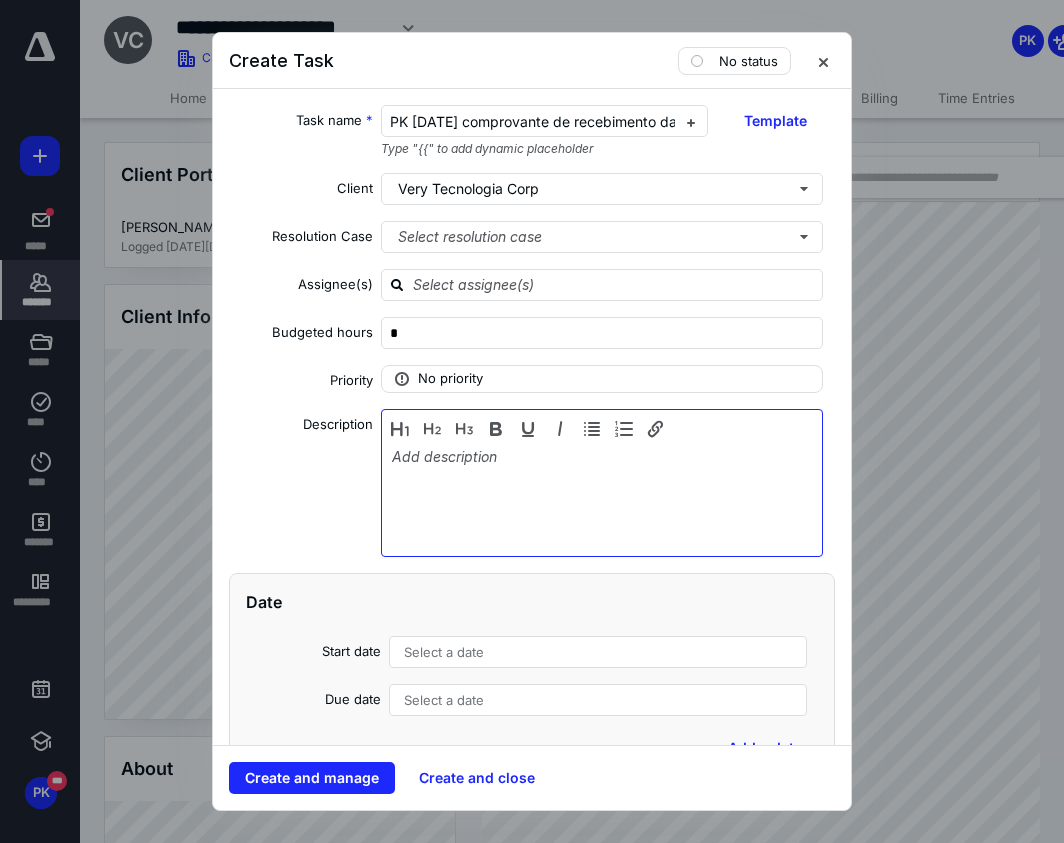 click at bounding box center (602, 498) 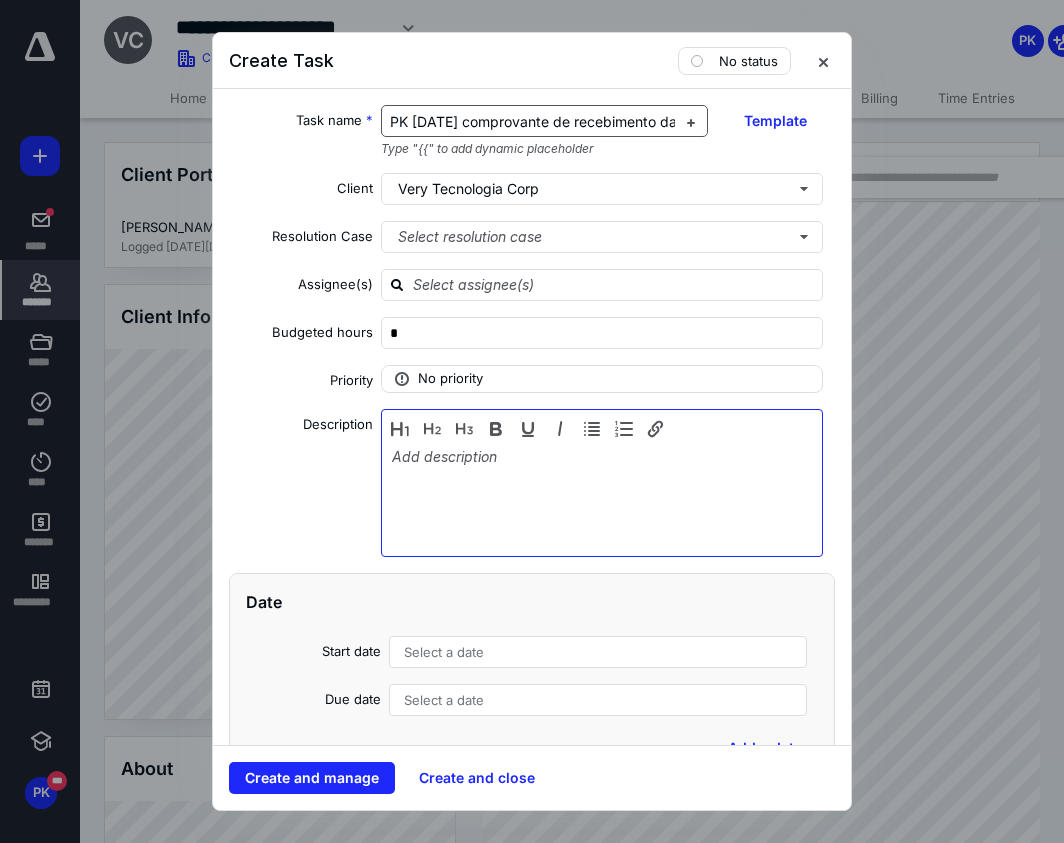 type 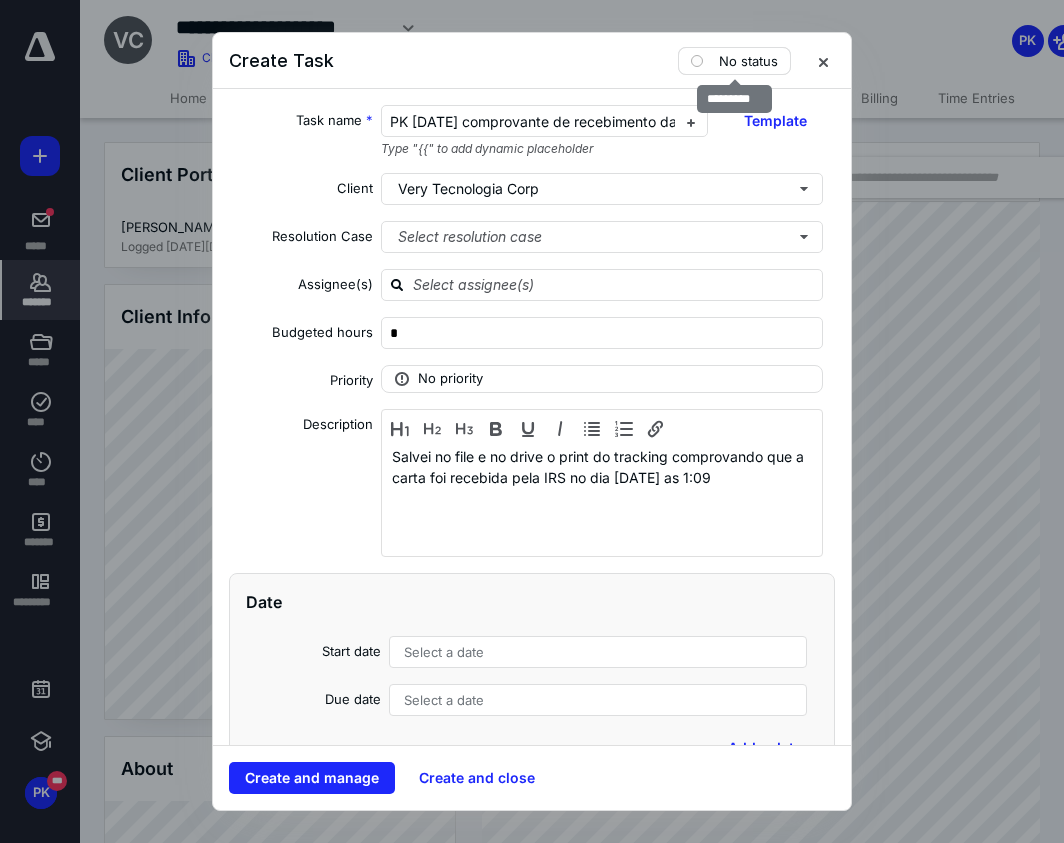 click on "No status" at bounding box center (734, 61) 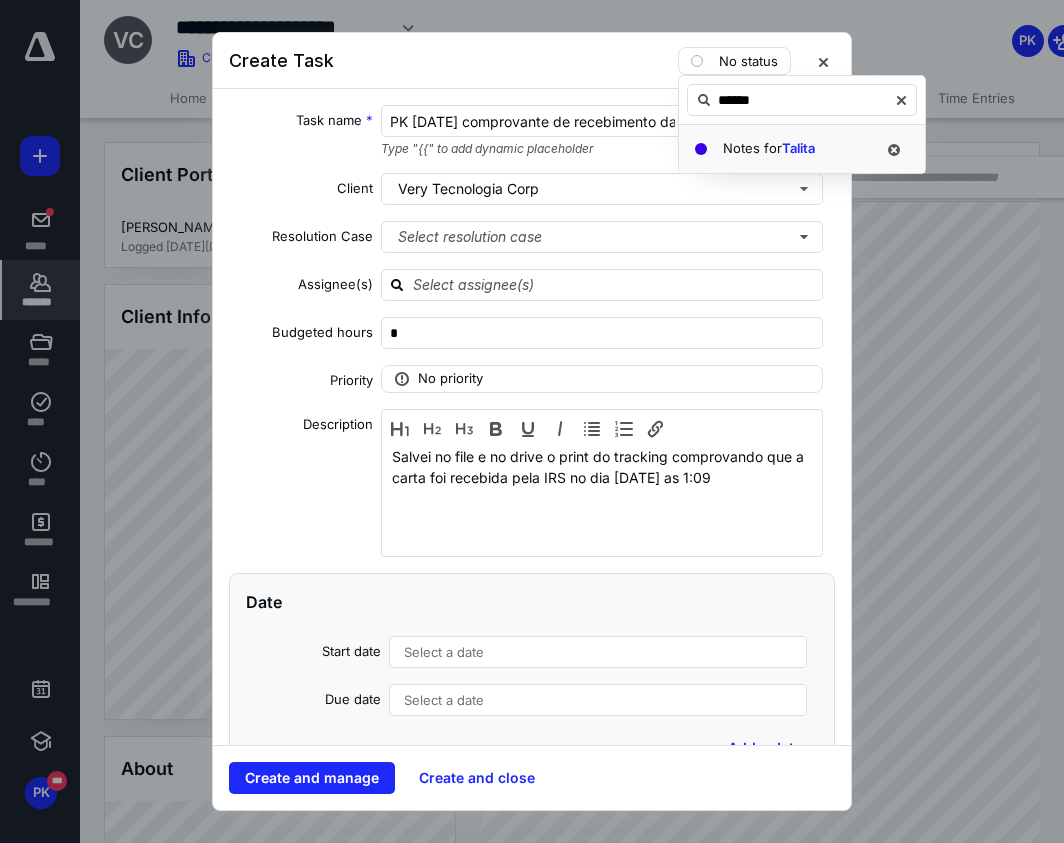 type on "******" 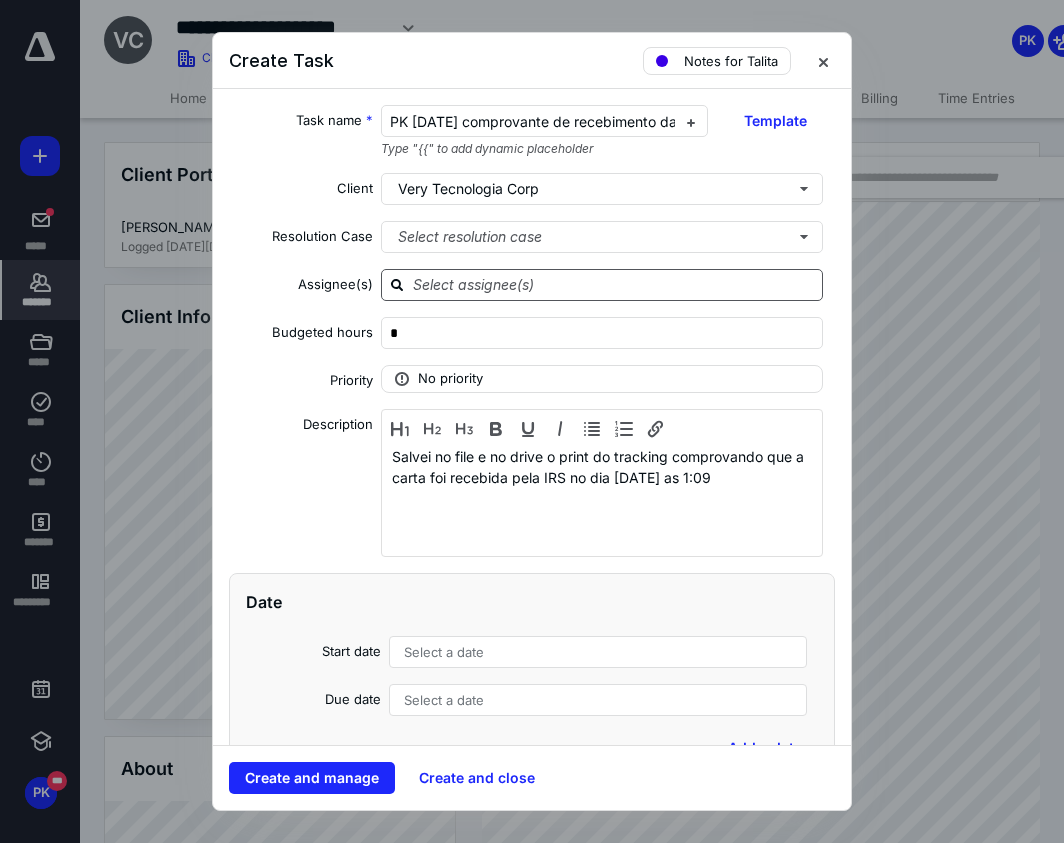 click at bounding box center [614, 284] 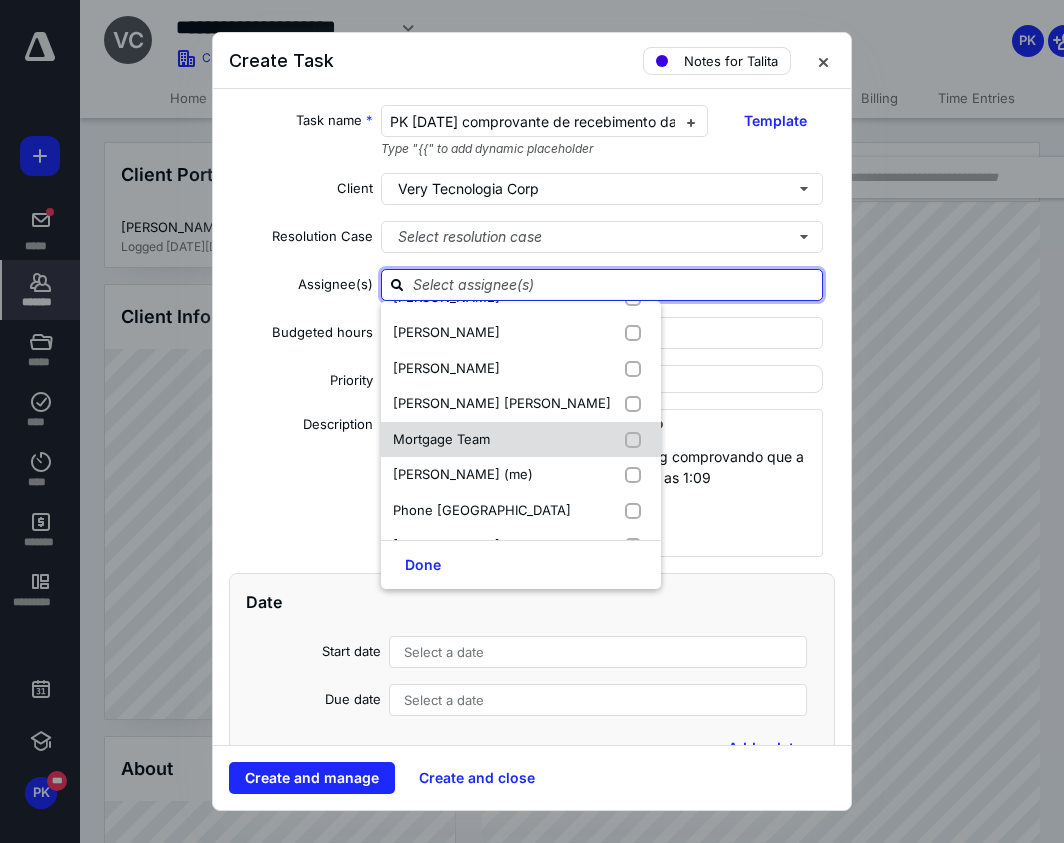 scroll, scrollTop: 235, scrollLeft: 0, axis: vertical 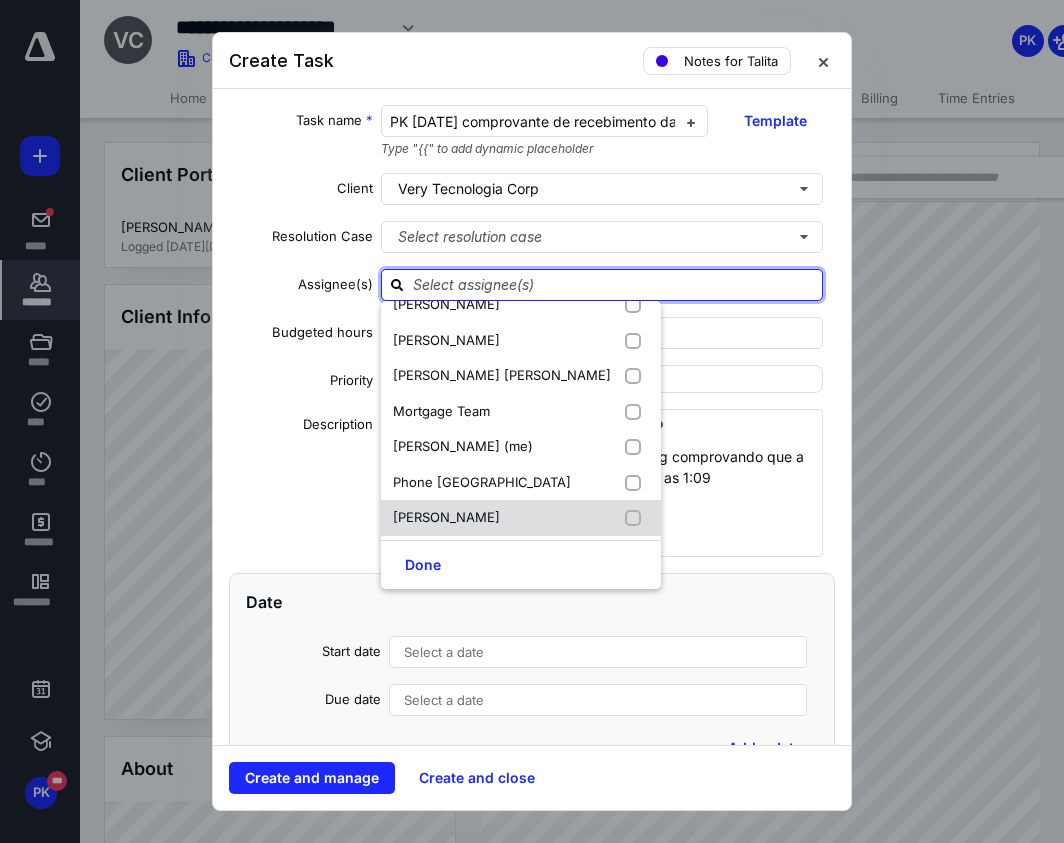 click on "[PERSON_NAME]" at bounding box center (521, 518) 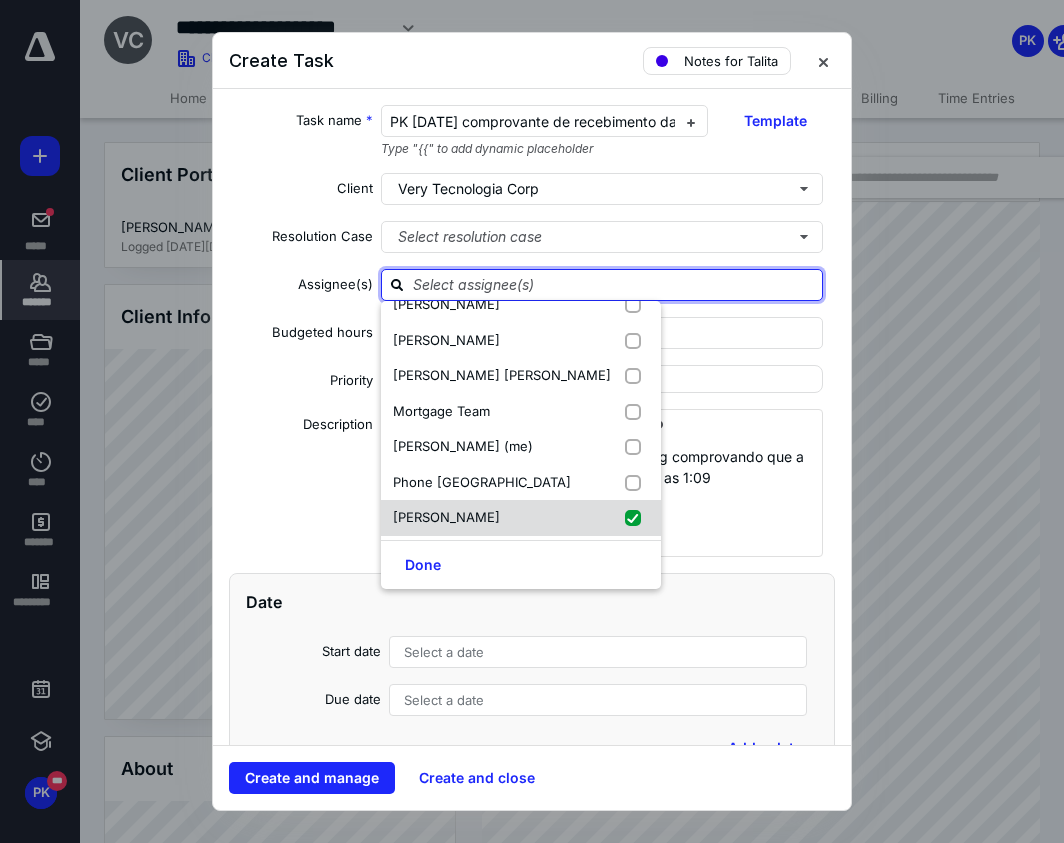checkbox on "true" 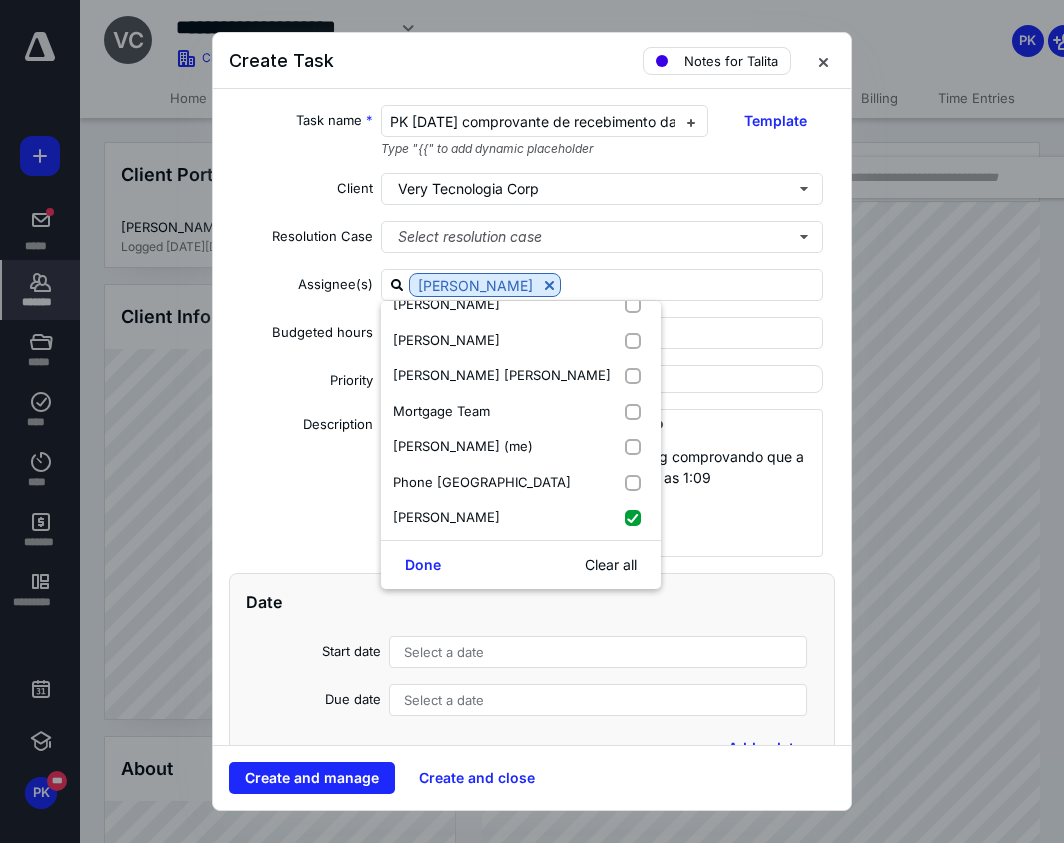 drag, startPoint x: 436, startPoint y: 556, endPoint x: 448, endPoint y: 597, distance: 42.72002 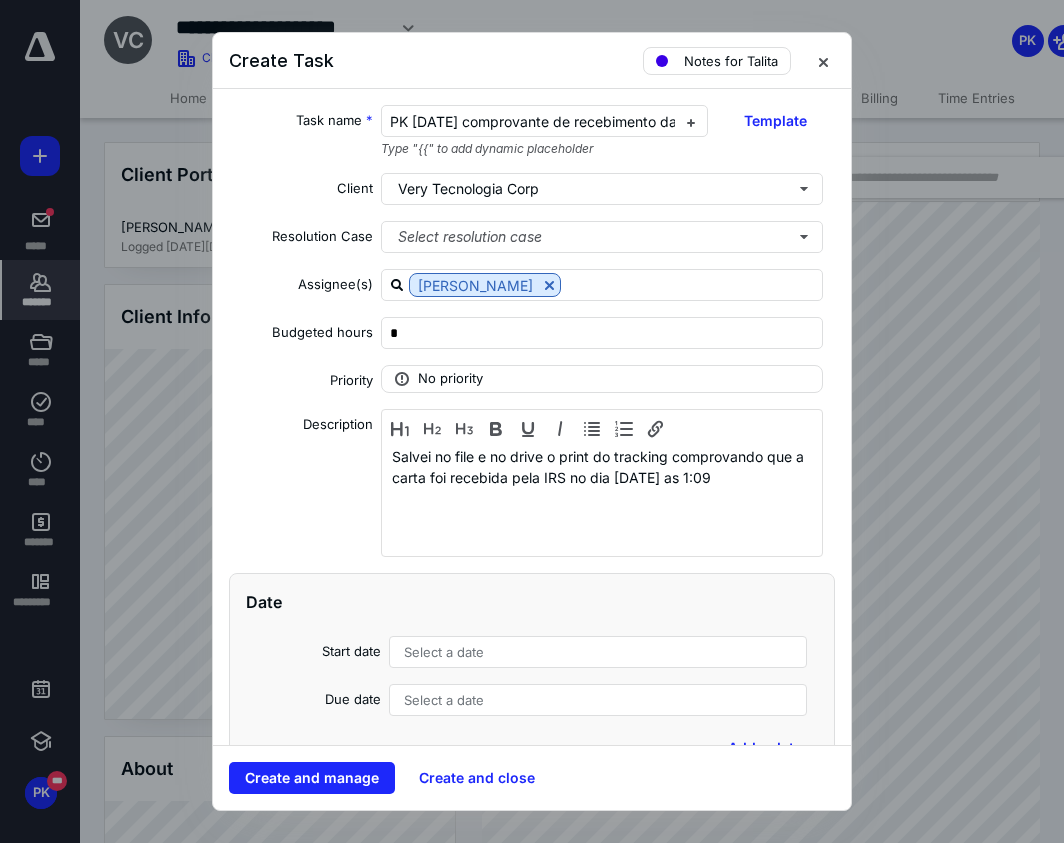 click on "Select a date" at bounding box center (444, 652) 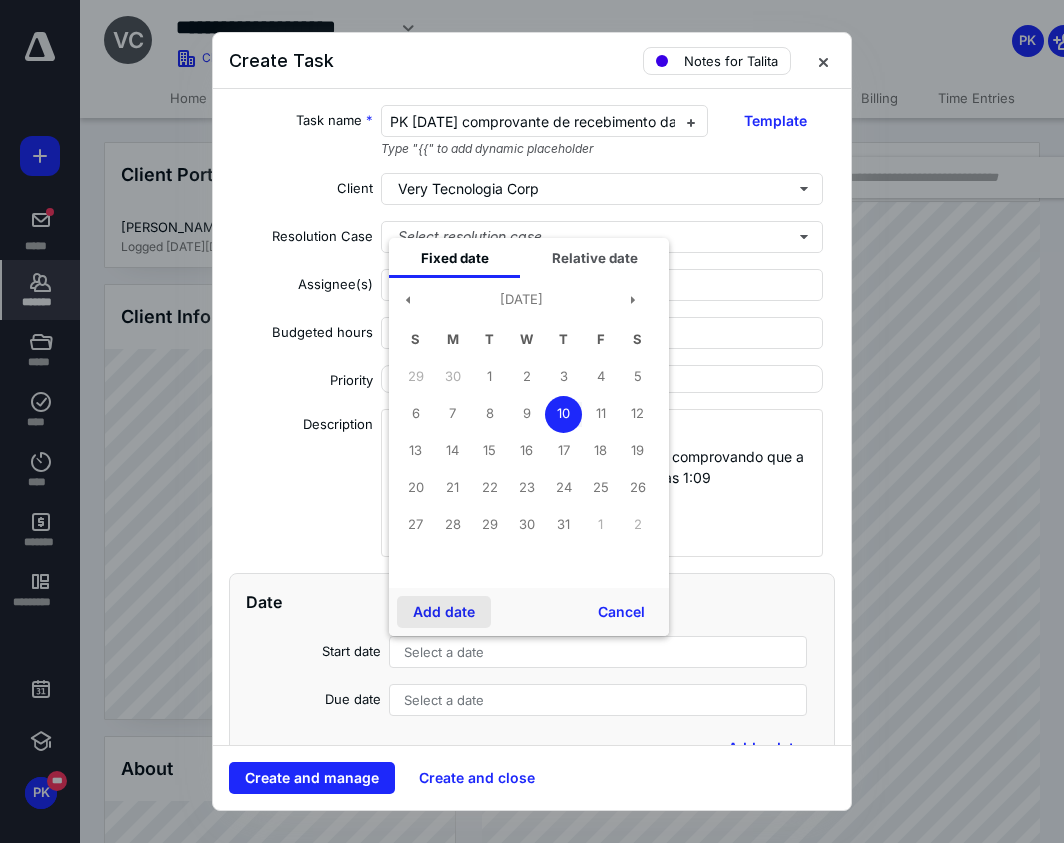 click on "Add date" at bounding box center [444, 612] 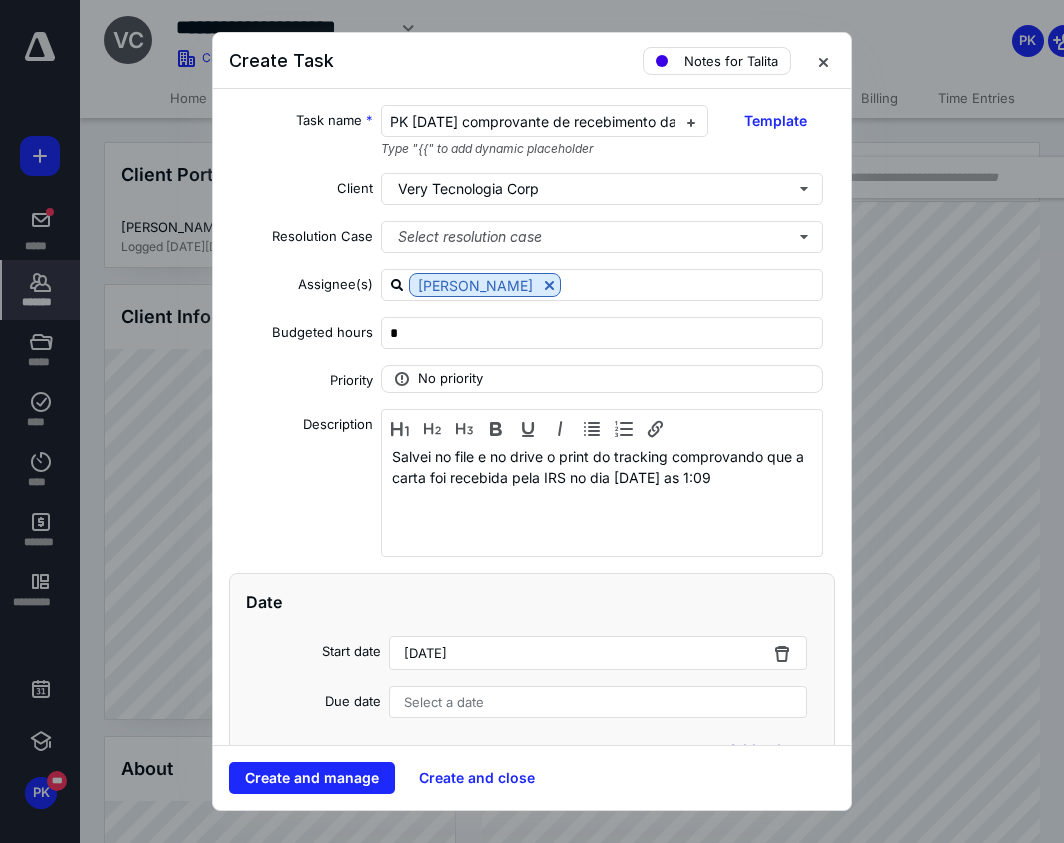 click on "Select a date" at bounding box center (444, 702) 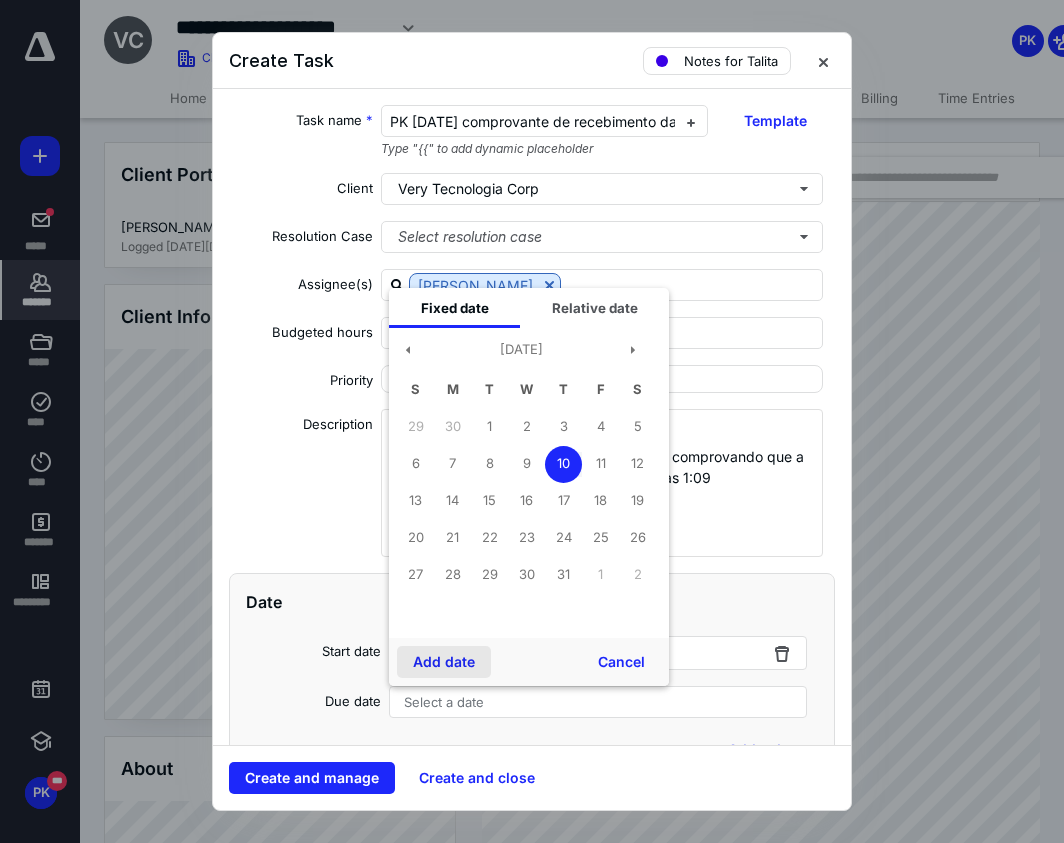 click on "Add date" at bounding box center (444, 662) 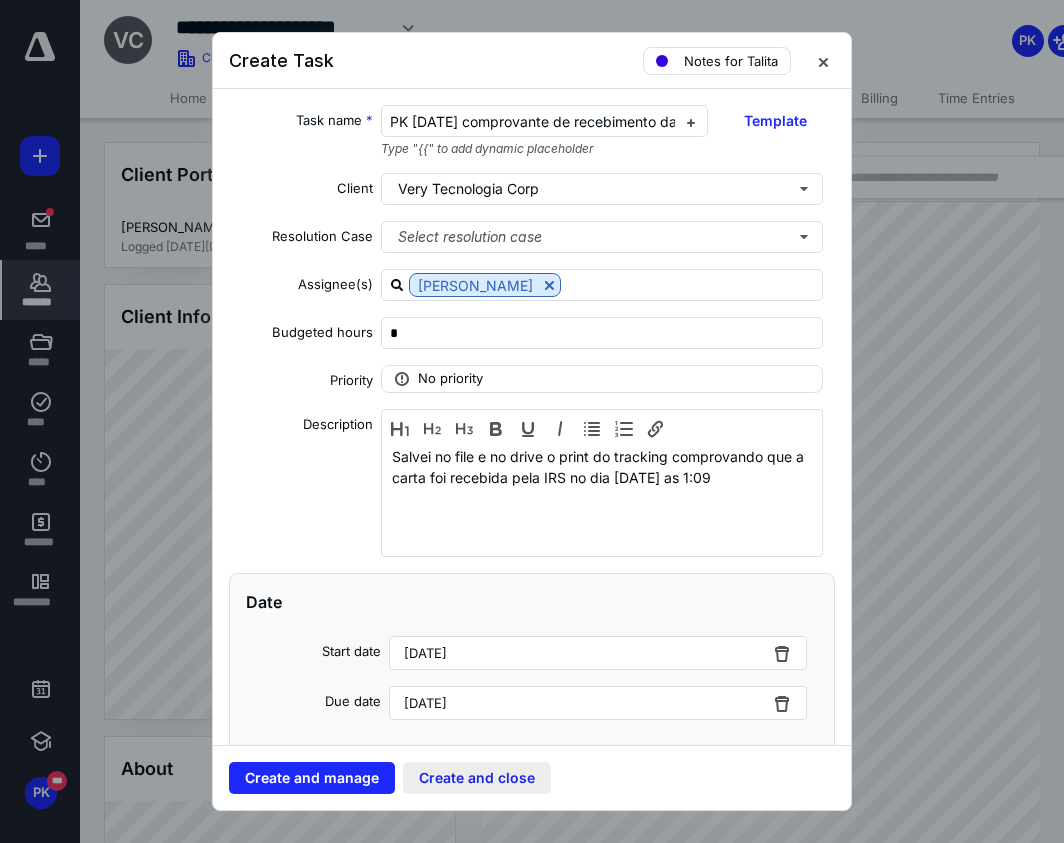 click on "Create and close" at bounding box center (477, 778) 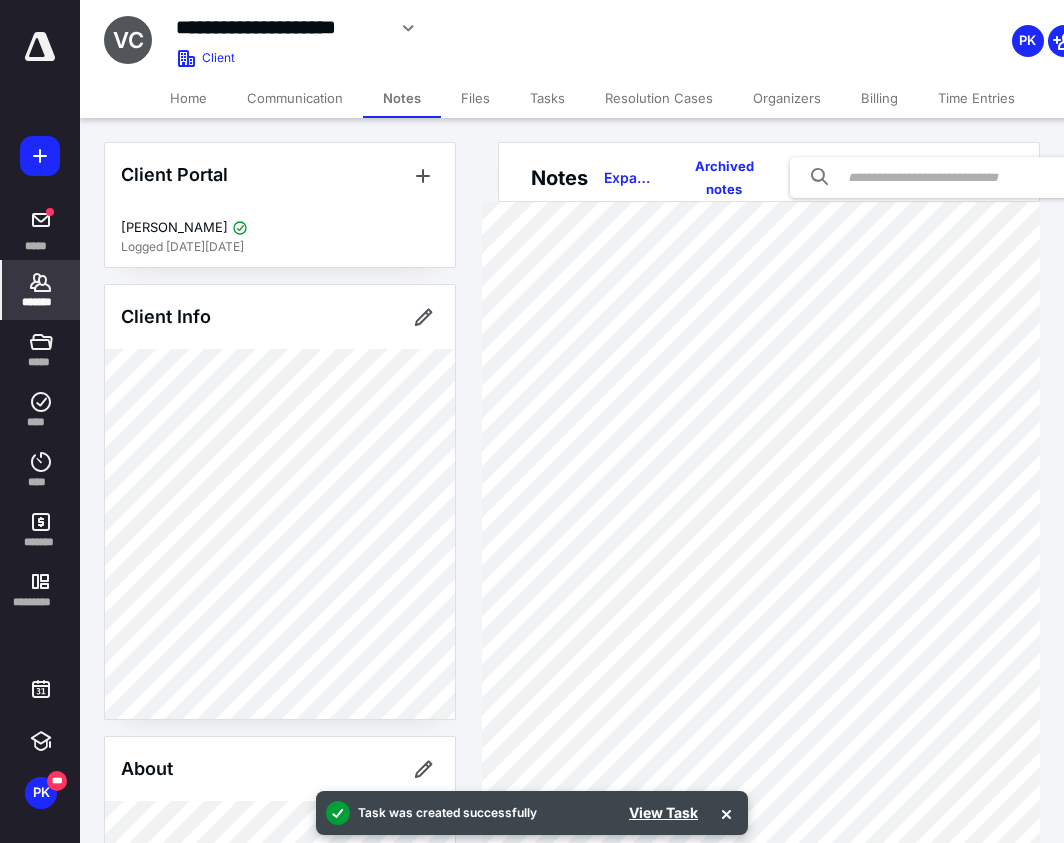 click on "Tasks" at bounding box center (547, 98) 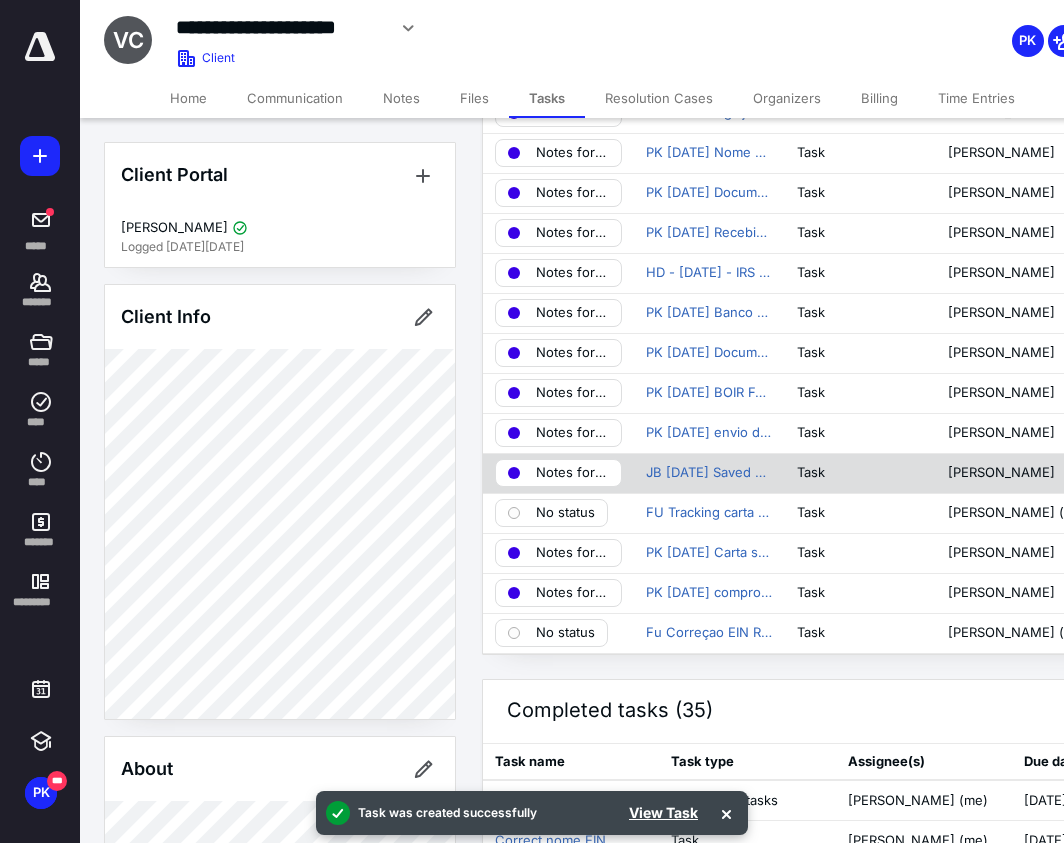 scroll, scrollTop: 240, scrollLeft: 0, axis: vertical 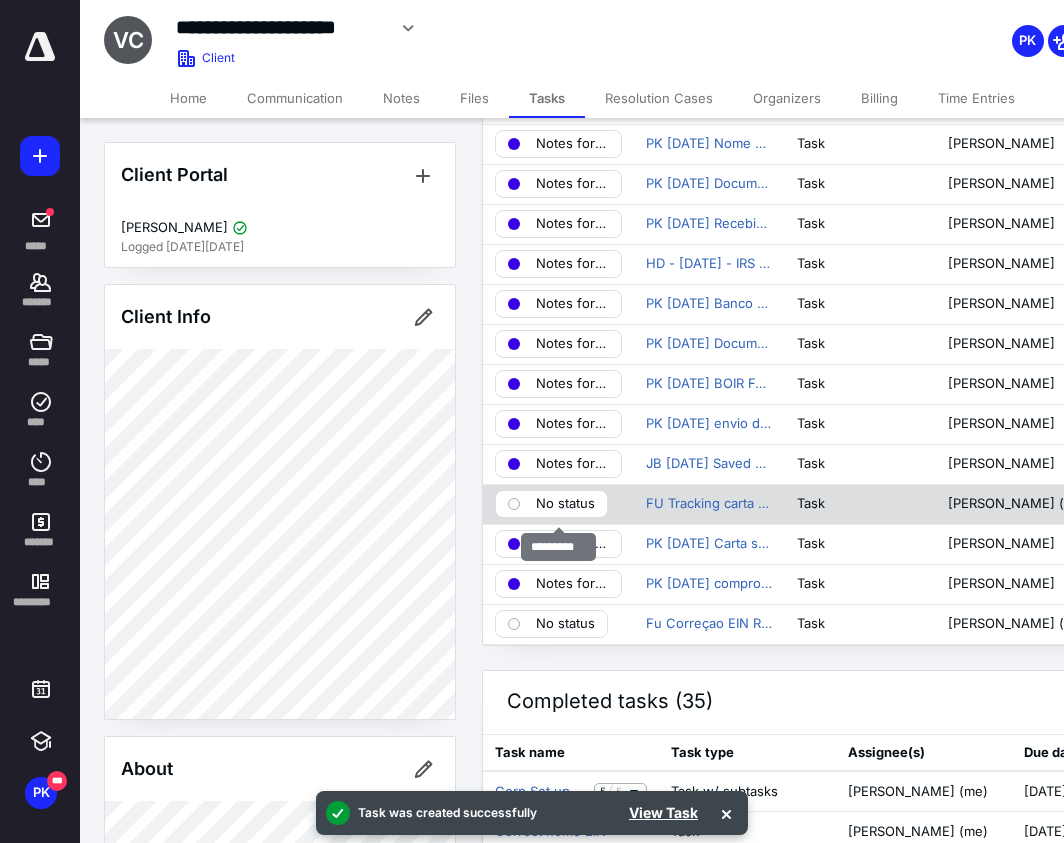 click on "No status" at bounding box center (565, 504) 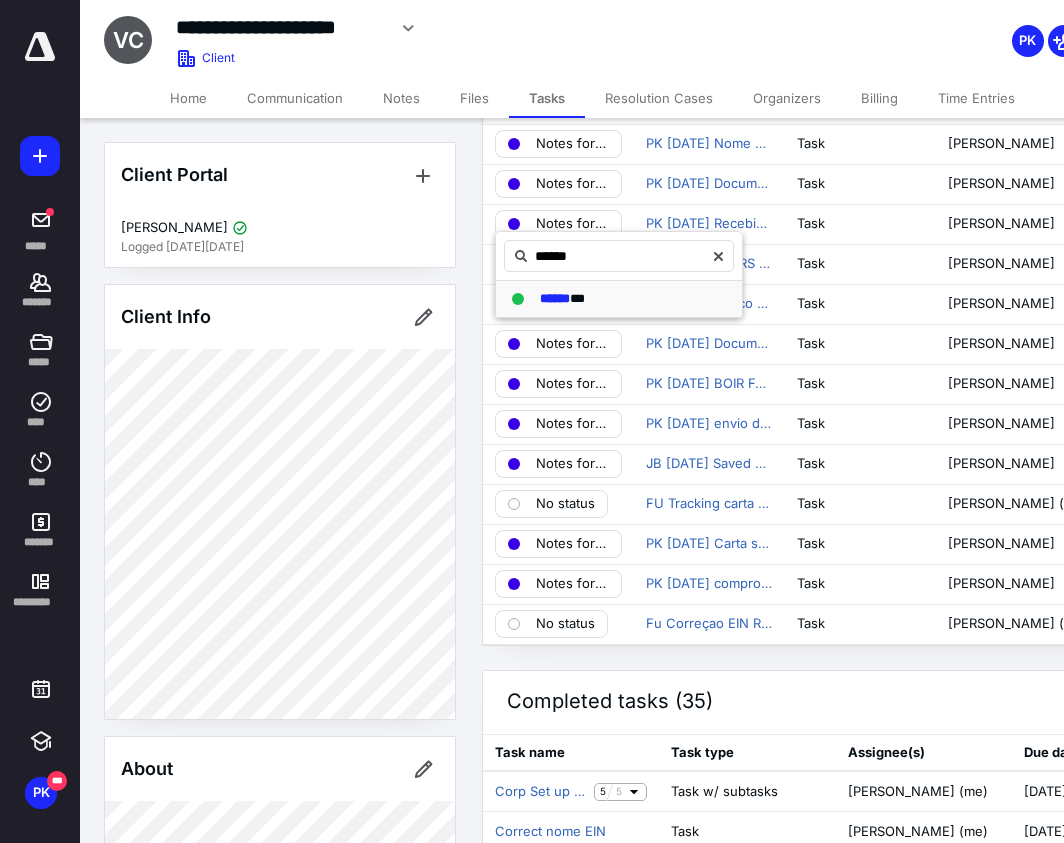 type on "******" 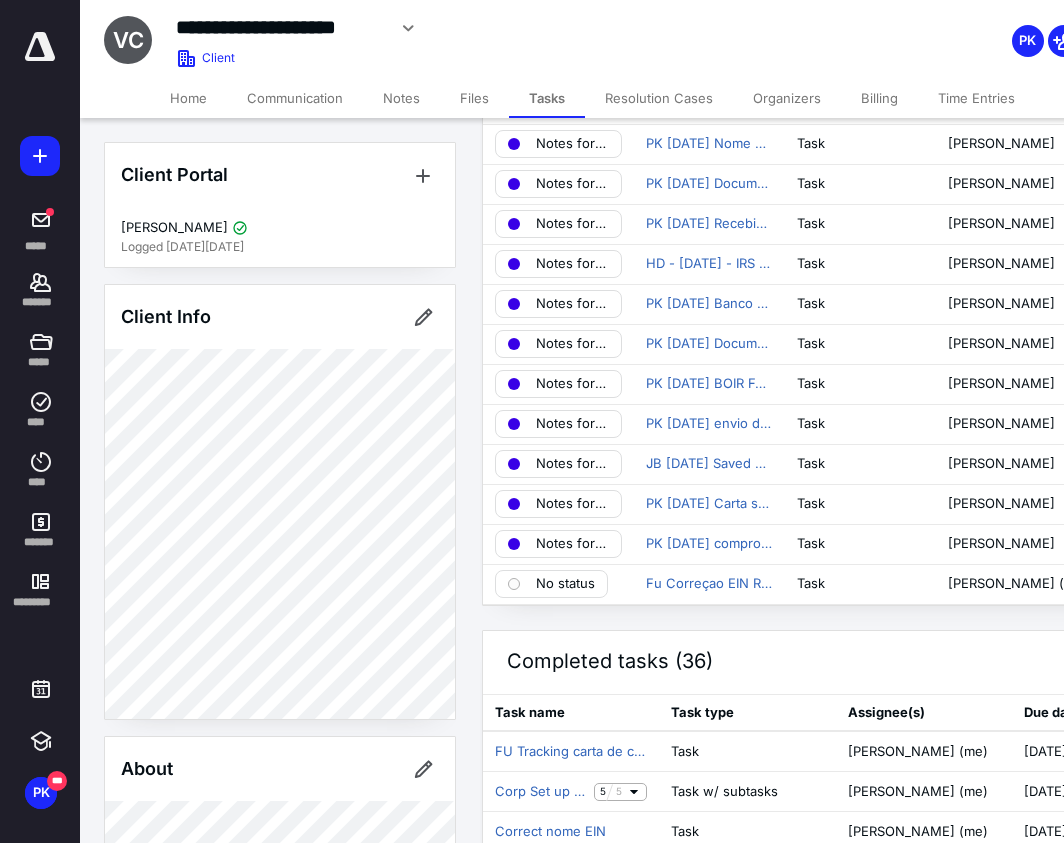 click on "Files" at bounding box center [474, 98] 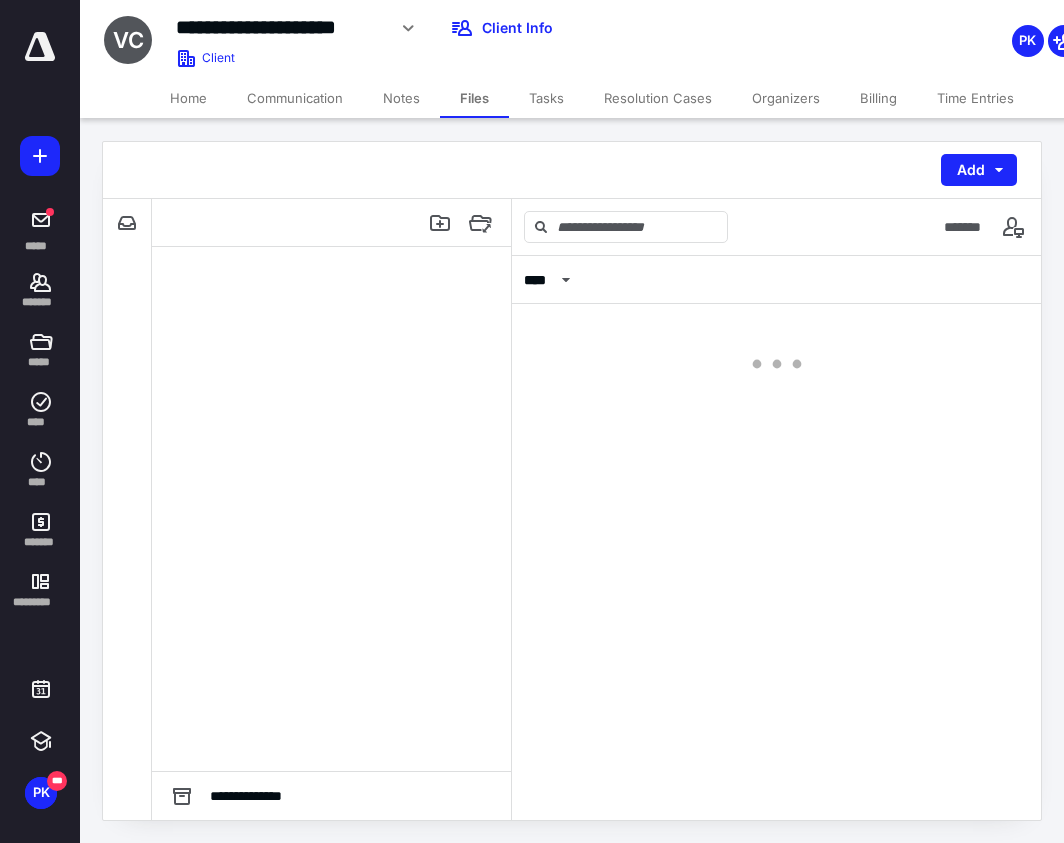 scroll, scrollTop: 0, scrollLeft: 0, axis: both 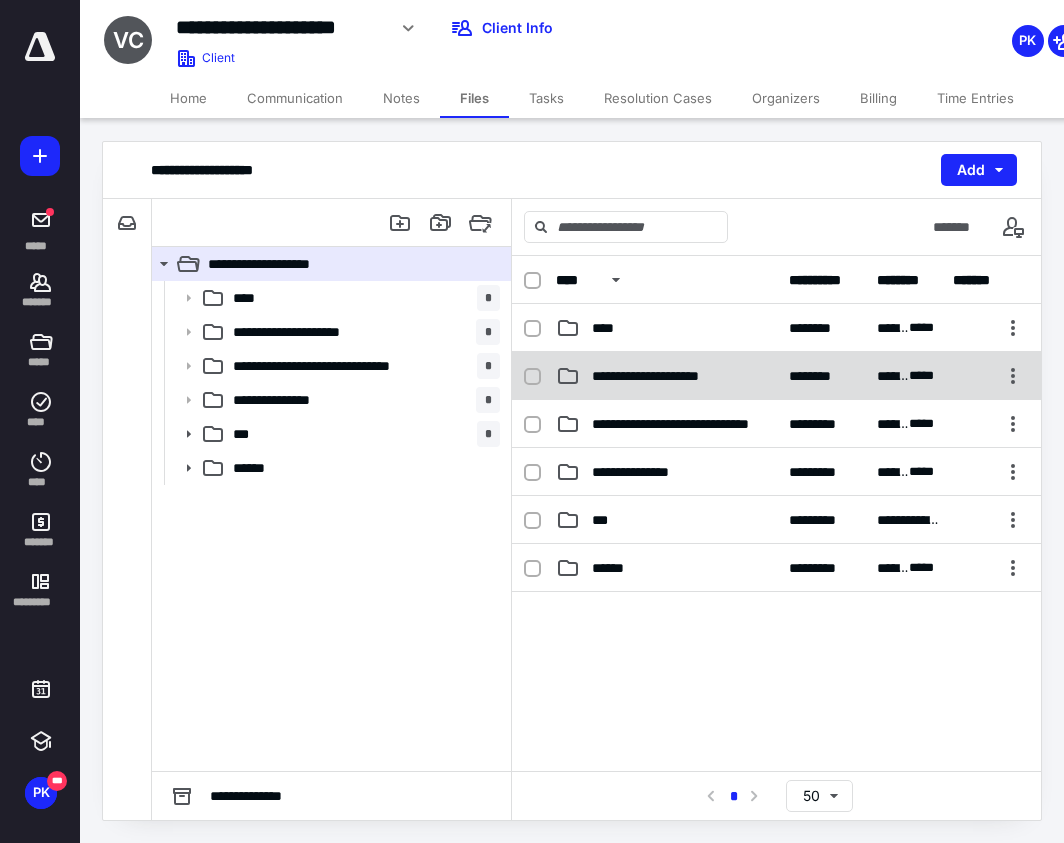 click on "**********" at bounding box center (665, 376) 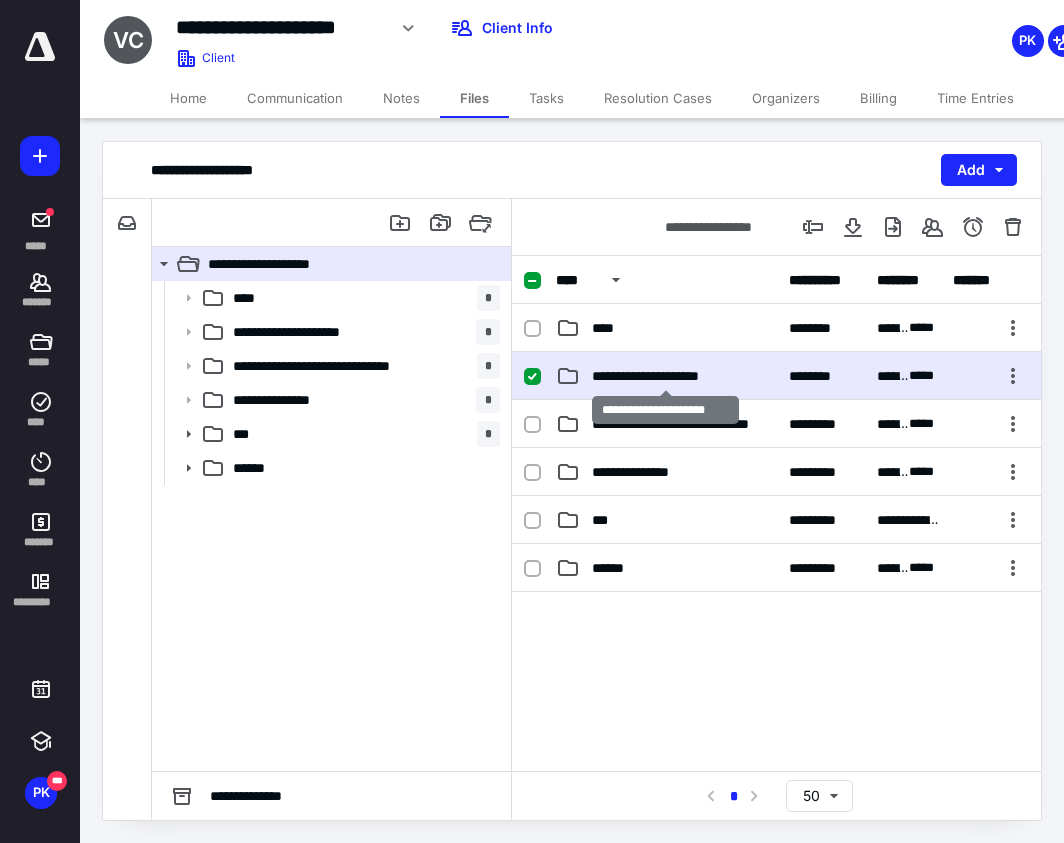 click on "**********" at bounding box center [665, 376] 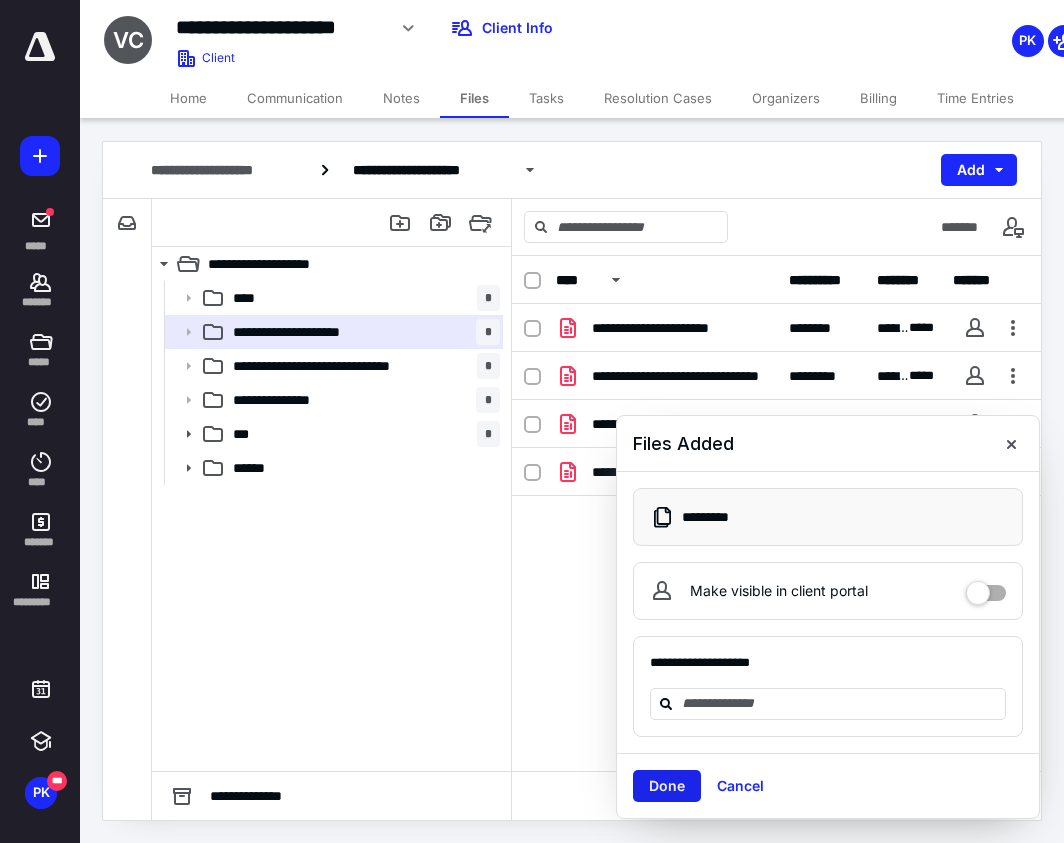 click on "Done" at bounding box center (667, 786) 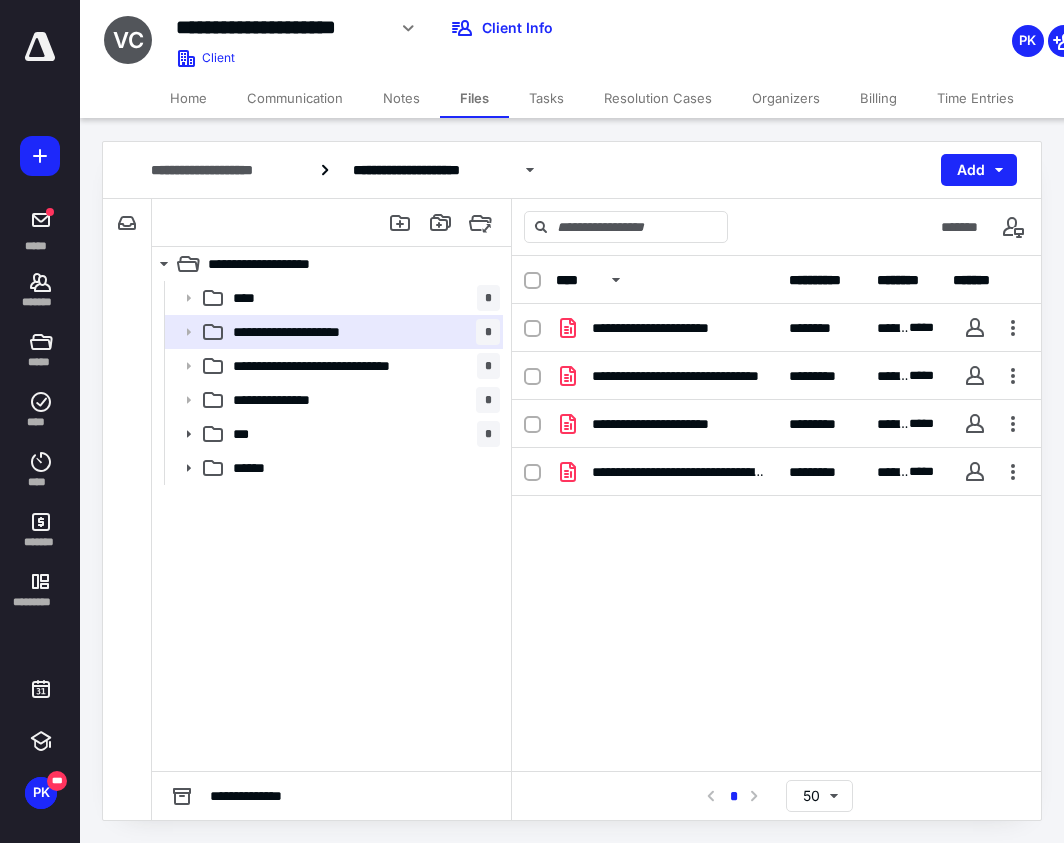 click on "Notes" at bounding box center (401, 98) 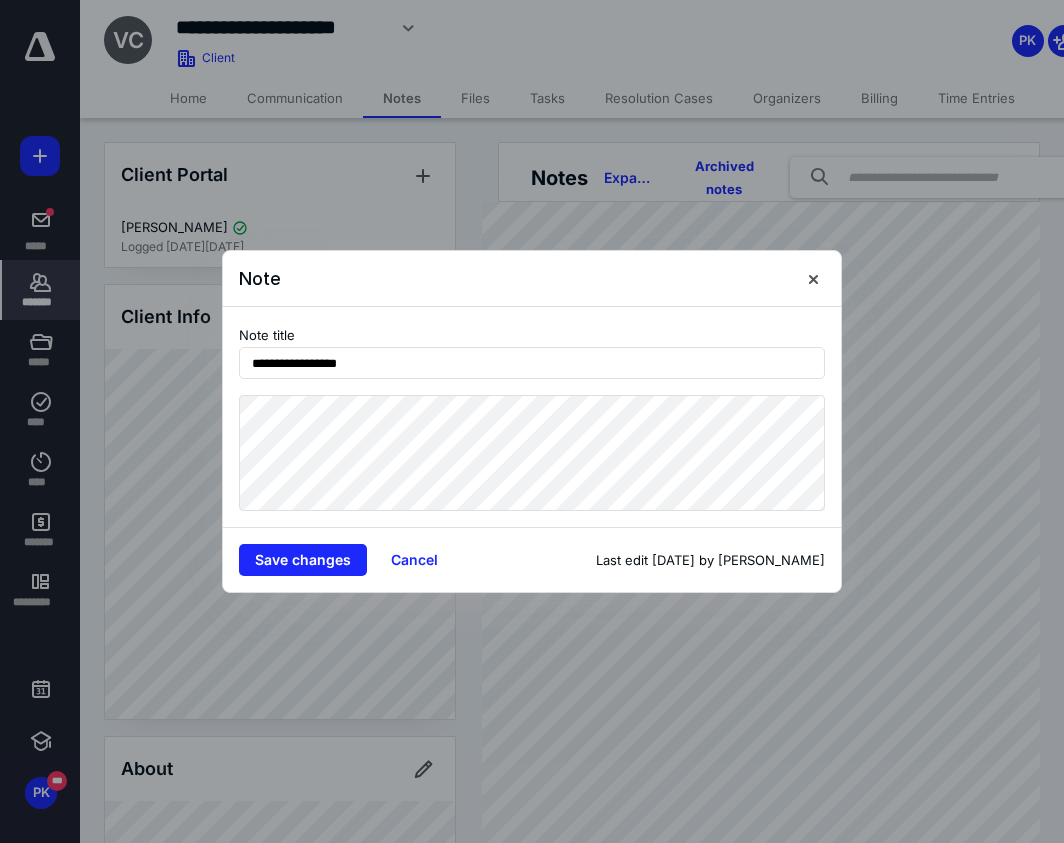 click on "**********" at bounding box center [532, 421] 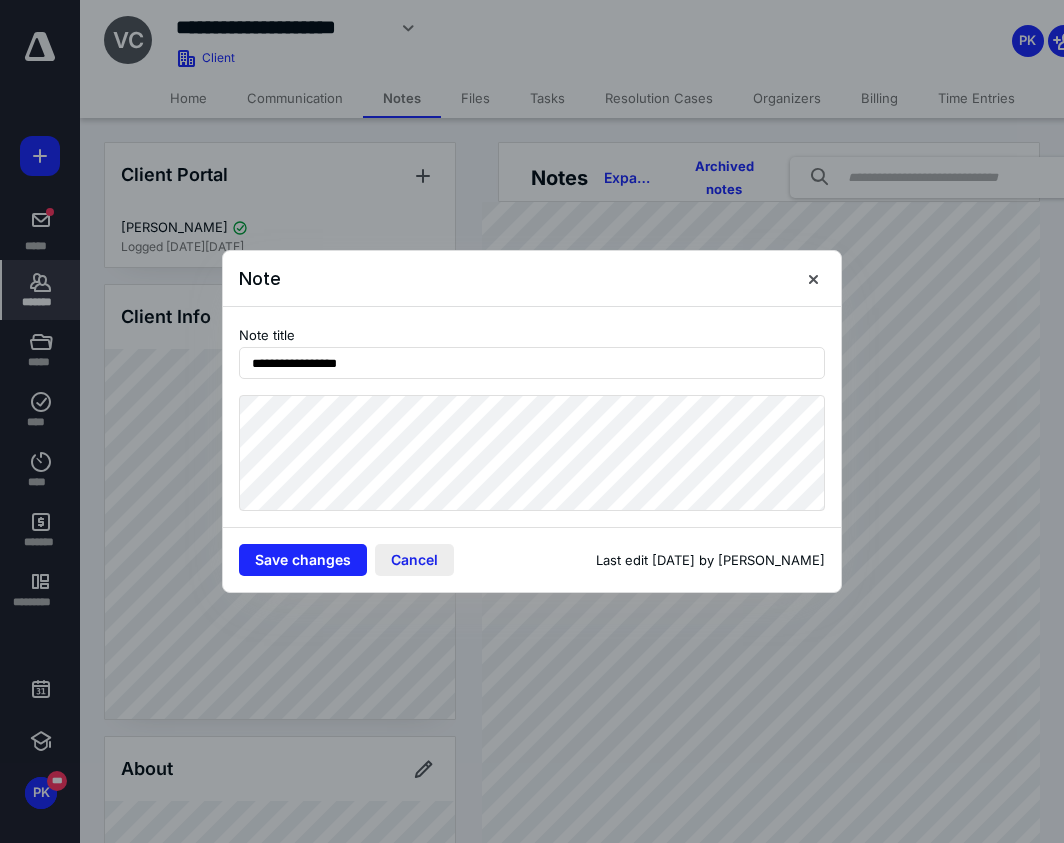 click on "Cancel" at bounding box center [414, 560] 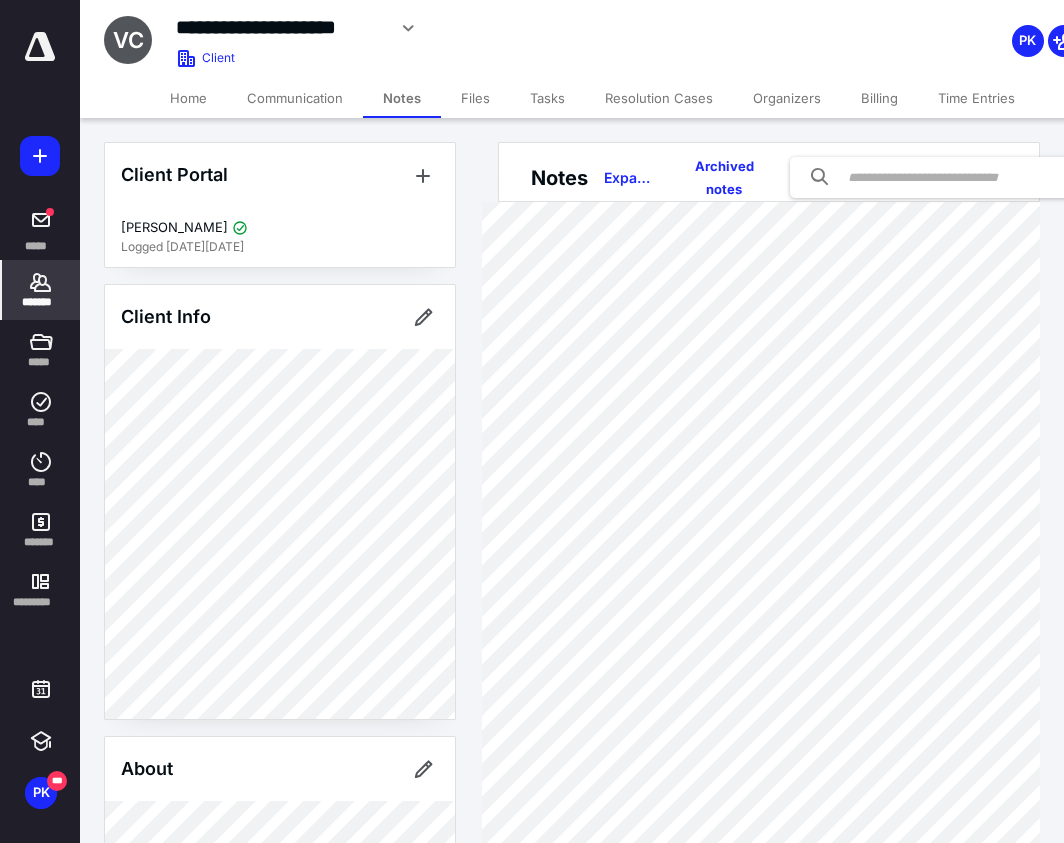 click 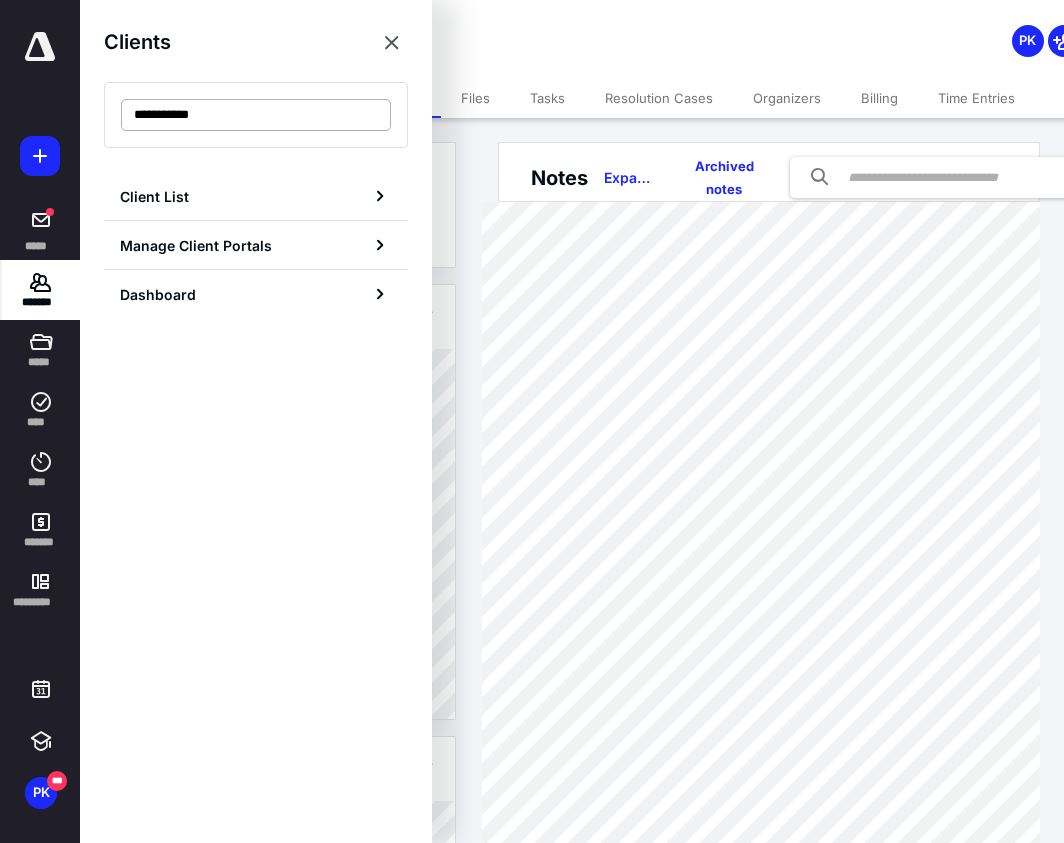 click on "**********" at bounding box center [256, 115] 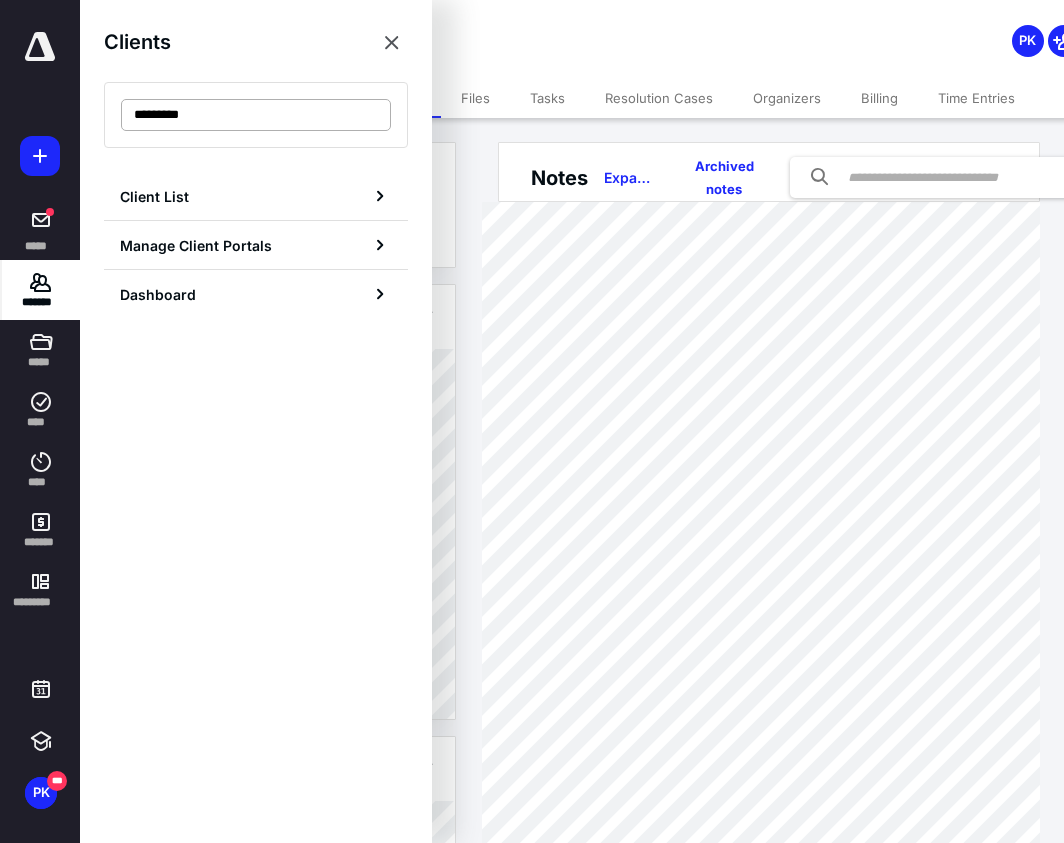 click on "*********" at bounding box center (256, 115) 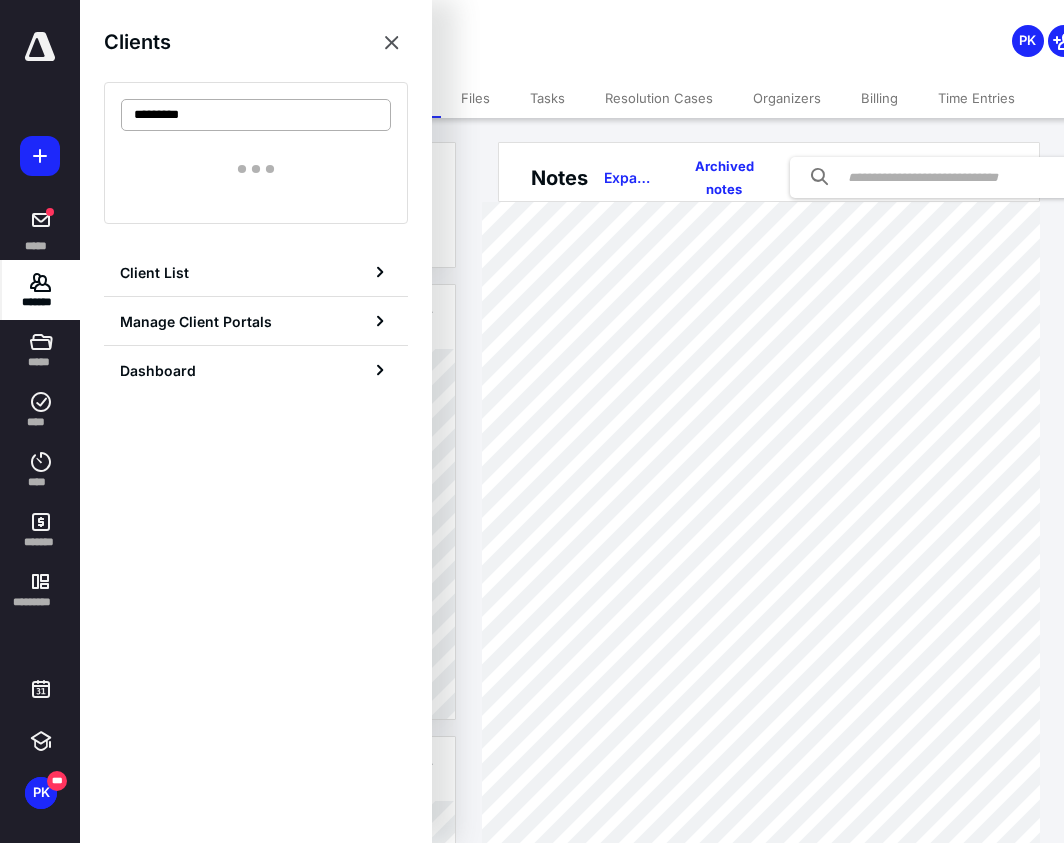 type on "********" 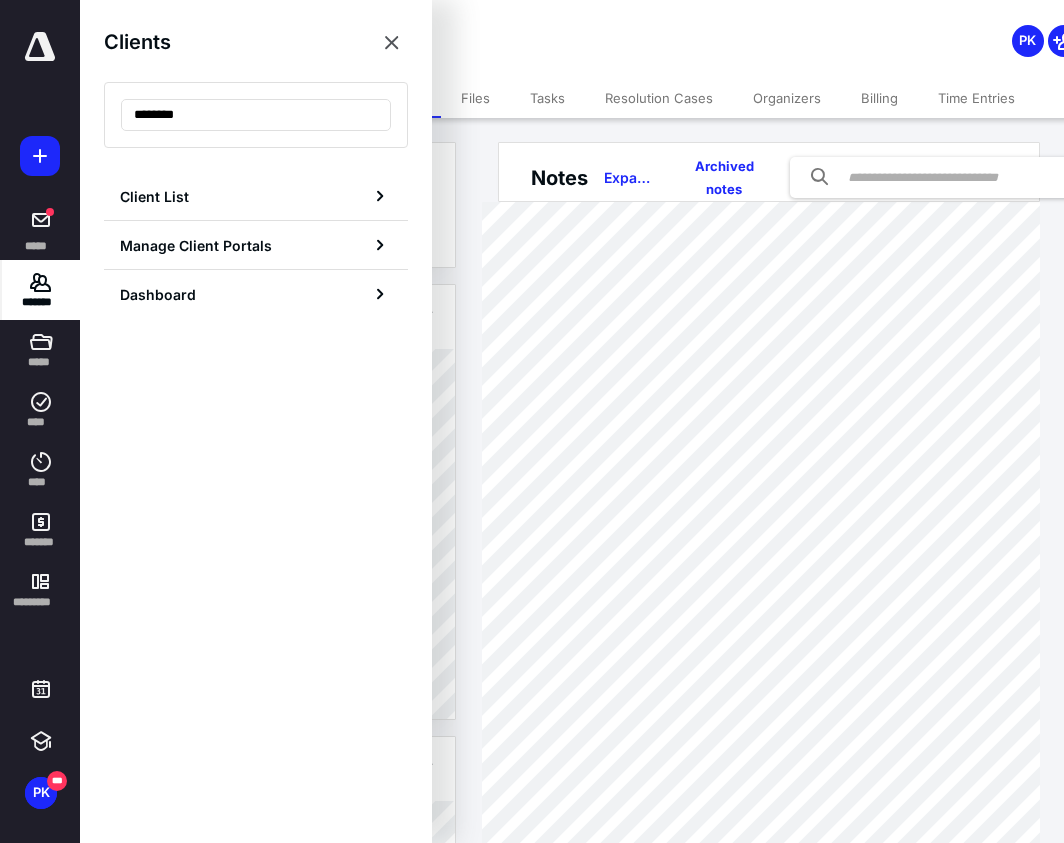drag, startPoint x: 195, startPoint y: 115, endPoint x: 48, endPoint y: 122, distance: 147.16656 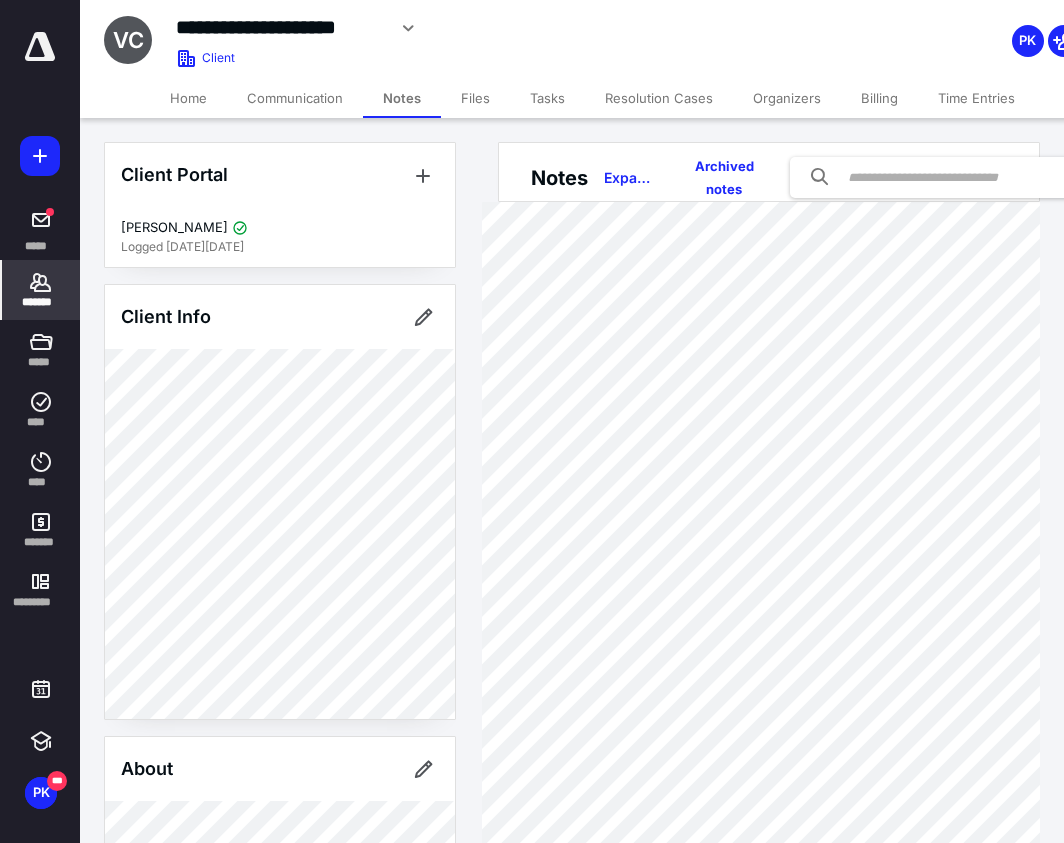 click on "*******" at bounding box center [41, 302] 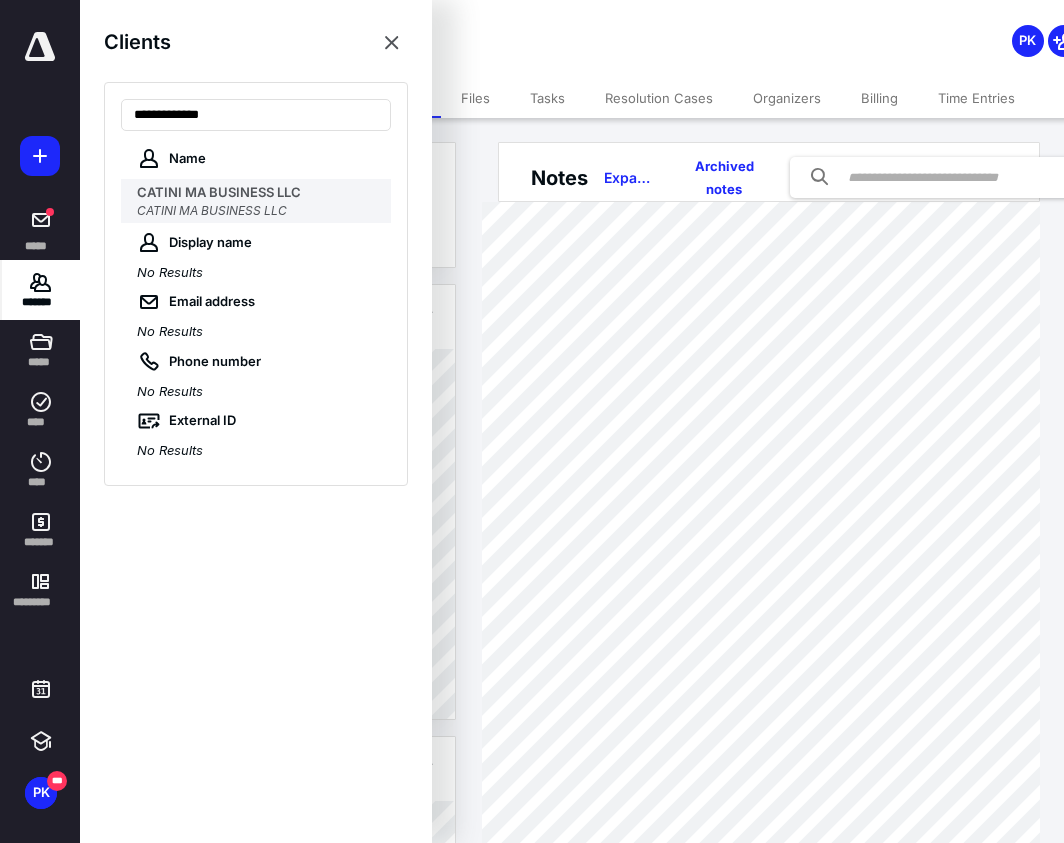 type on "**********" 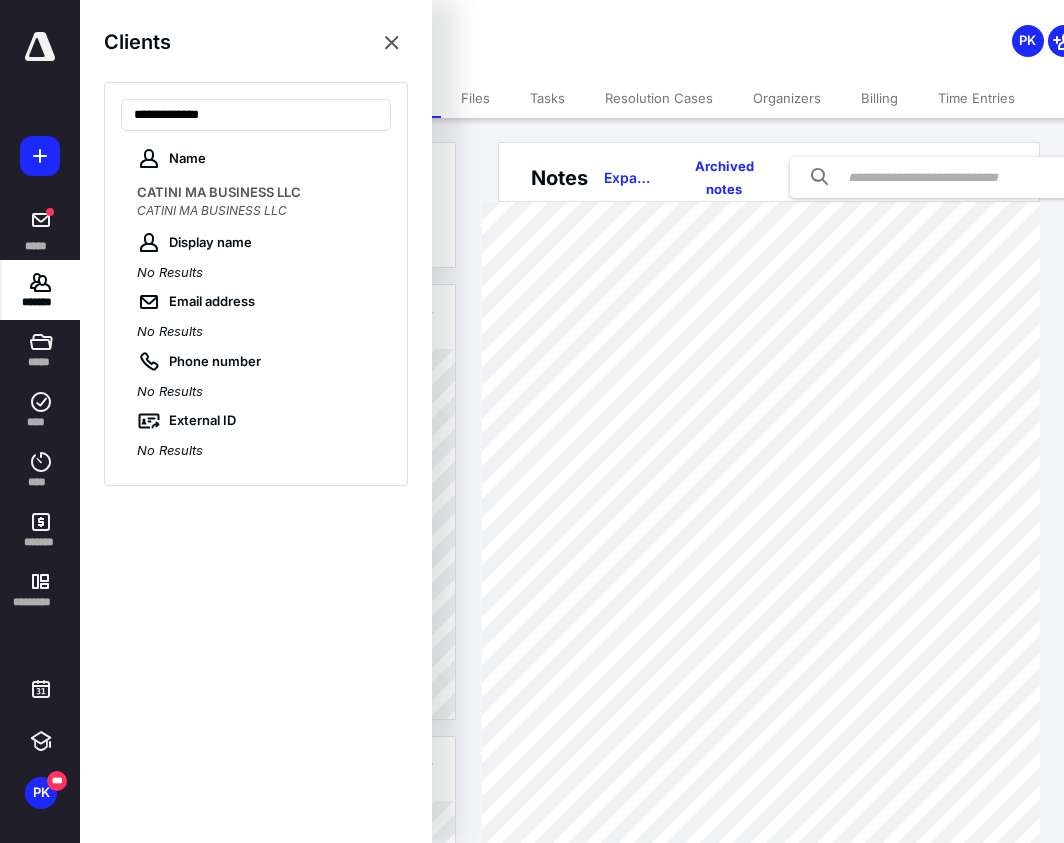 drag, startPoint x: 226, startPoint y: 180, endPoint x: 200, endPoint y: 189, distance: 27.513634 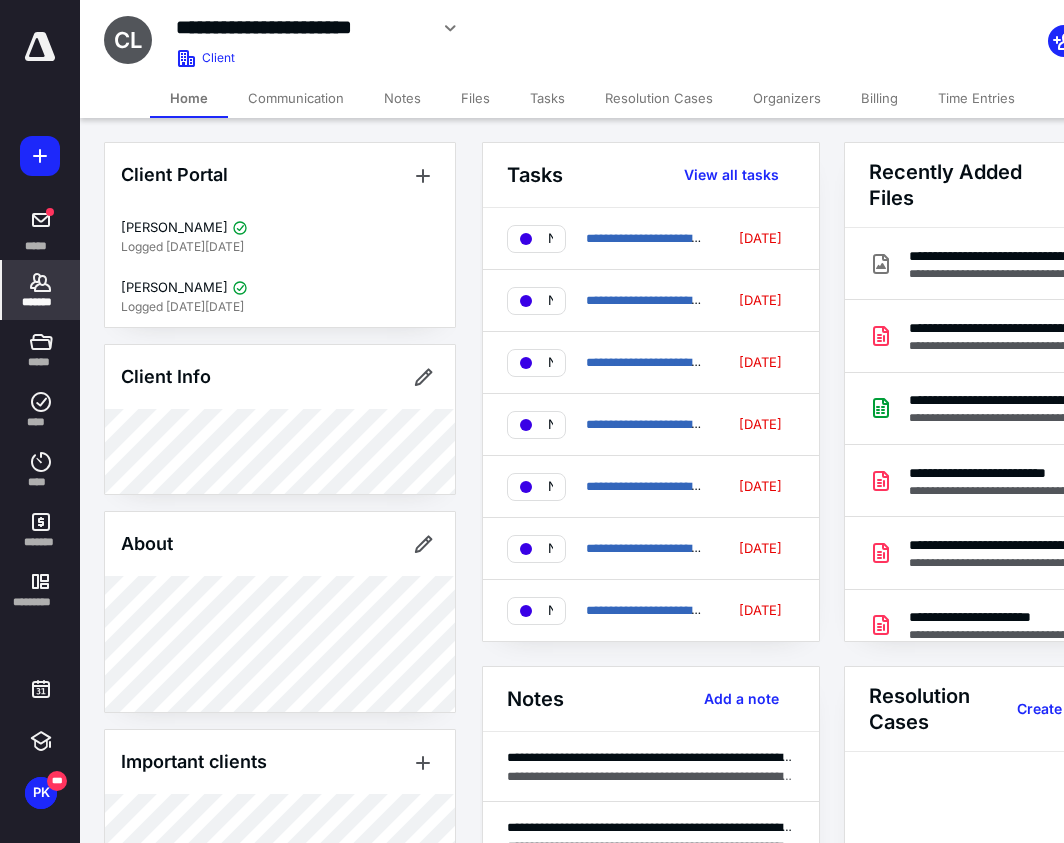 click on "Notes" at bounding box center (402, 98) 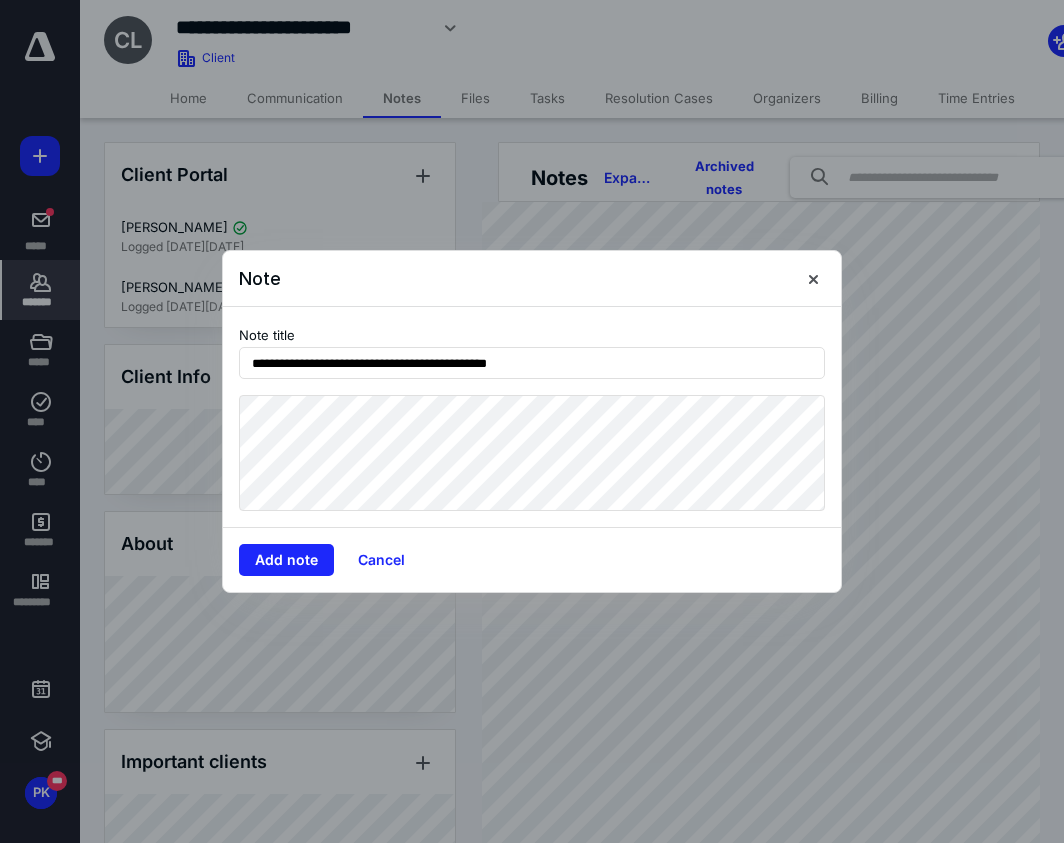 drag, startPoint x: 511, startPoint y: 324, endPoint x: 630, endPoint y: 322, distance: 119.01681 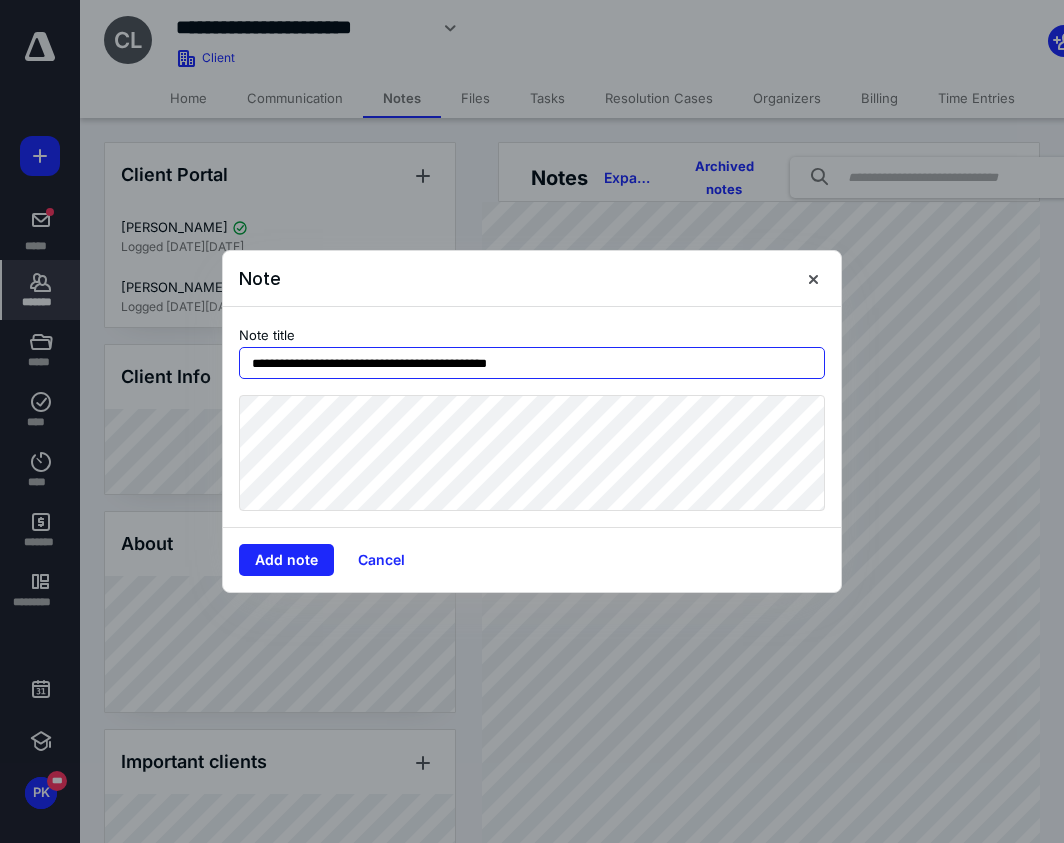click on "**********" at bounding box center (532, 363) 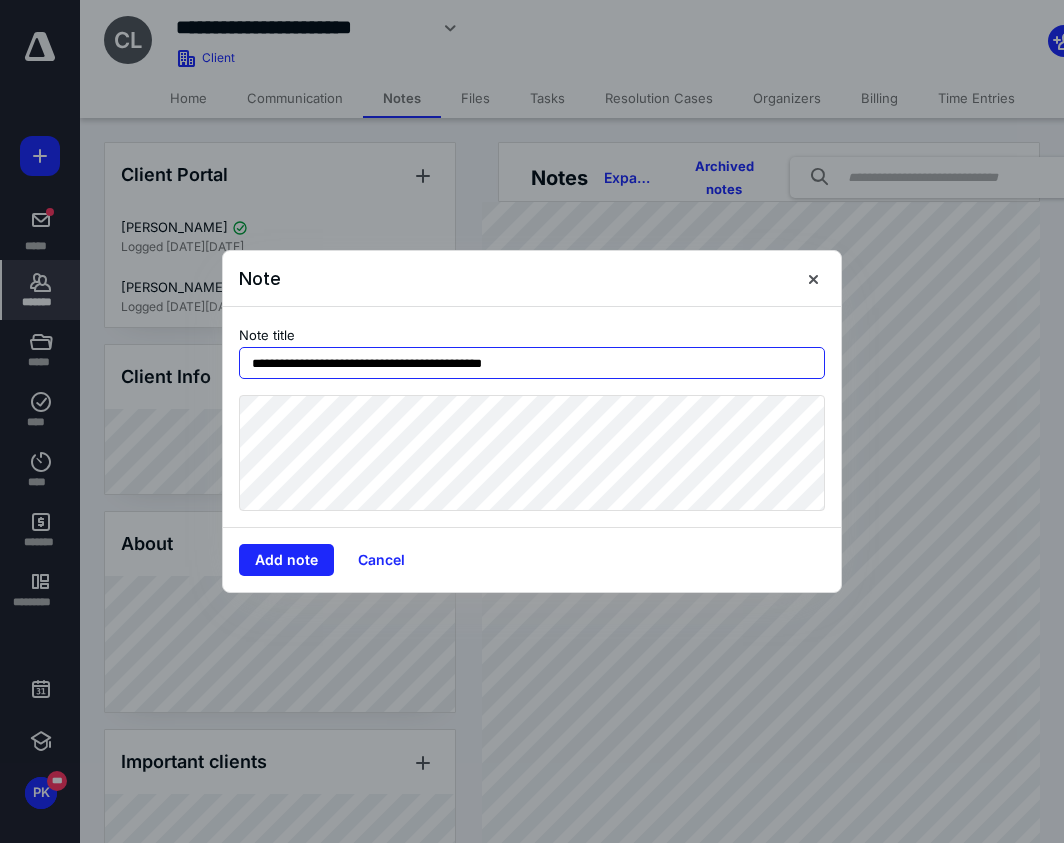 click on "**********" at bounding box center (532, 363) 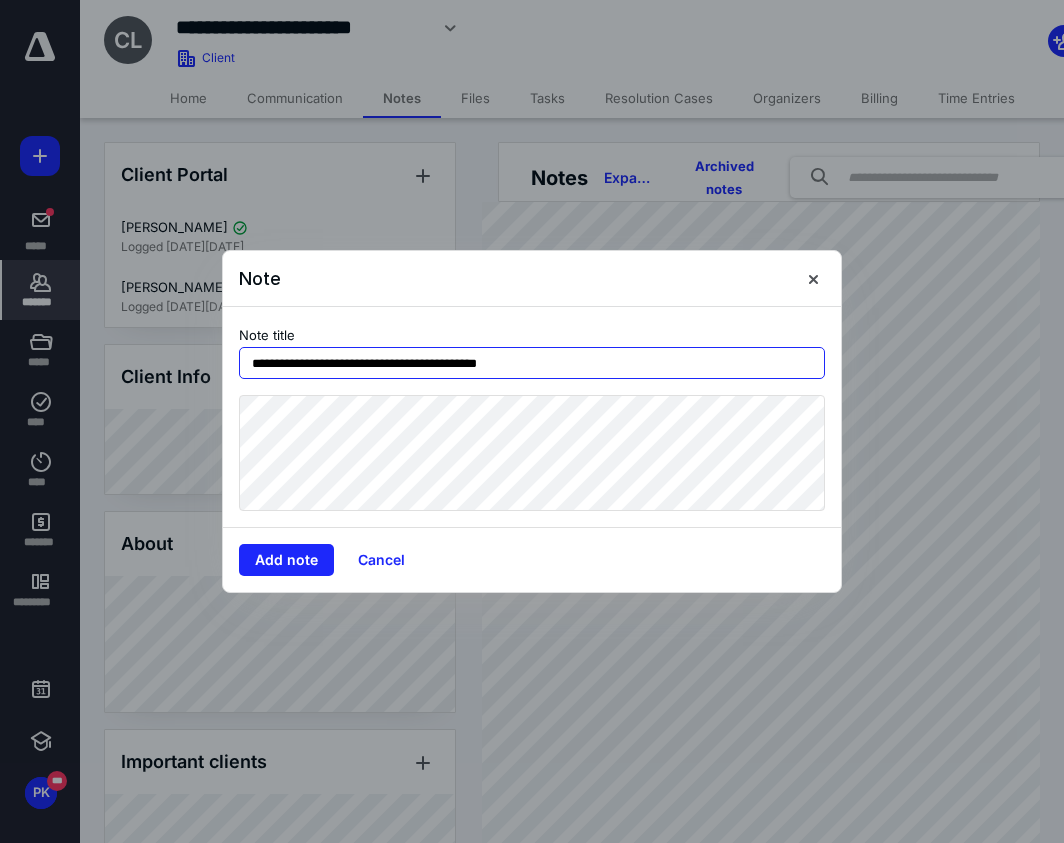 click on "**********" at bounding box center (532, 363) 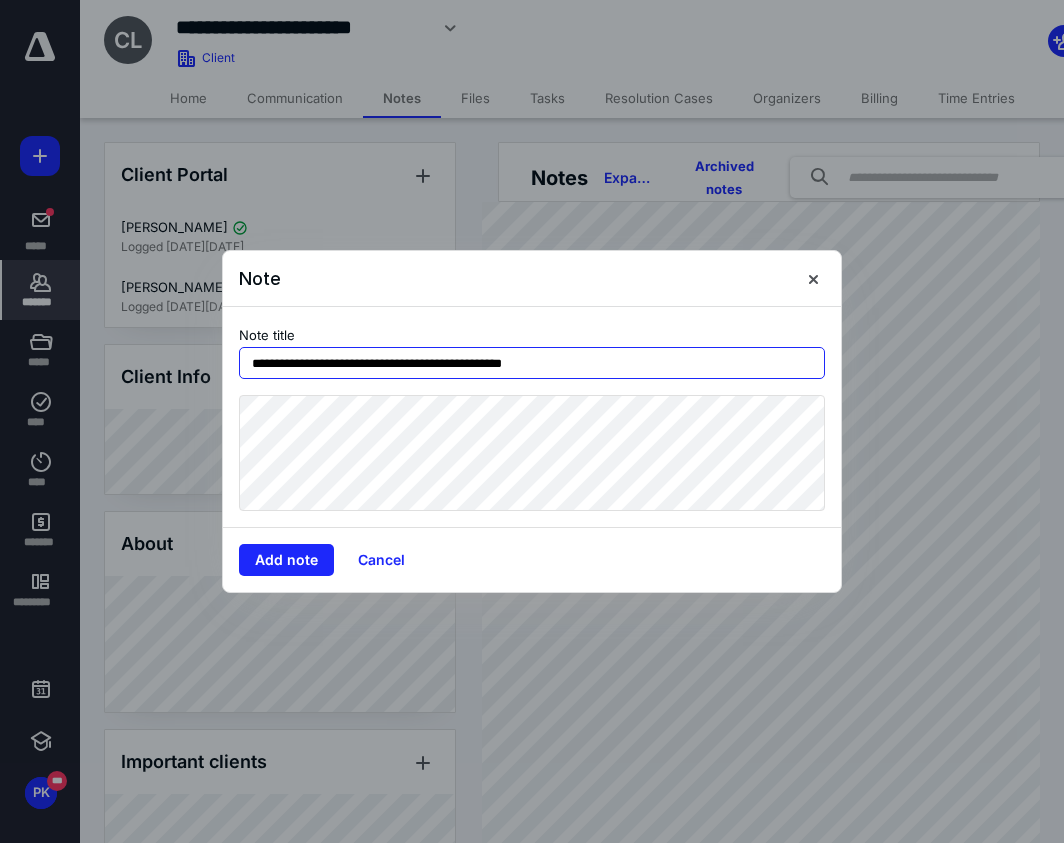 type on "**********" 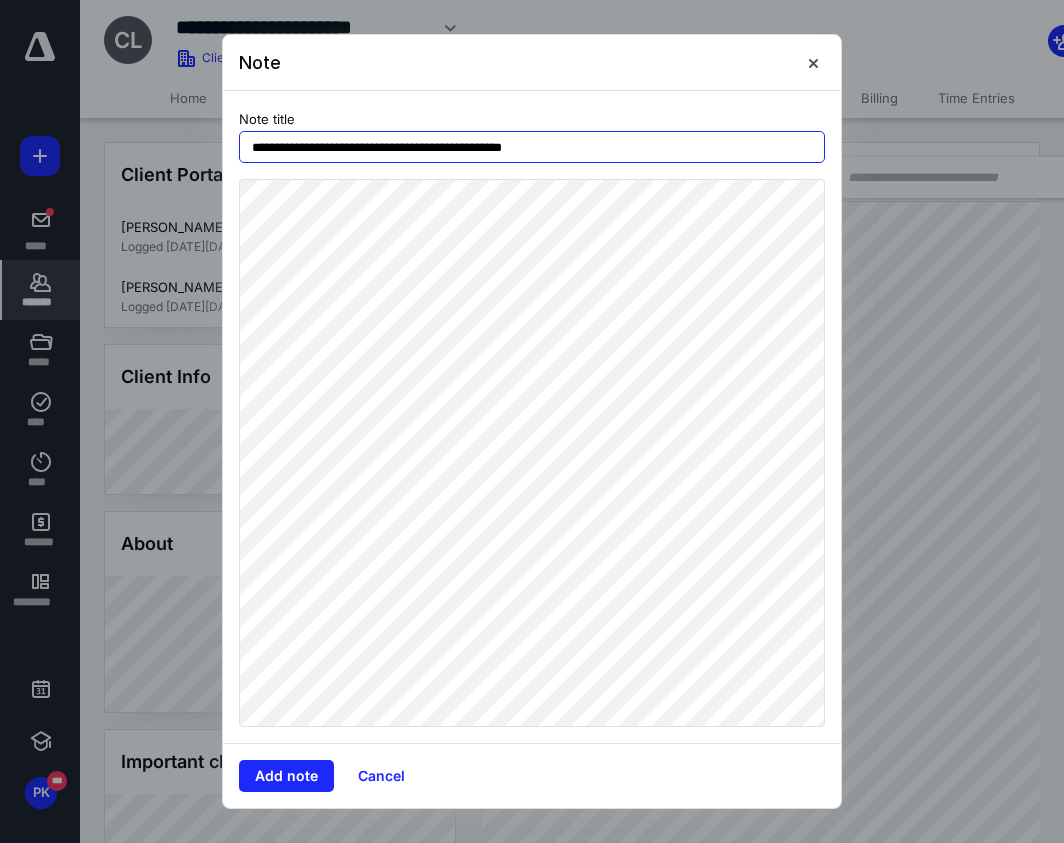 drag, startPoint x: 594, startPoint y: 150, endPoint x: 292, endPoint y: 149, distance: 302.00165 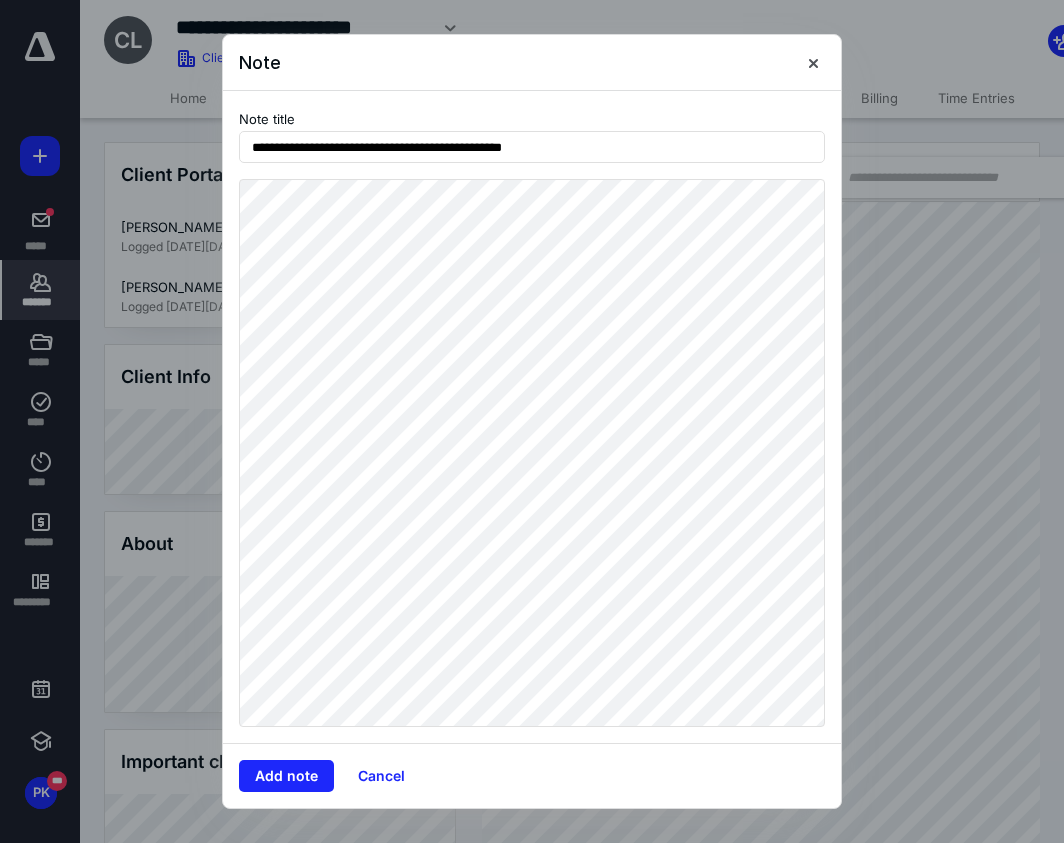 drag, startPoint x: 292, startPoint y: 149, endPoint x: 762, endPoint y: 733, distance: 749.63727 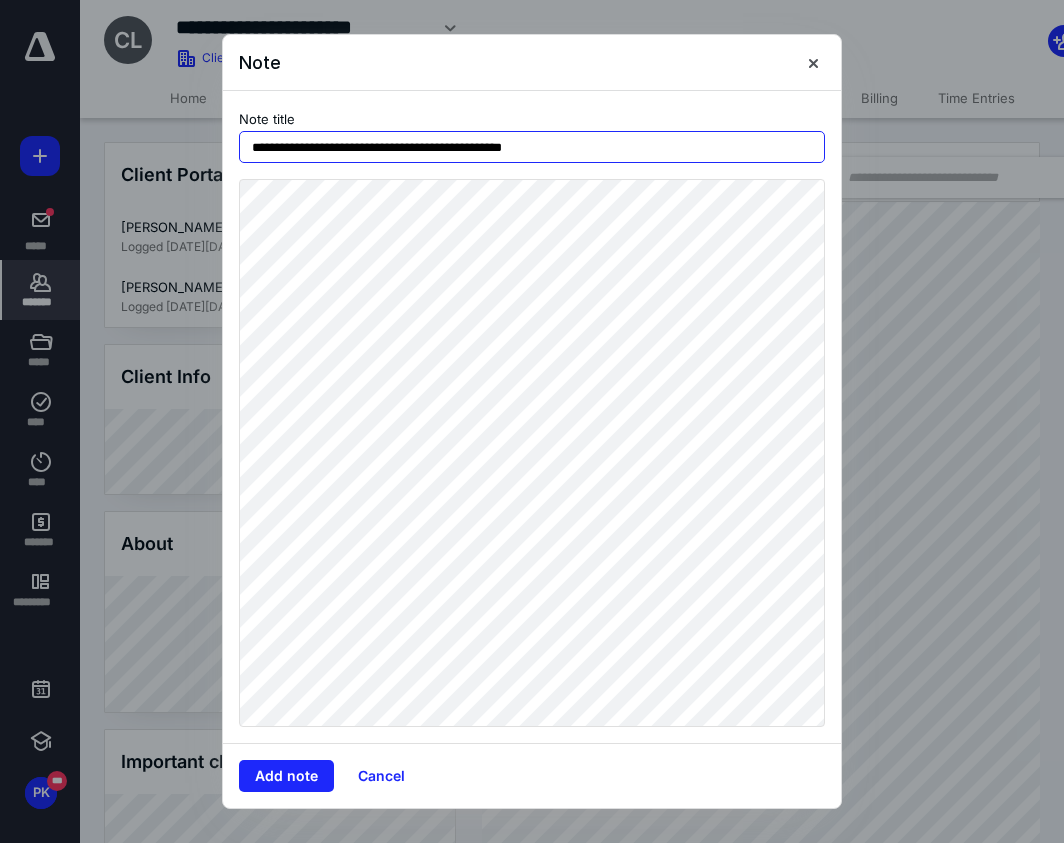 drag, startPoint x: 585, startPoint y: 149, endPoint x: 188, endPoint y: 150, distance: 397.00125 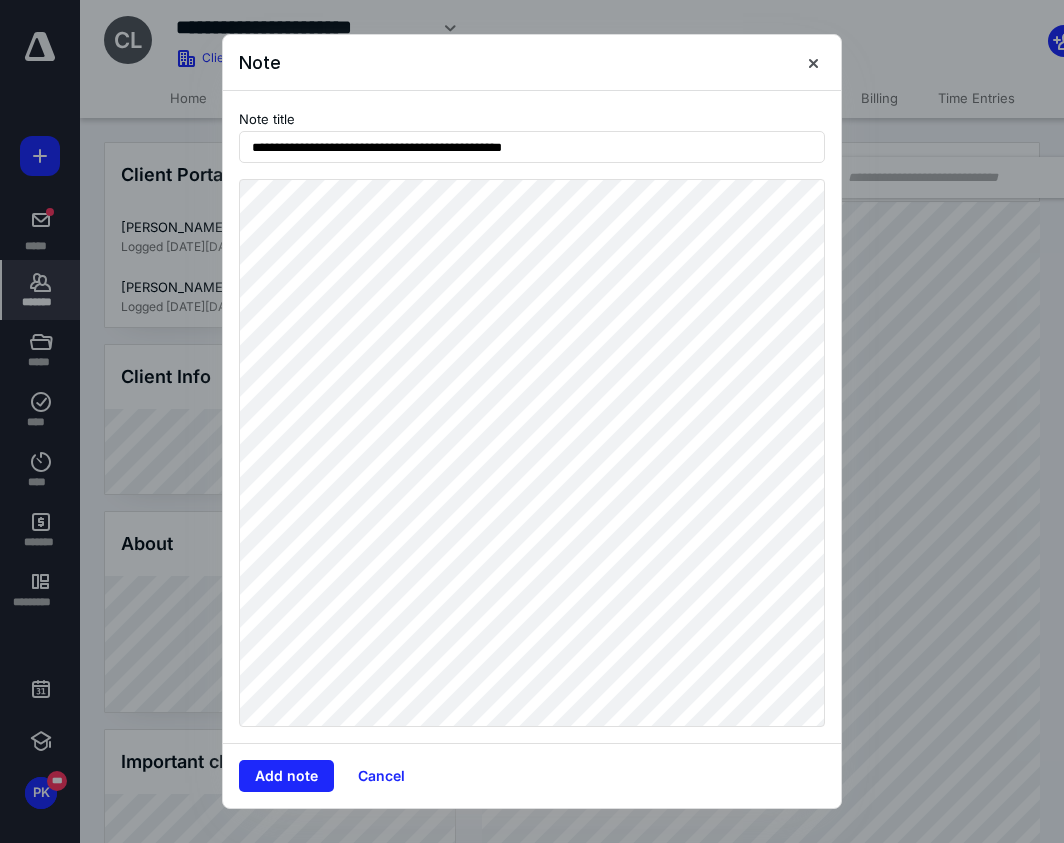 drag, startPoint x: 335, startPoint y: 149, endPoint x: 746, endPoint y: 750, distance: 728.0948 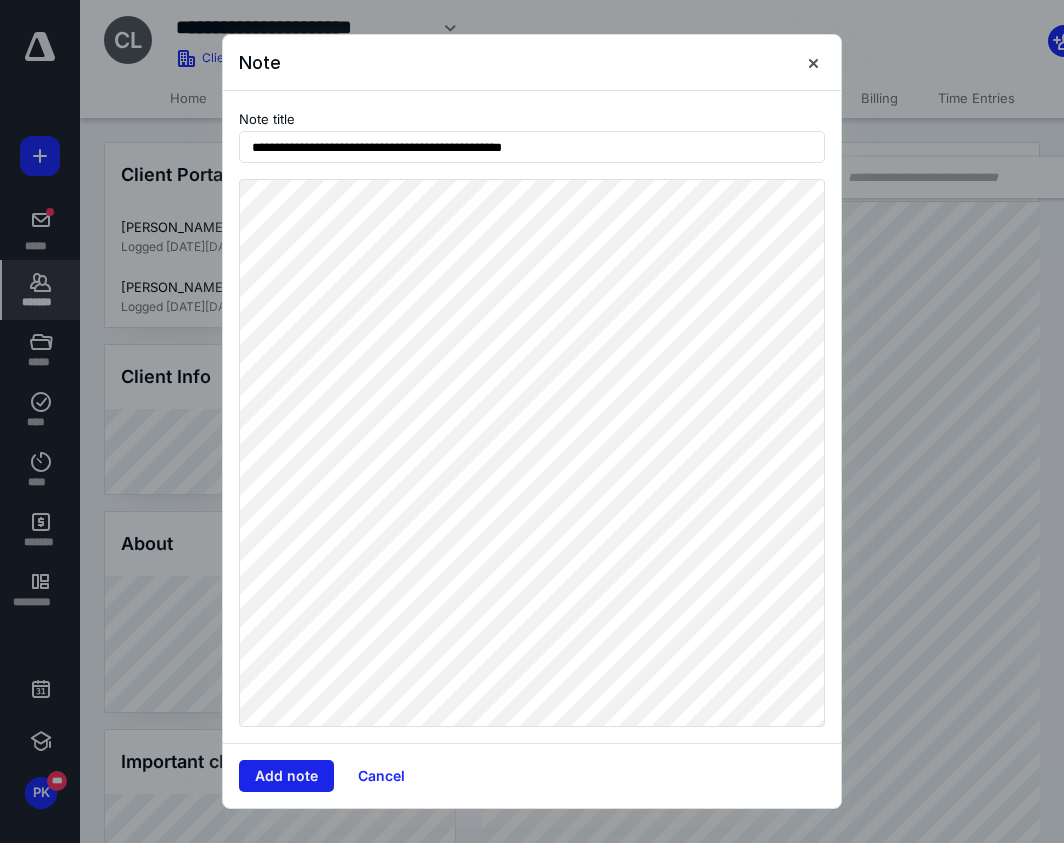 click on "Add note" at bounding box center [286, 776] 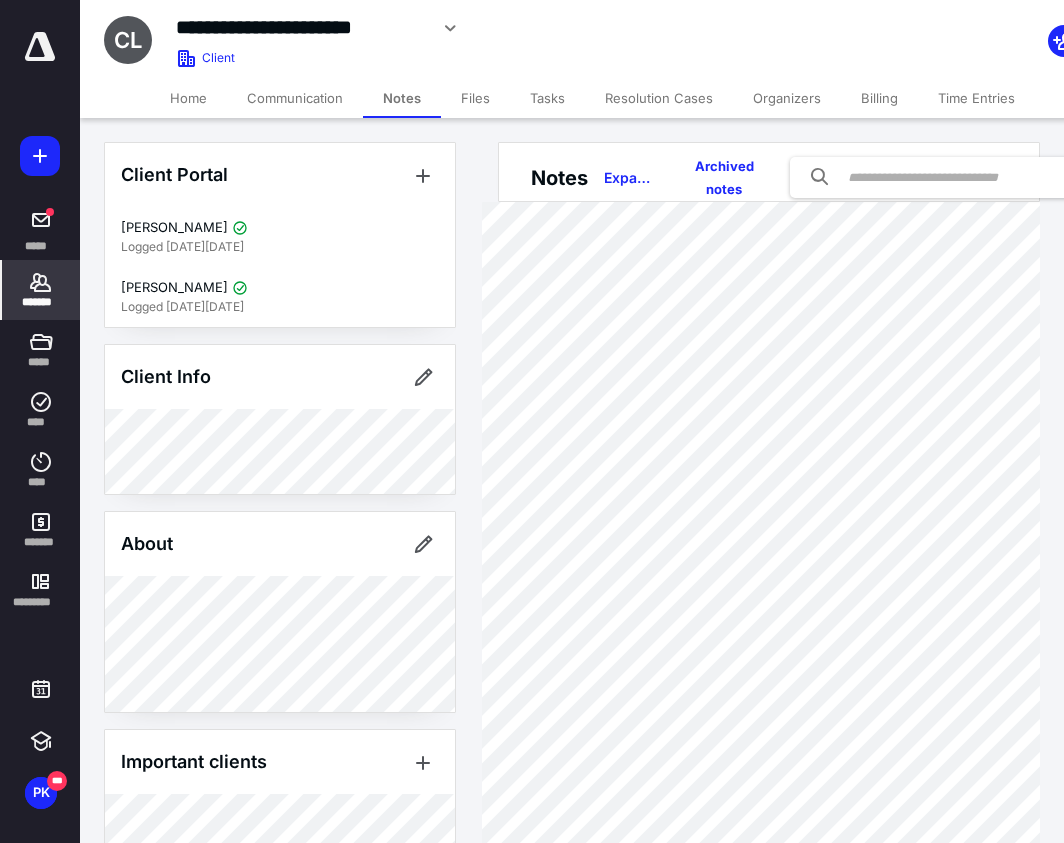 click 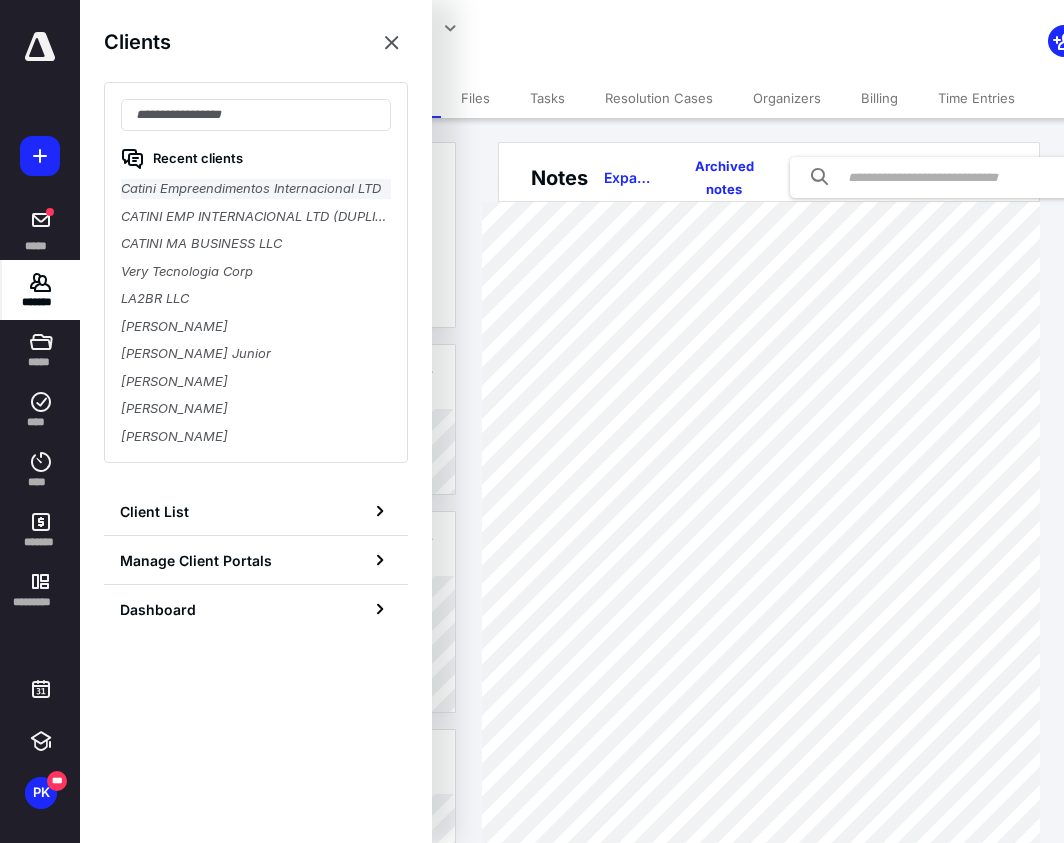 click on "Catini Empreendimentos Internacional LTD" at bounding box center [256, 189] 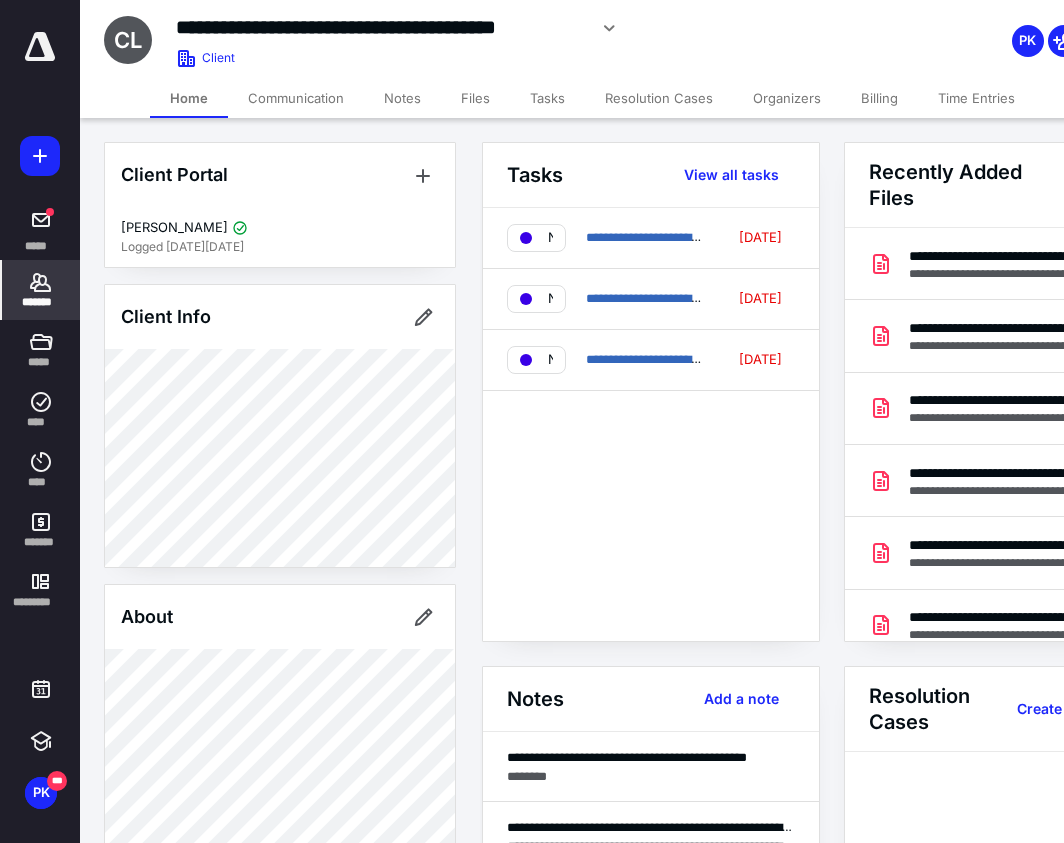 click 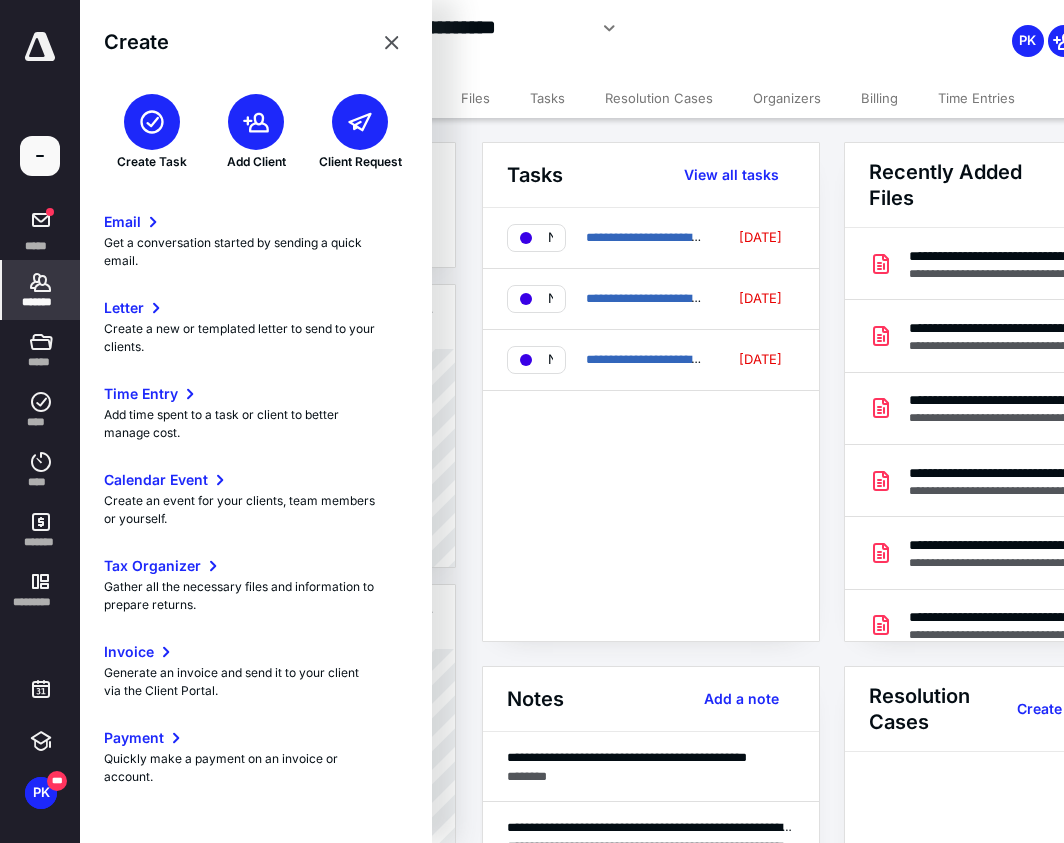 click at bounding box center (152, 122) 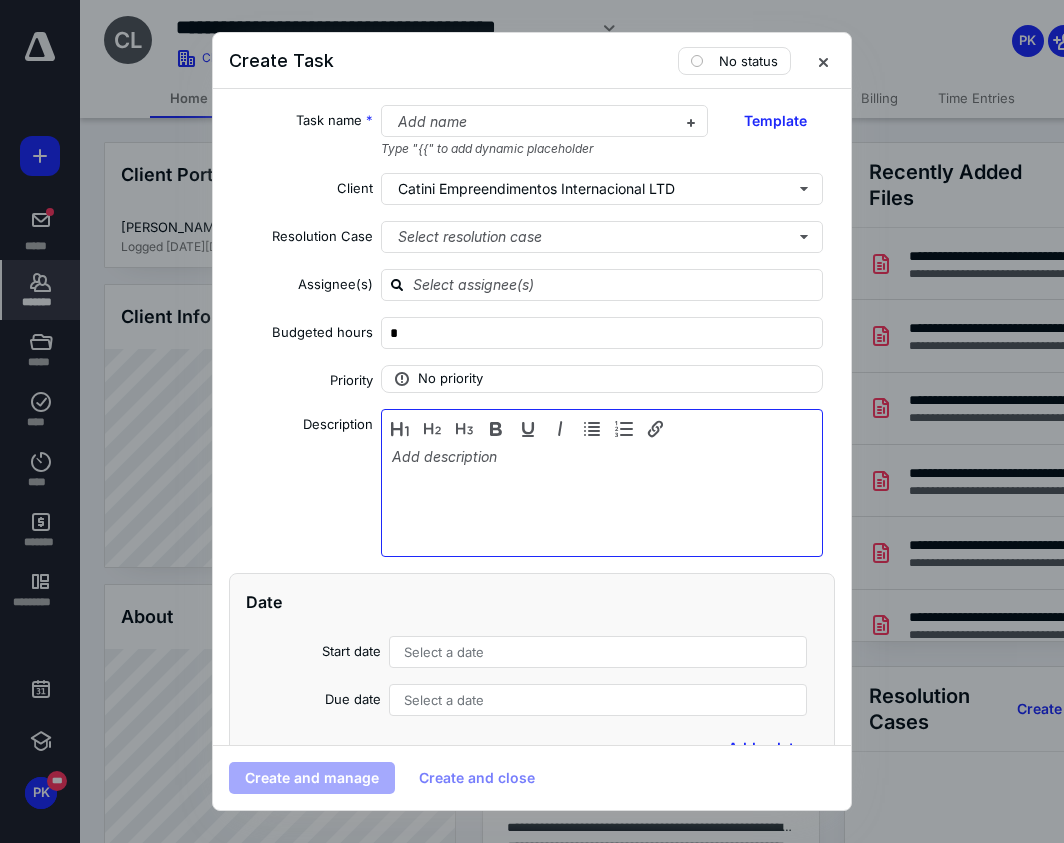 click at bounding box center [602, 498] 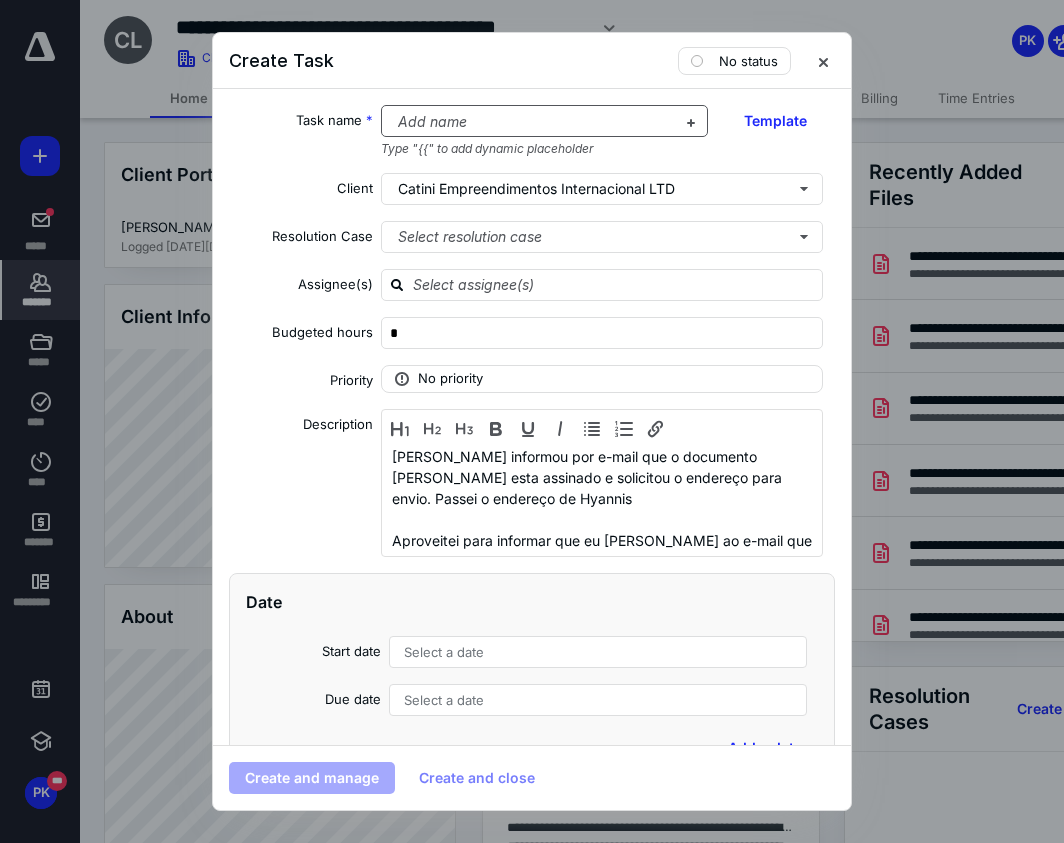 click at bounding box center (533, 122) 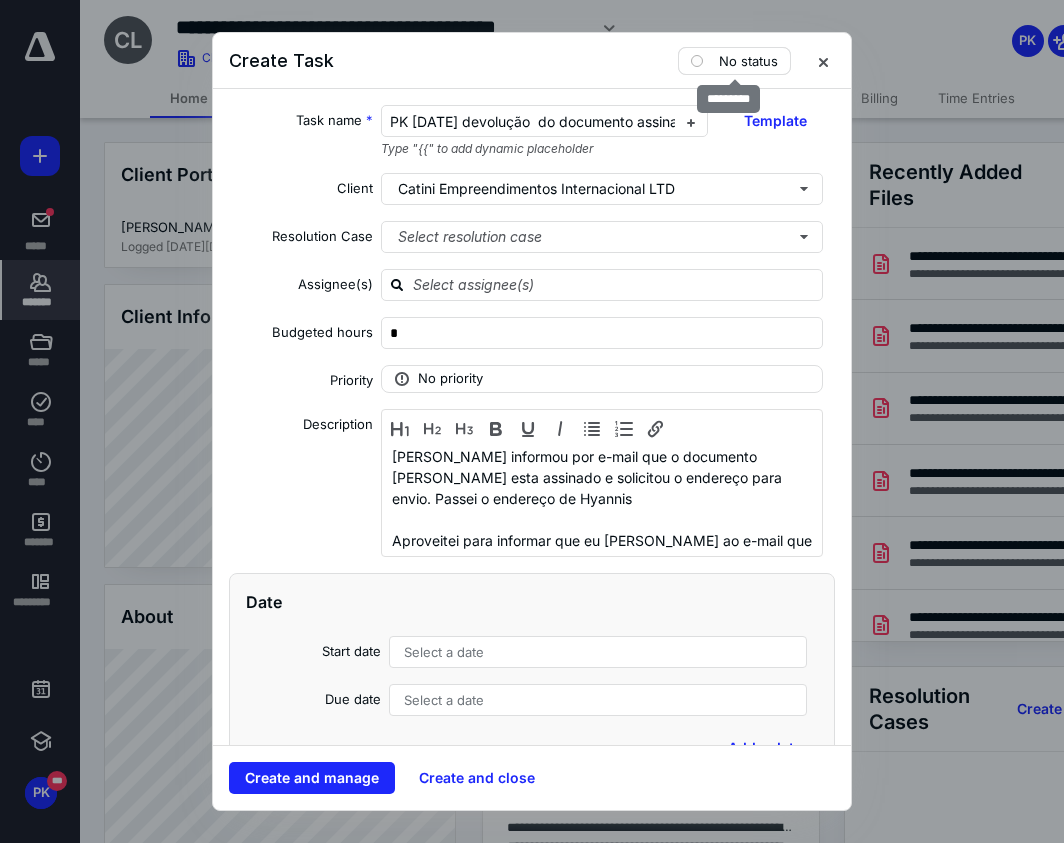 click on "No status" at bounding box center (748, 61) 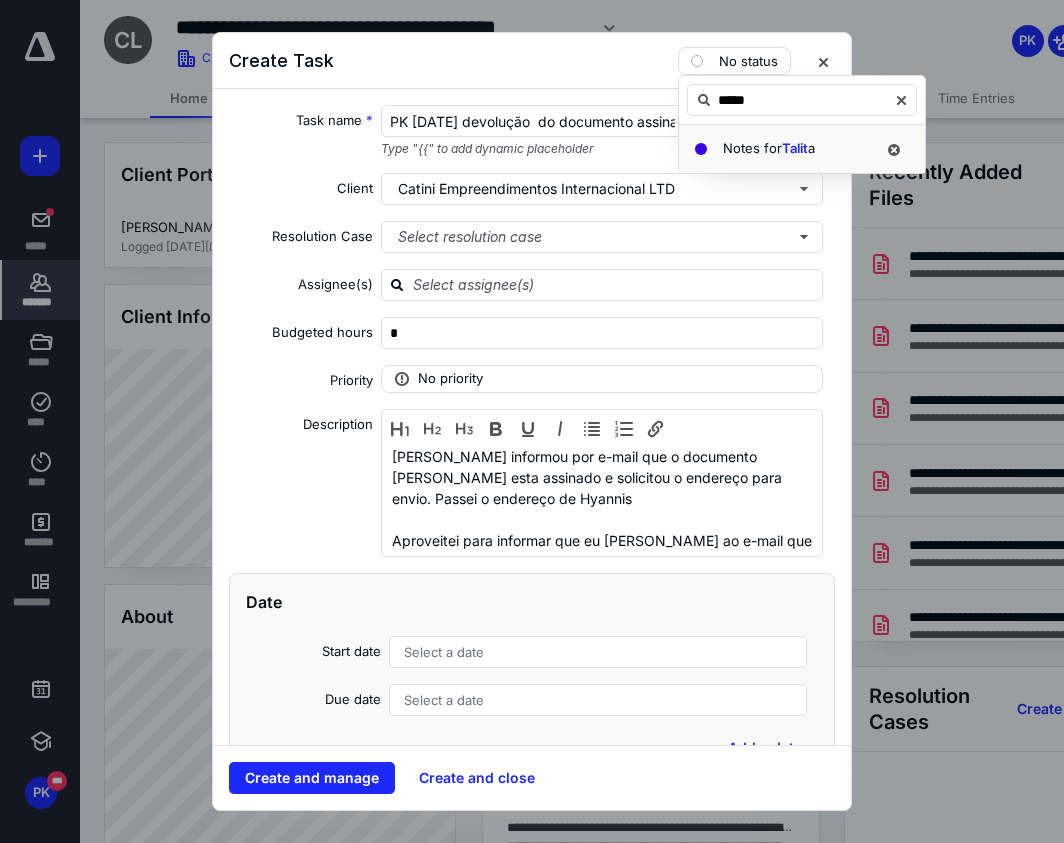 type on "*****" 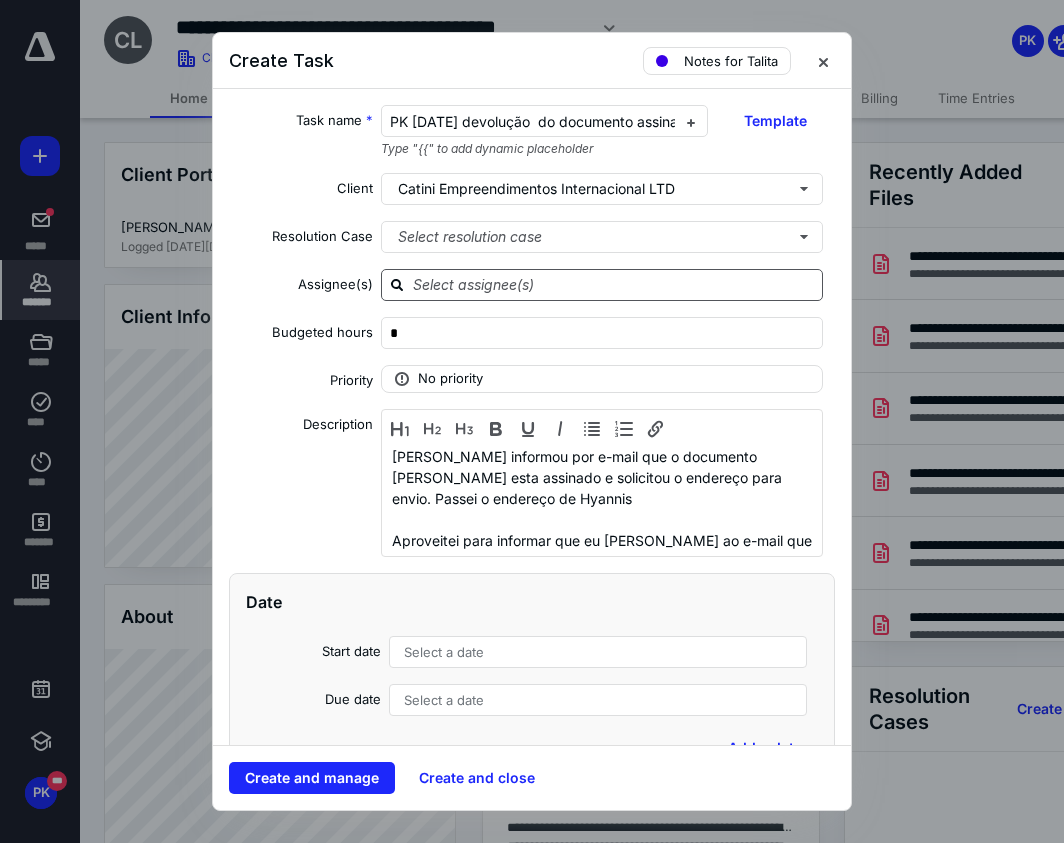 click at bounding box center [614, 284] 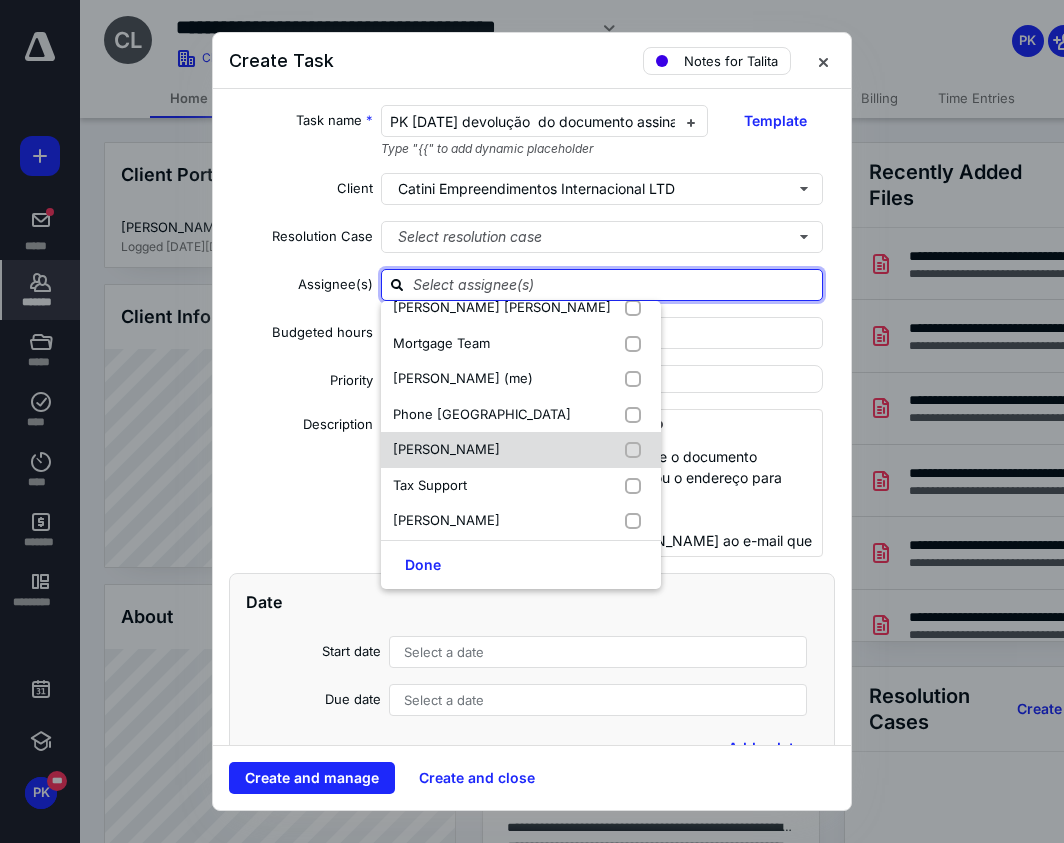 scroll, scrollTop: 302, scrollLeft: 0, axis: vertical 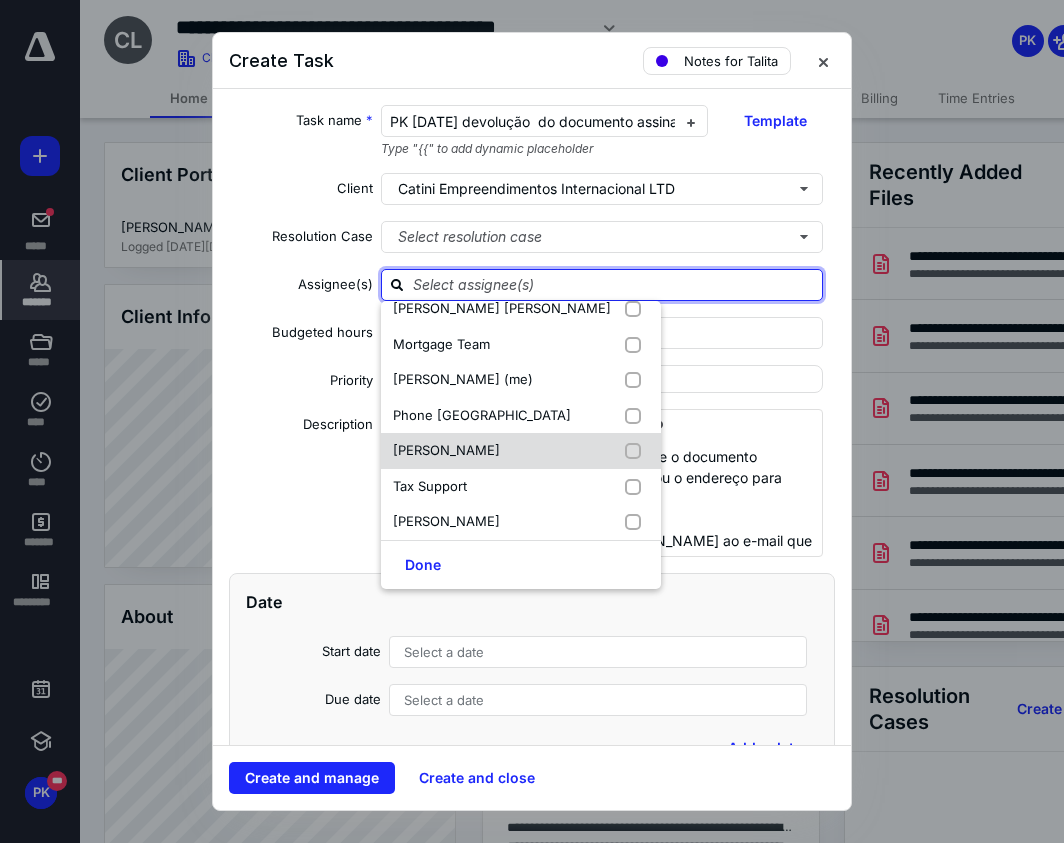 click on "[PERSON_NAME]" at bounding box center [521, 451] 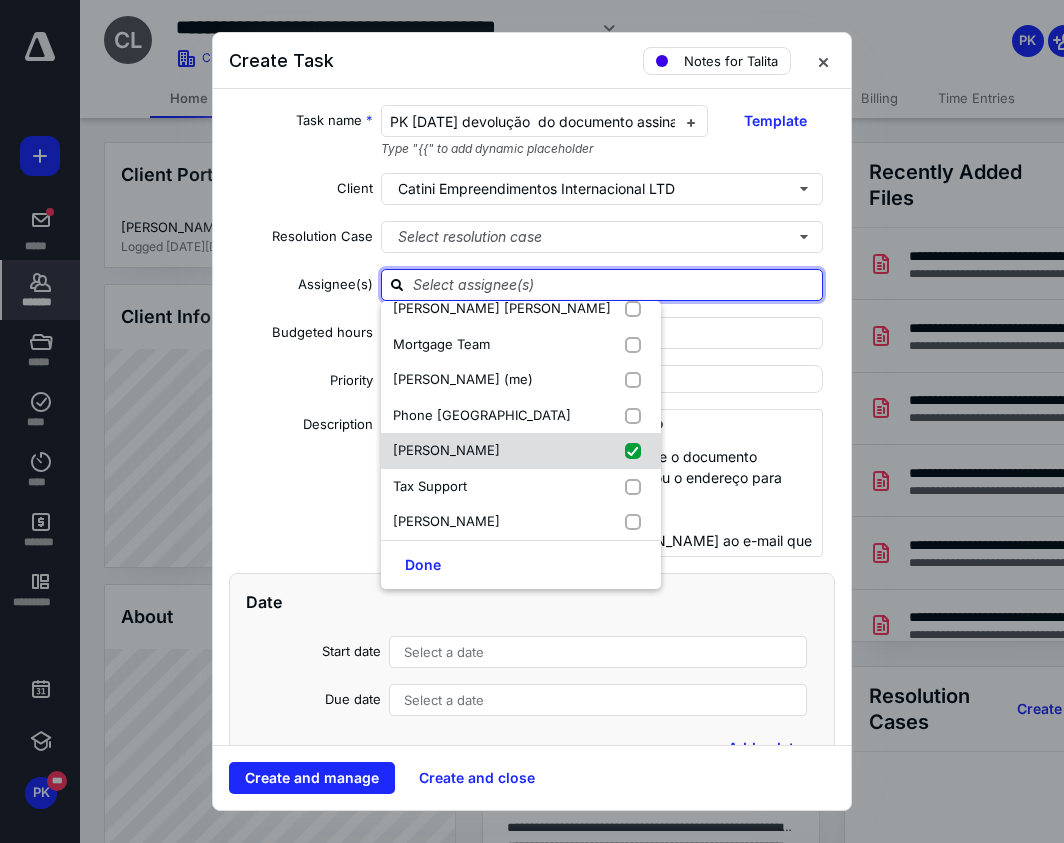 checkbox on "true" 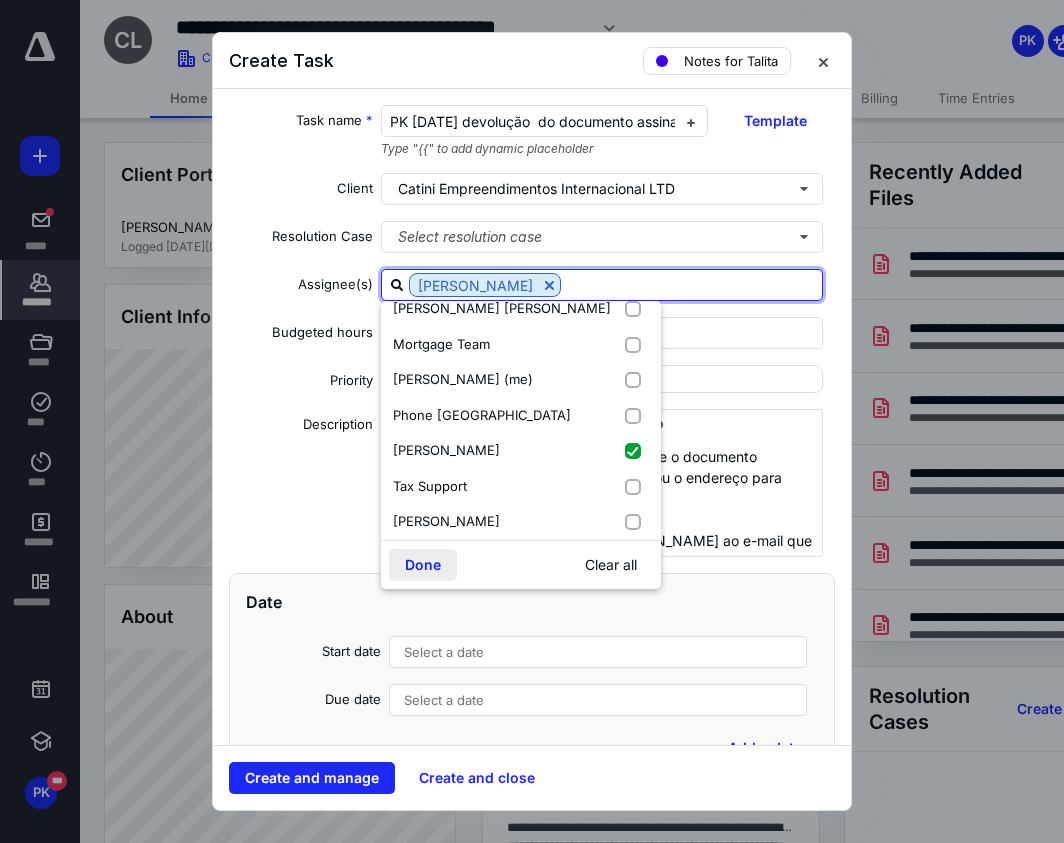 click on "Done" at bounding box center (423, 565) 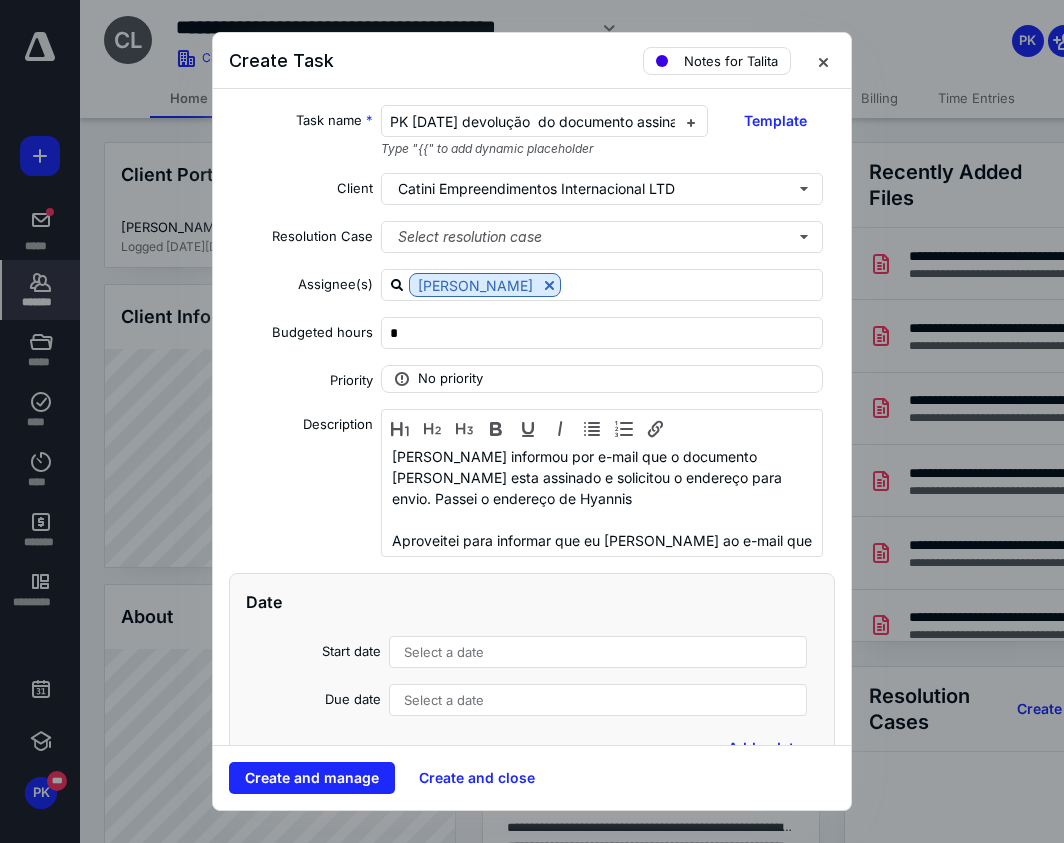 click on "Select a date" at bounding box center [598, 652] 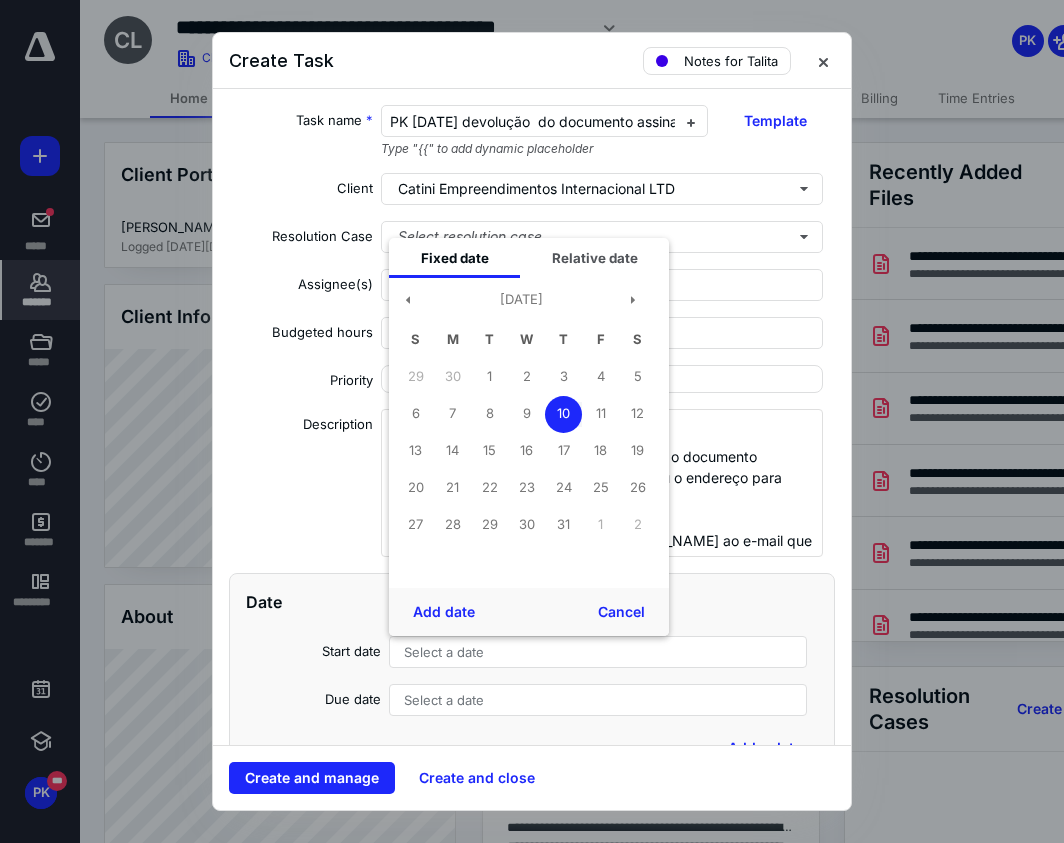 drag, startPoint x: 452, startPoint y: 614, endPoint x: 467, endPoint y: 640, distance: 30.016663 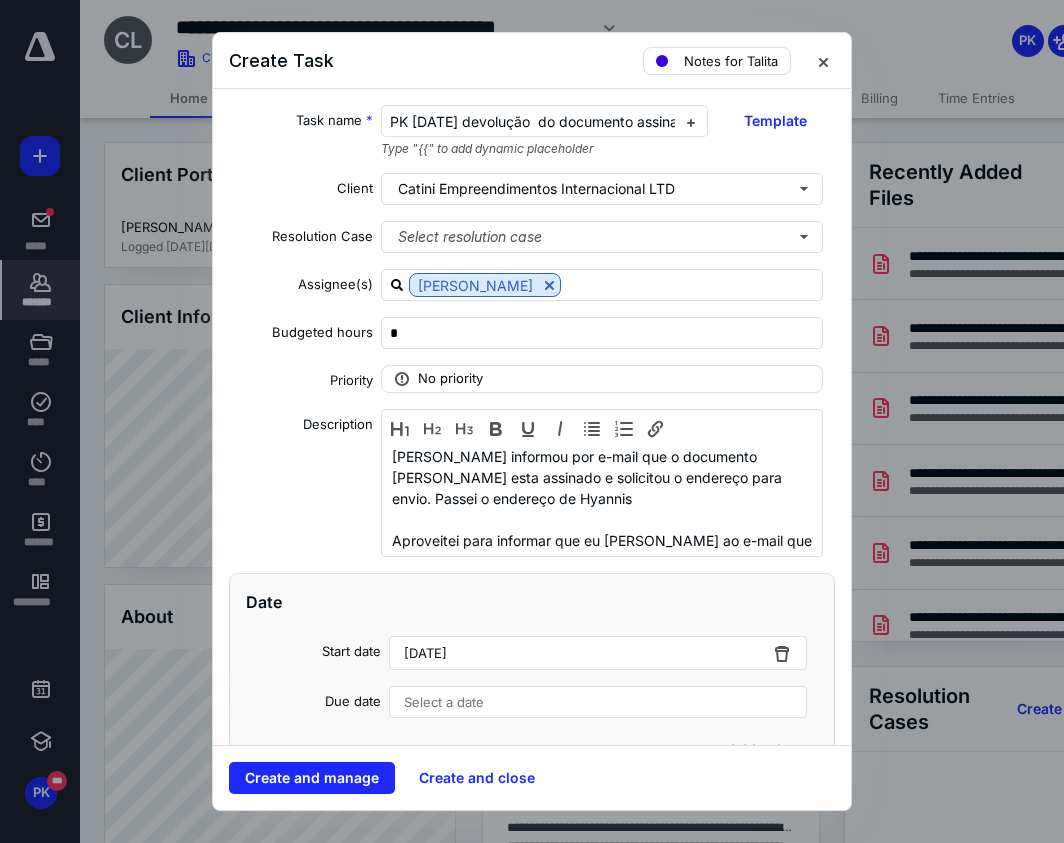 click on "Select a date" at bounding box center (444, 702) 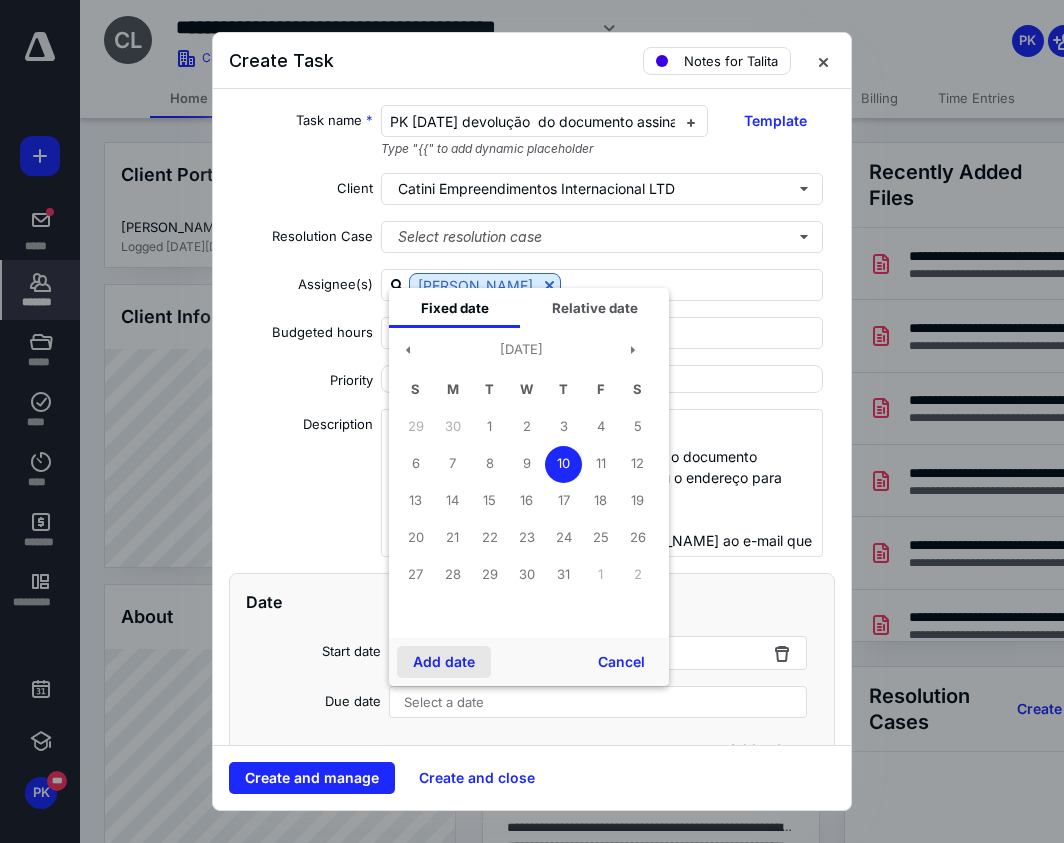 click on "Add date" at bounding box center (444, 662) 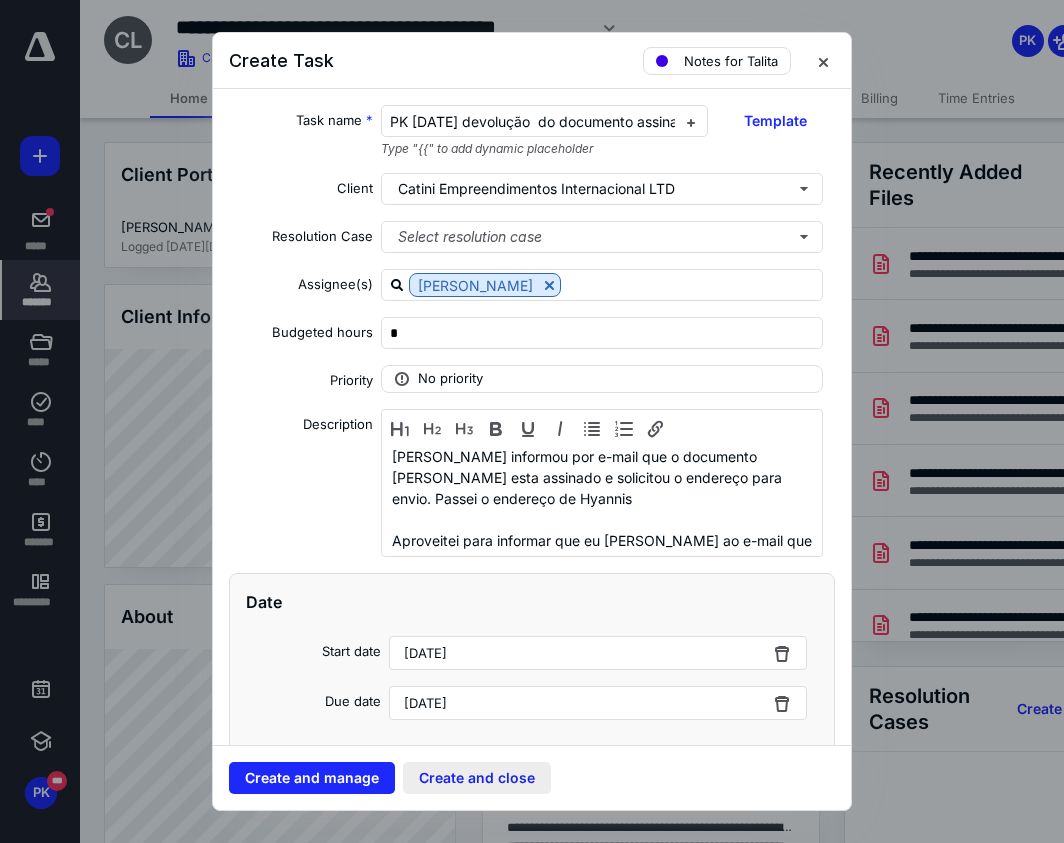 click on "Create and close" at bounding box center [477, 778] 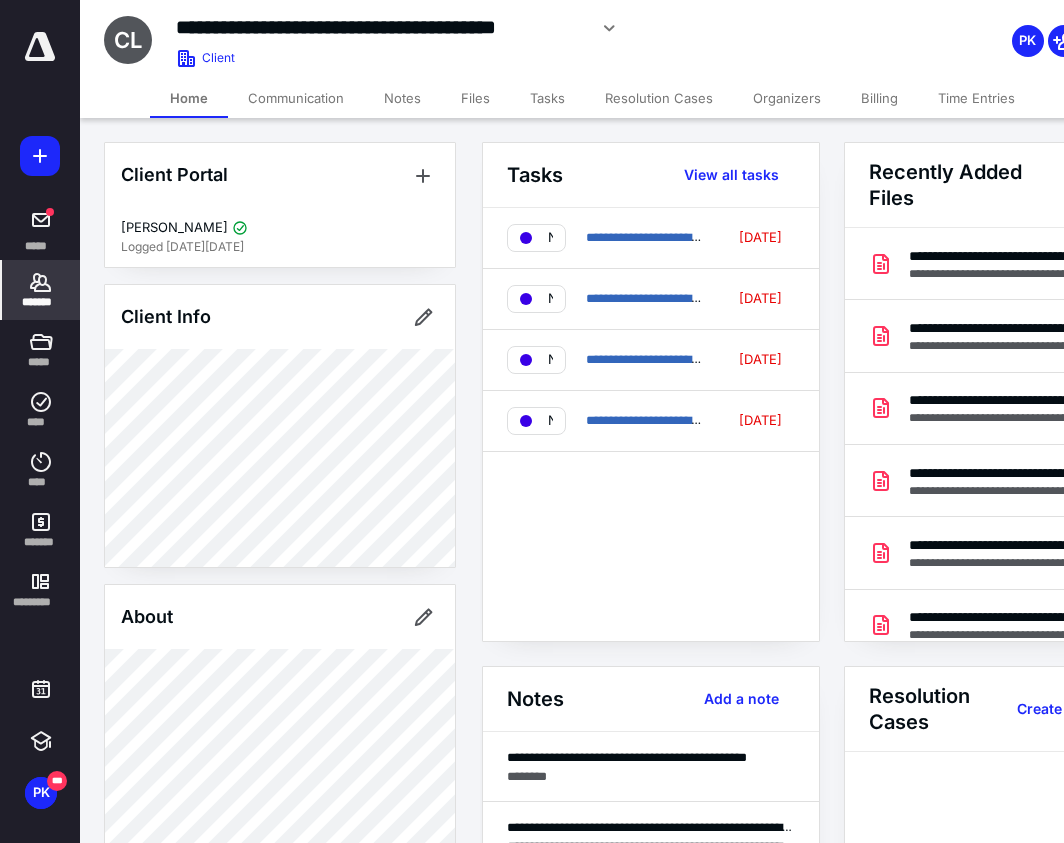 click 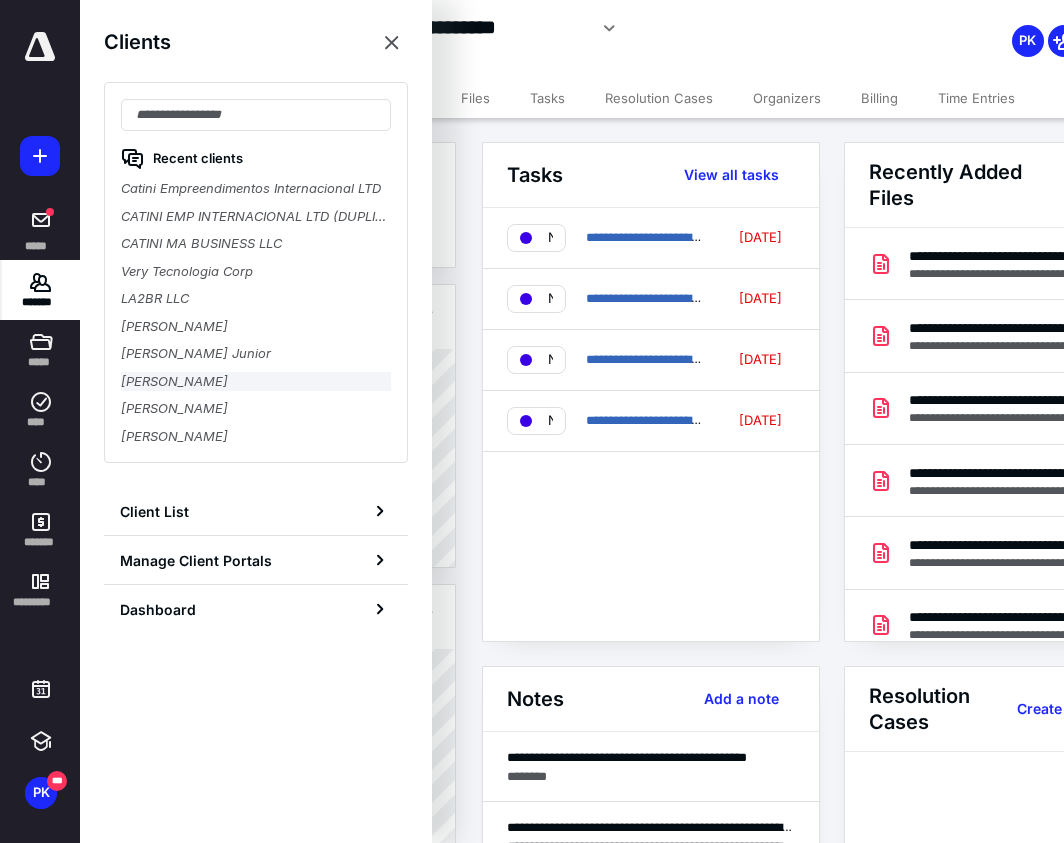 drag, startPoint x: 182, startPoint y: 363, endPoint x: 177, endPoint y: 373, distance: 11.18034 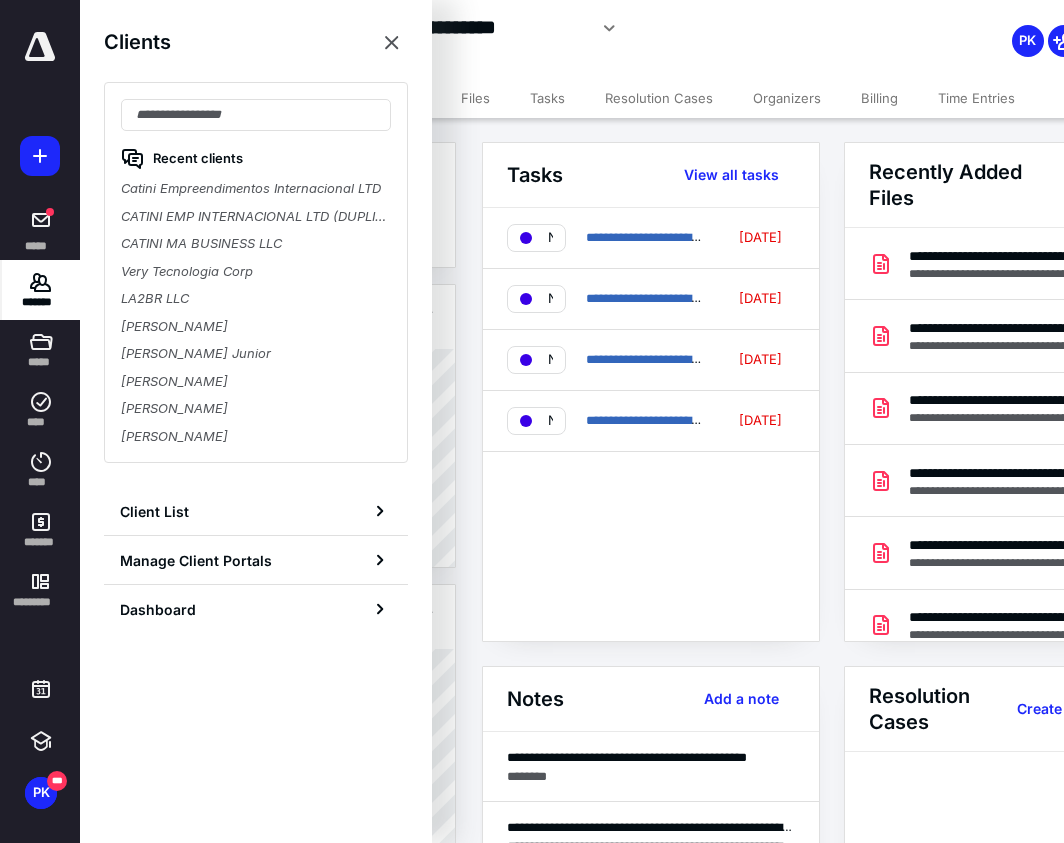 click on "[PERSON_NAME]" at bounding box center [256, 382] 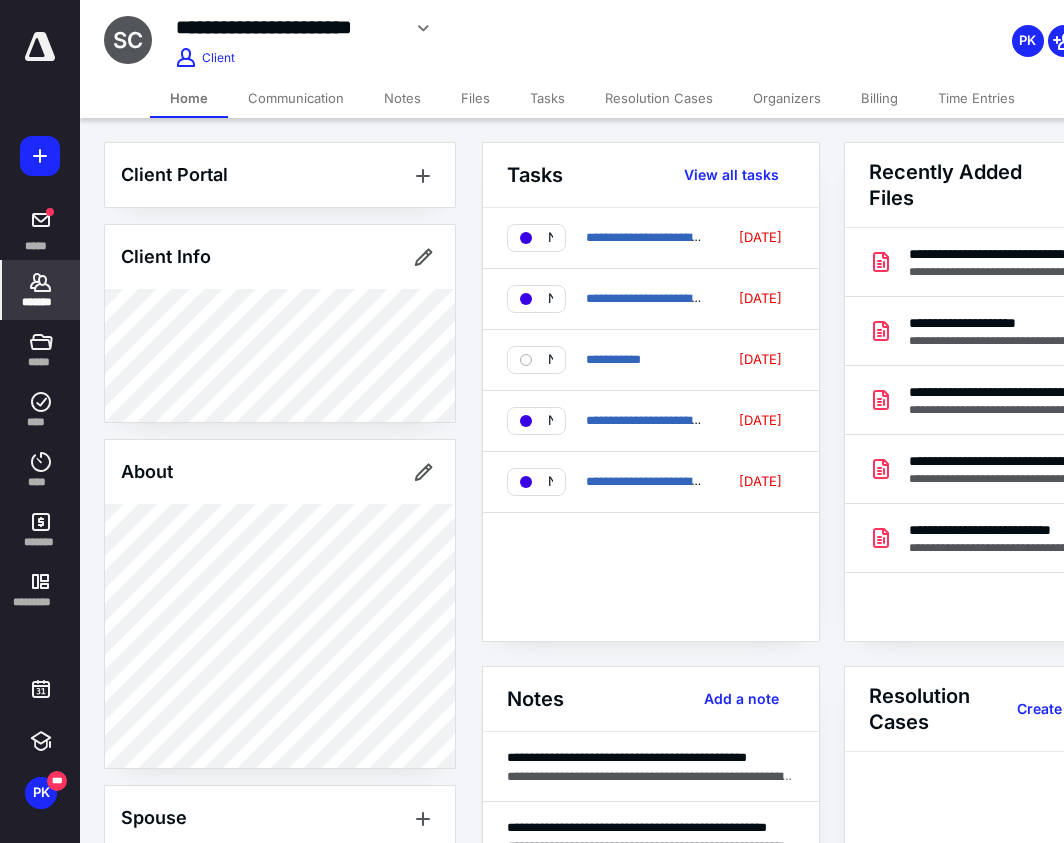 click on "Files" at bounding box center (475, 98) 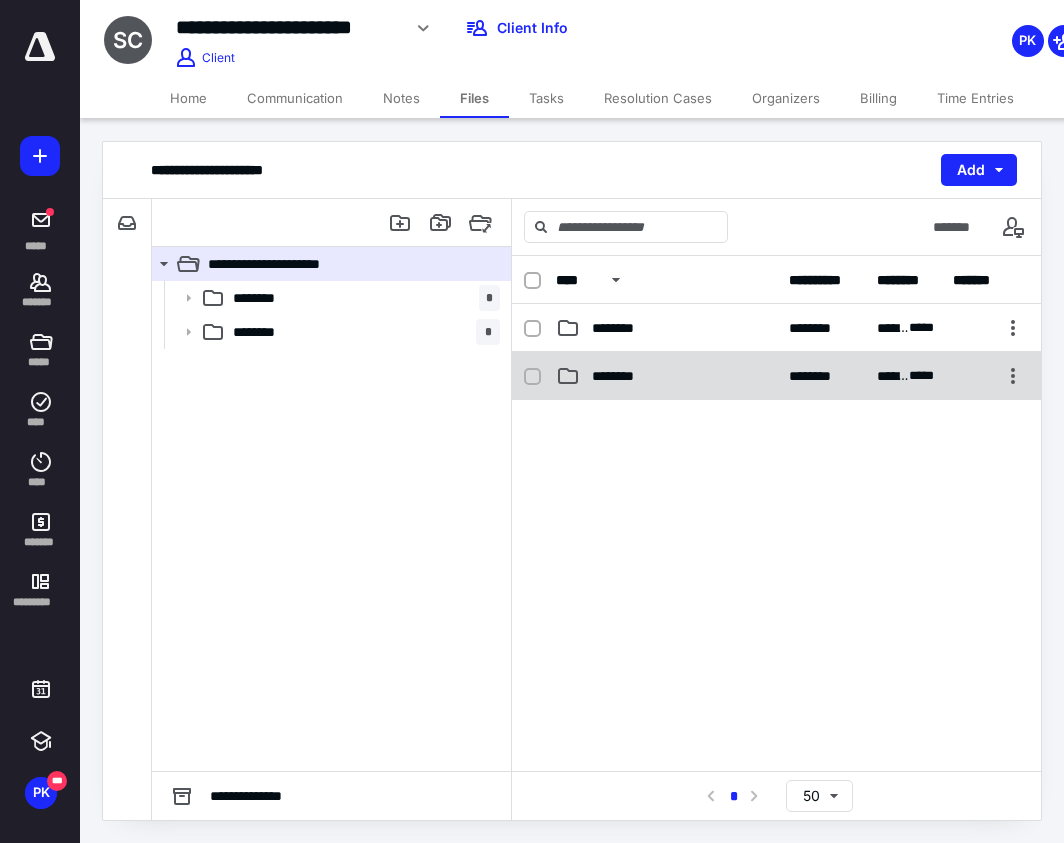 click on "********" at bounding box center (623, 376) 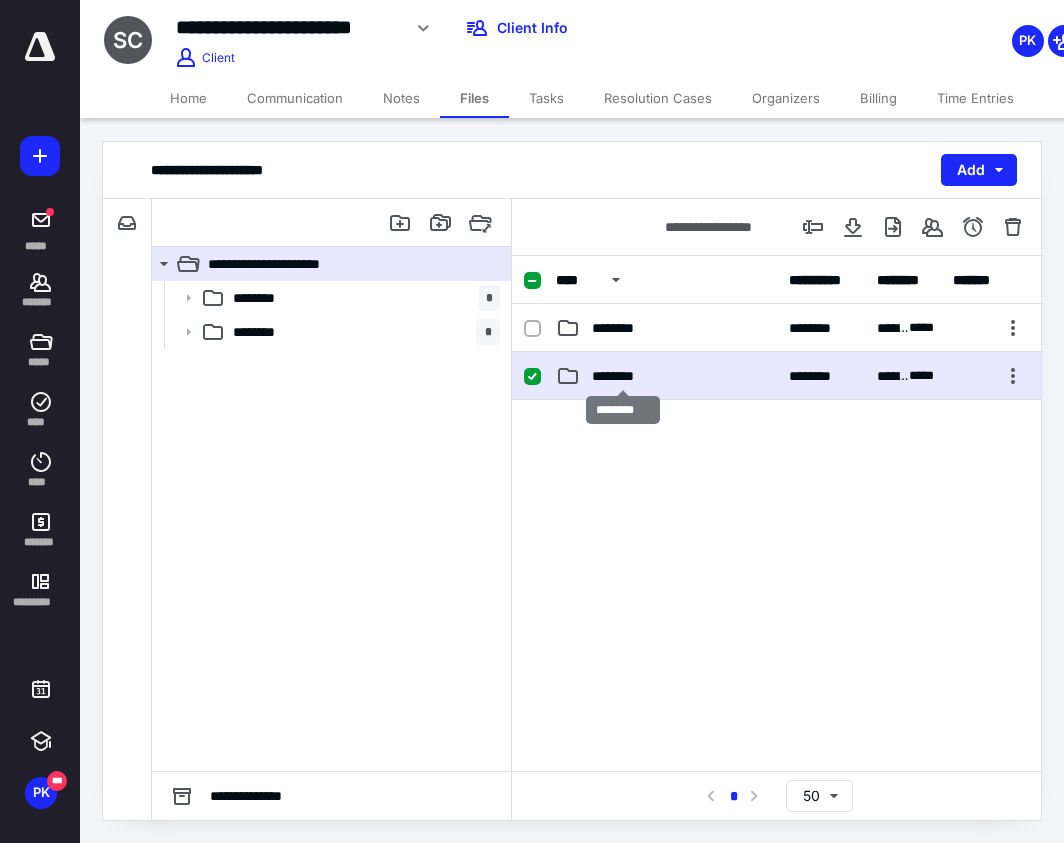 click on "********" at bounding box center [623, 376] 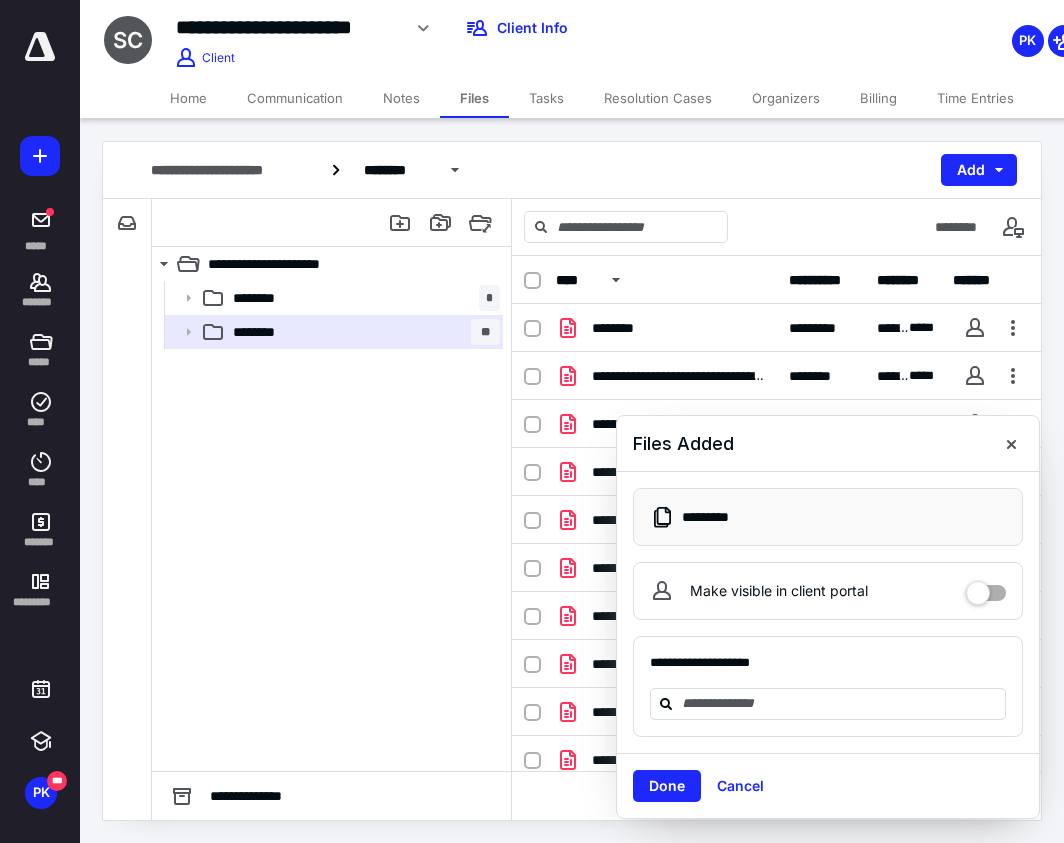 drag, startPoint x: 648, startPoint y: 790, endPoint x: 655, endPoint y: 804, distance: 15.652476 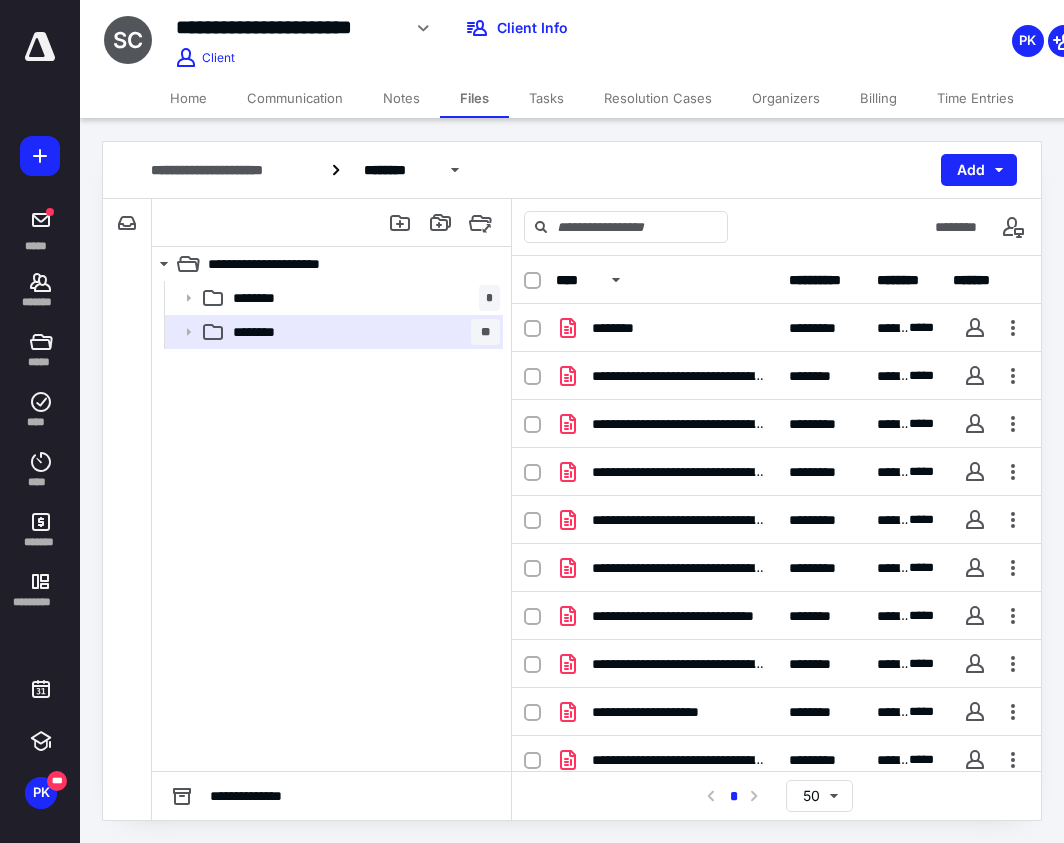 click on "Notes" at bounding box center (401, 98) 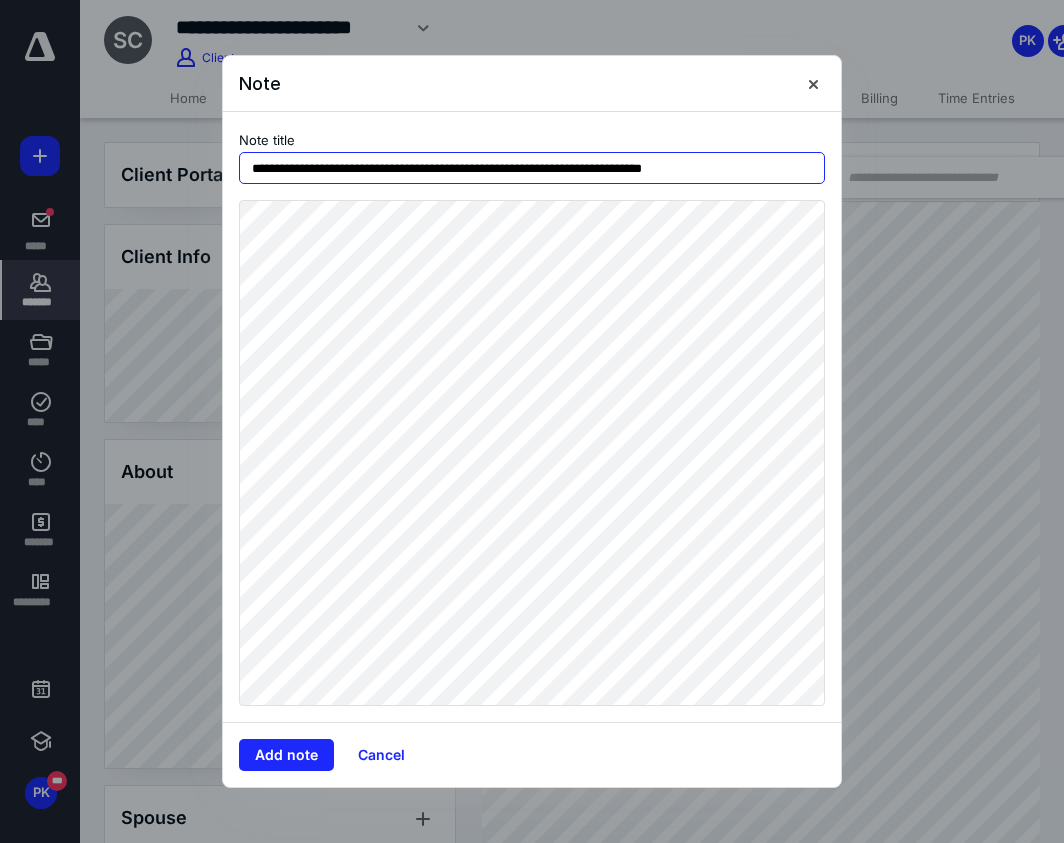 click on "**********" at bounding box center (532, 168) 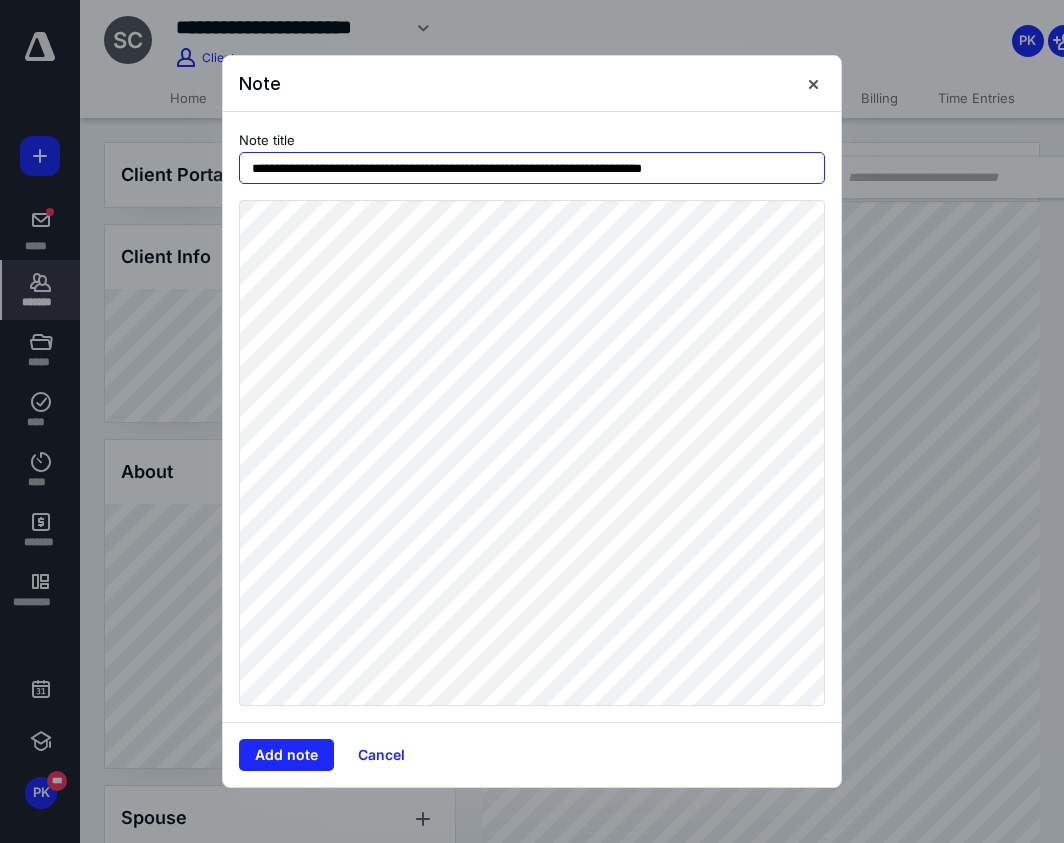 type on "**********" 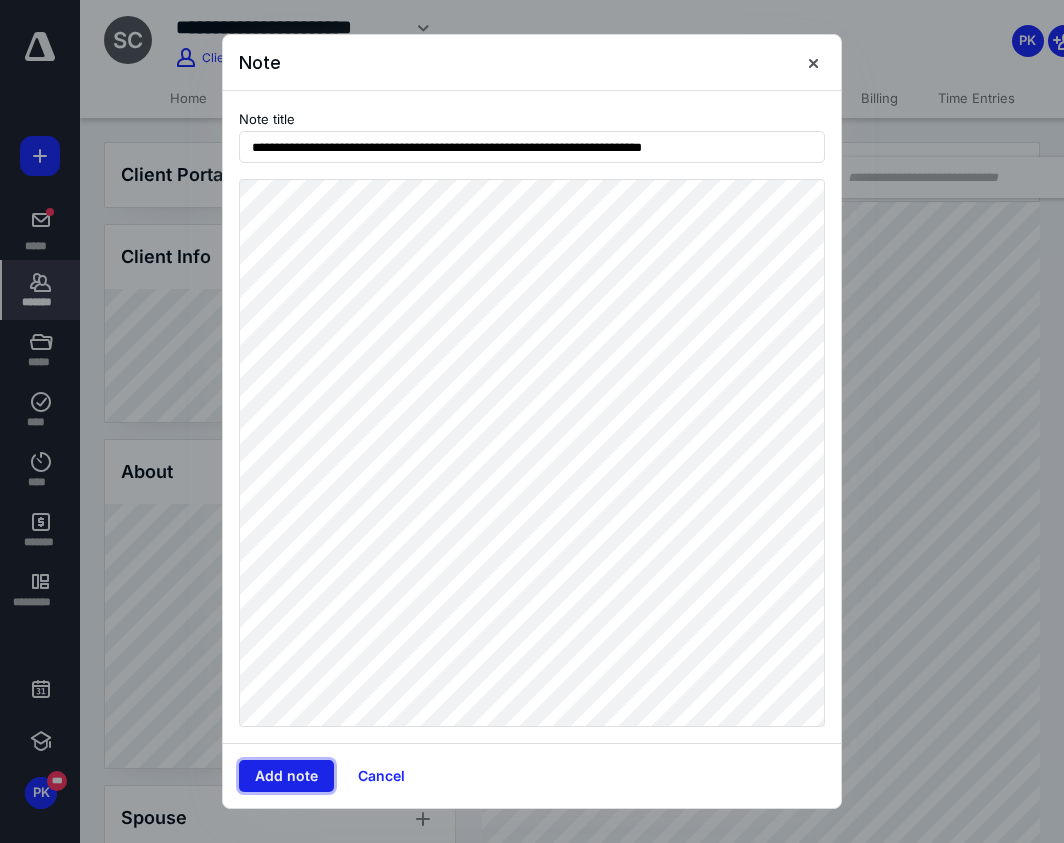 click on "Add note" at bounding box center (286, 776) 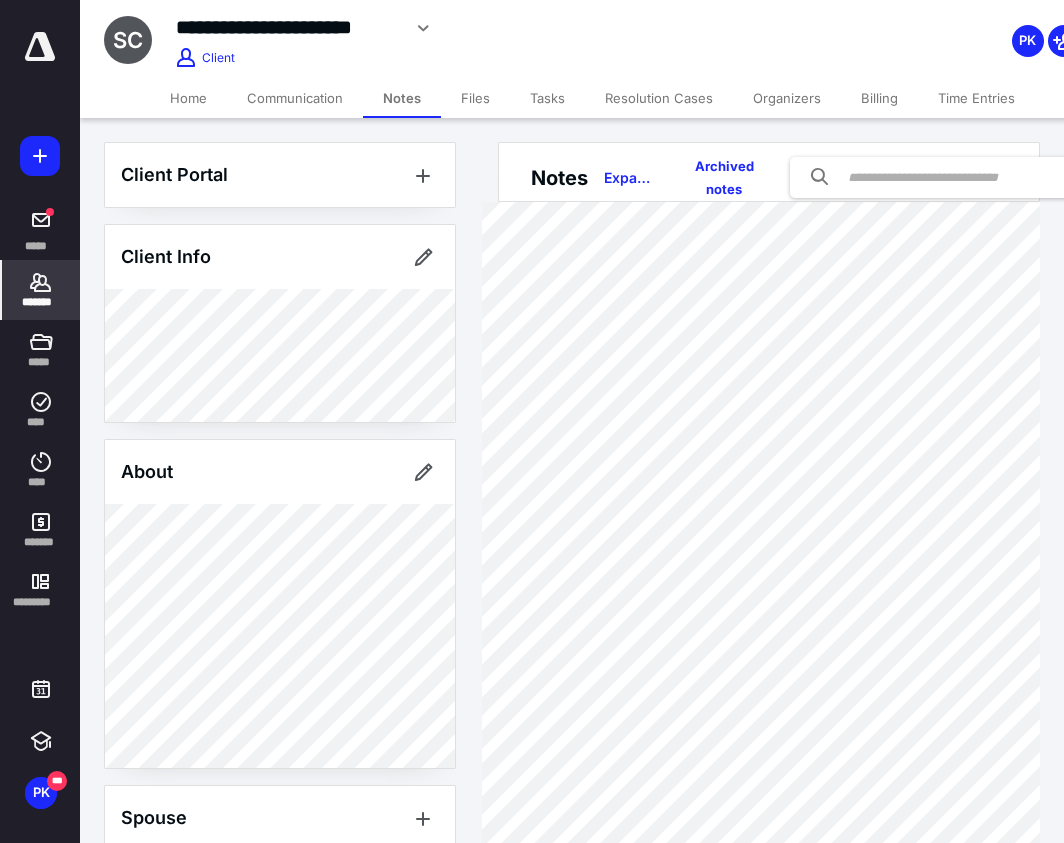 click 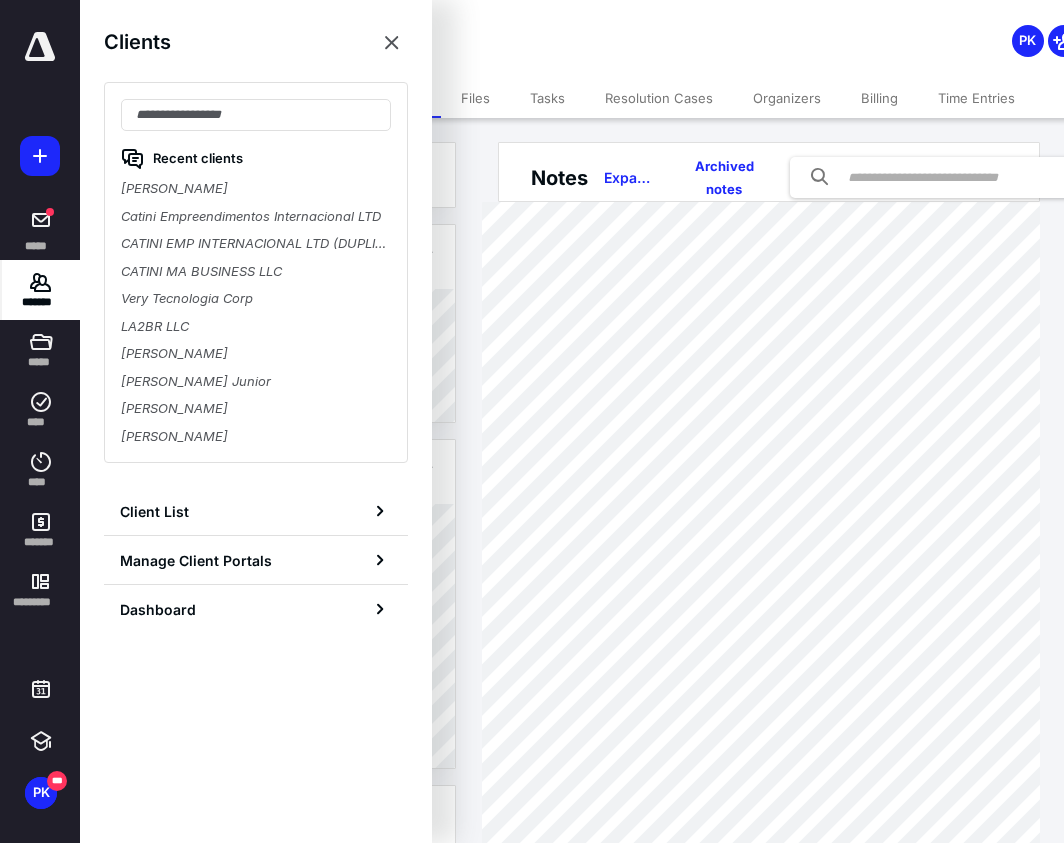 drag, startPoint x: 171, startPoint y: 323, endPoint x: 146, endPoint y: 318, distance: 25.495098 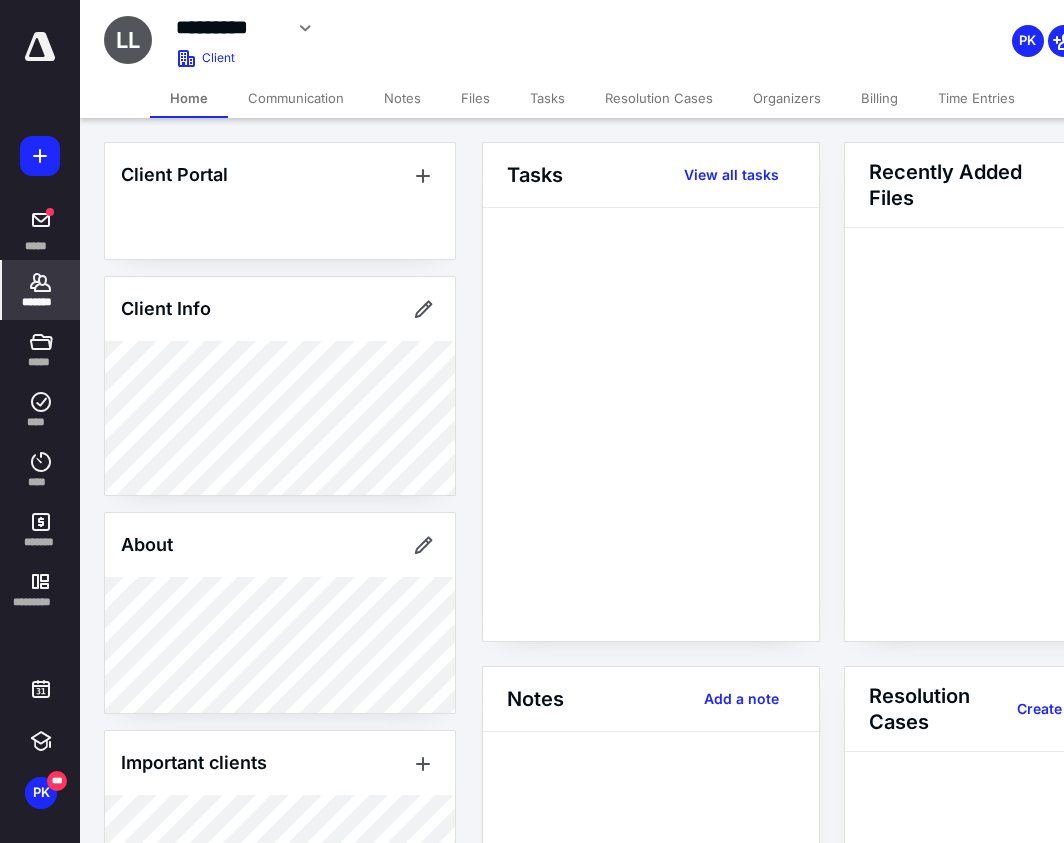 click on "Notes" at bounding box center [402, 98] 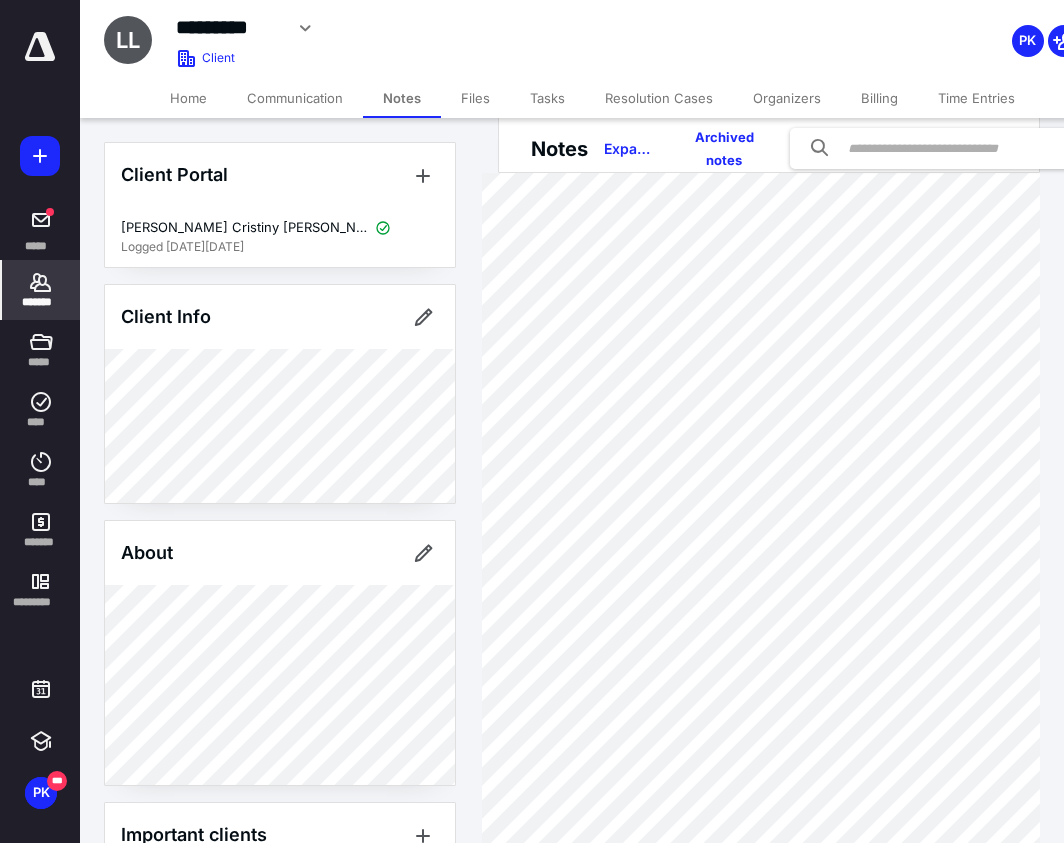 scroll, scrollTop: 2, scrollLeft: 0, axis: vertical 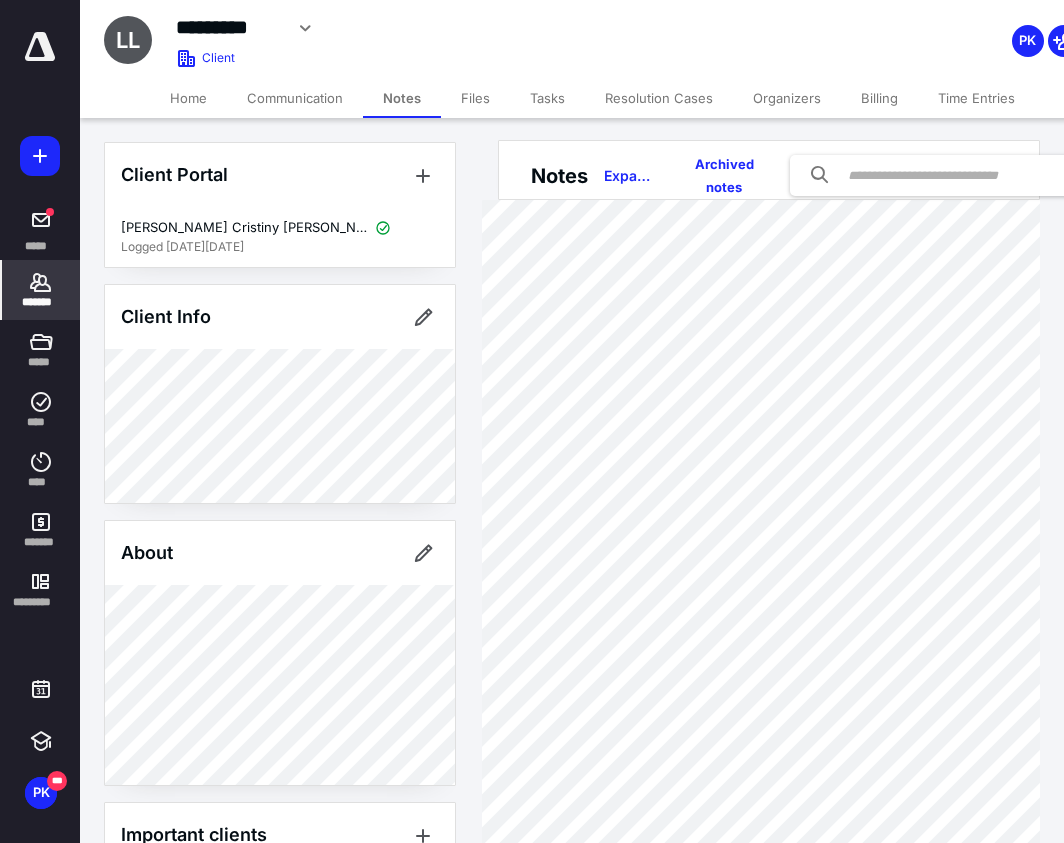 click on "Files" at bounding box center [475, 98] 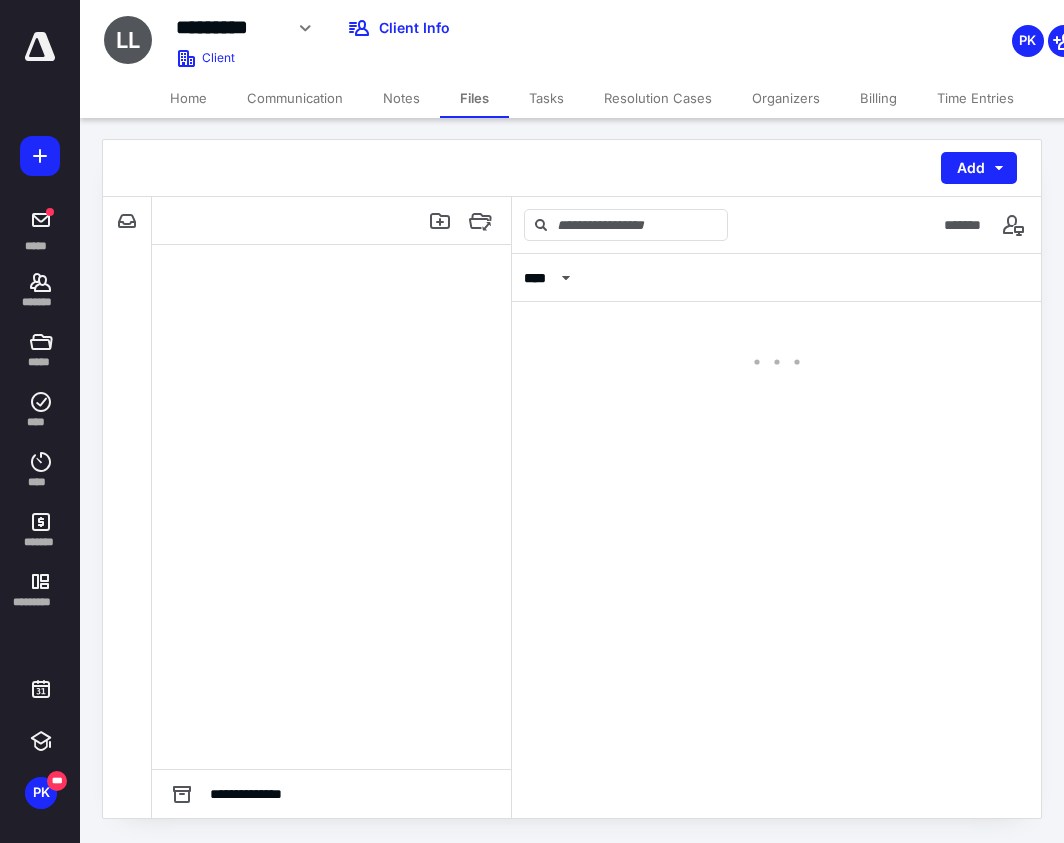 scroll, scrollTop: 0, scrollLeft: 0, axis: both 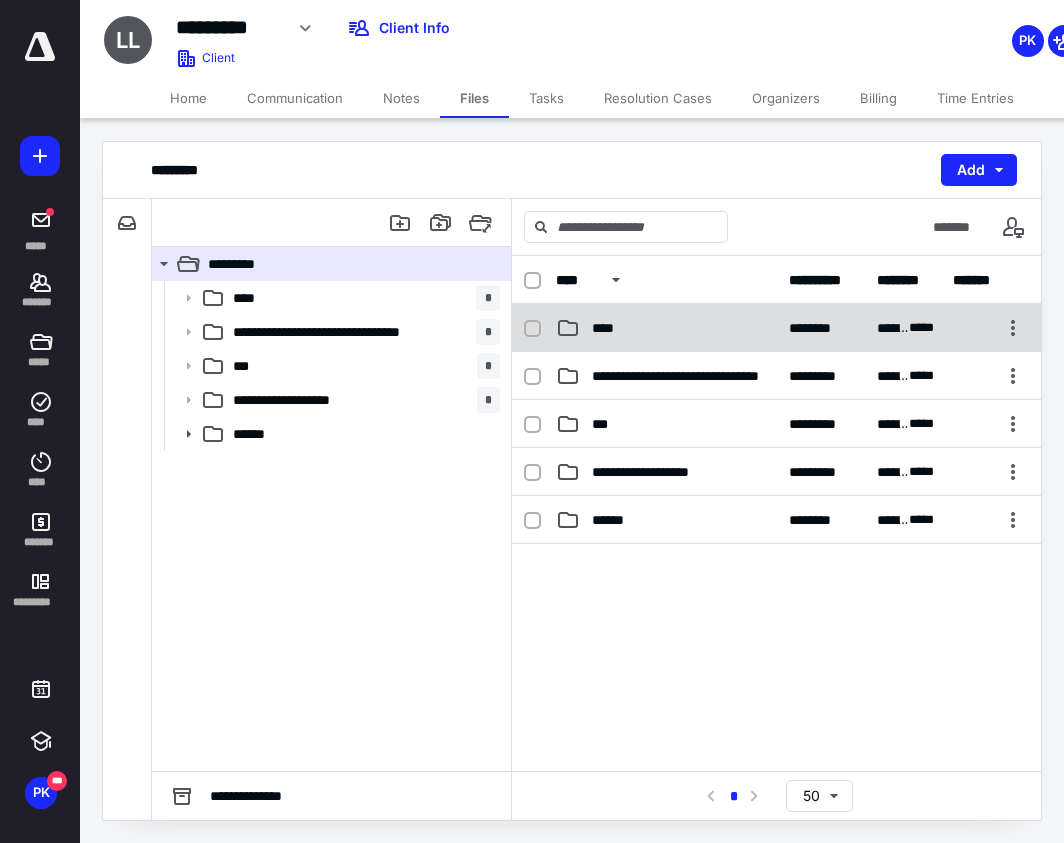 click on "****" at bounding box center (608, 328) 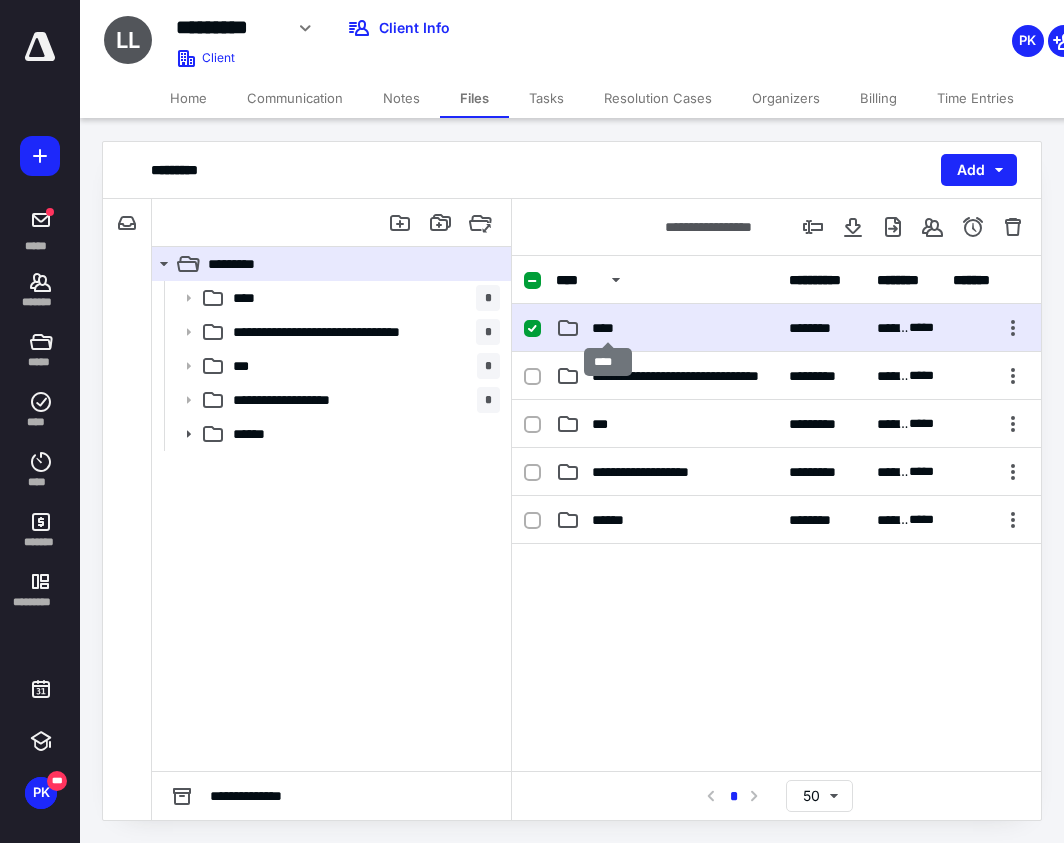 click on "****" at bounding box center [608, 328] 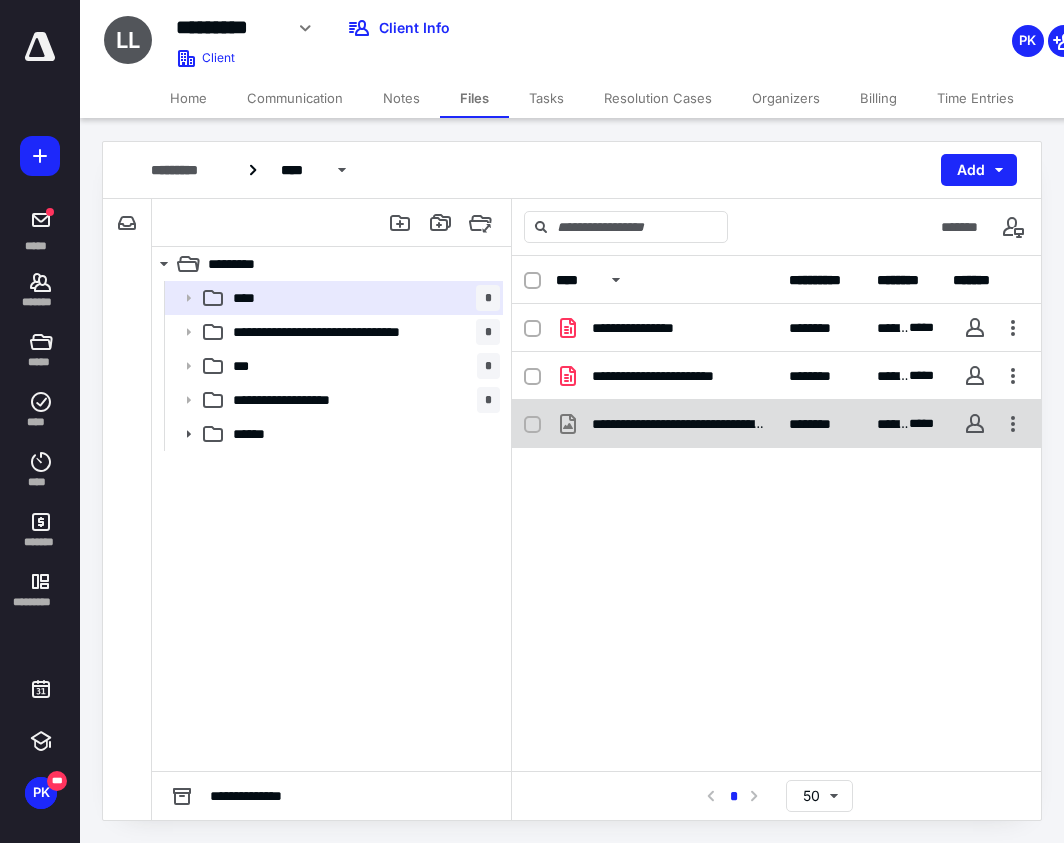 click on "**********" at bounding box center [678, 424] 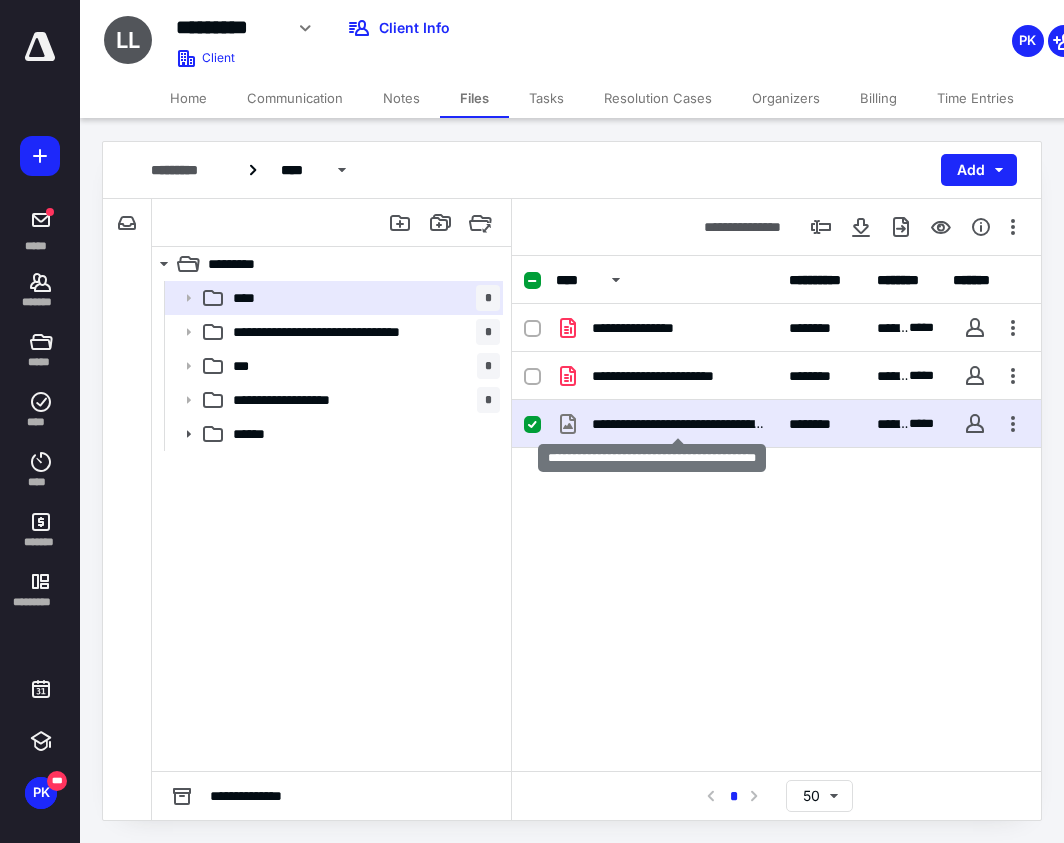 checkbox on "true" 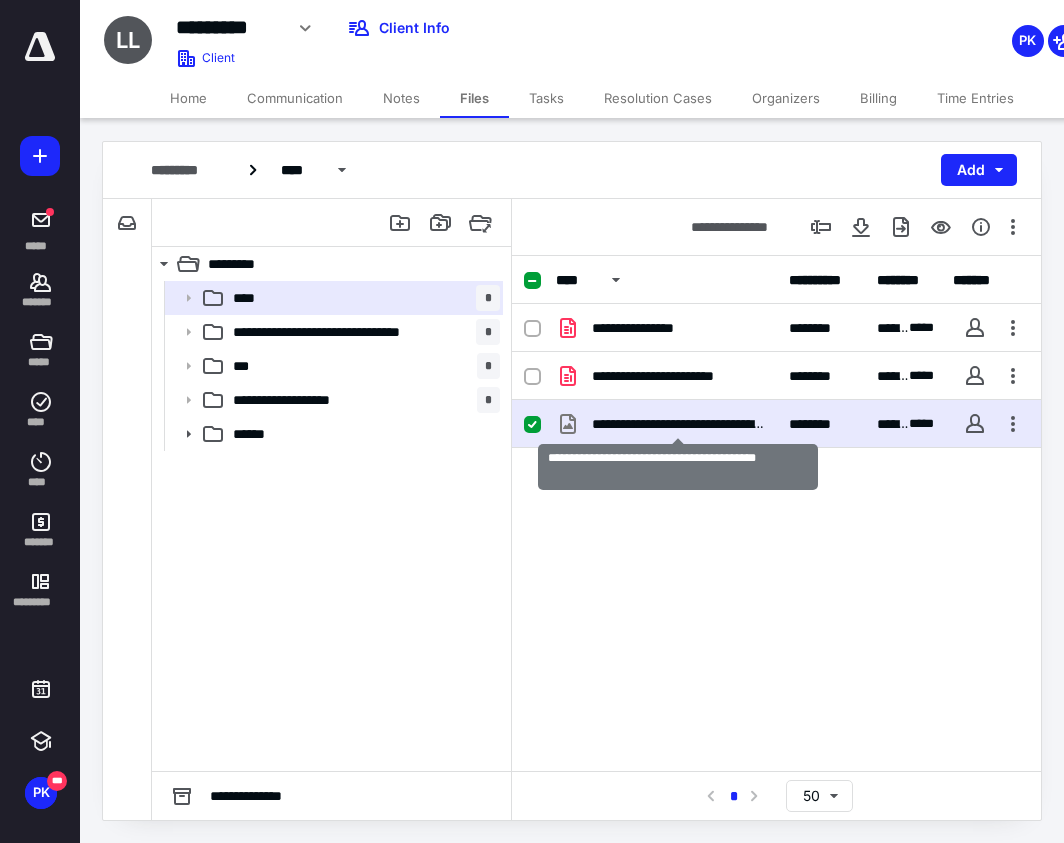 click on "**********" at bounding box center (678, 424) 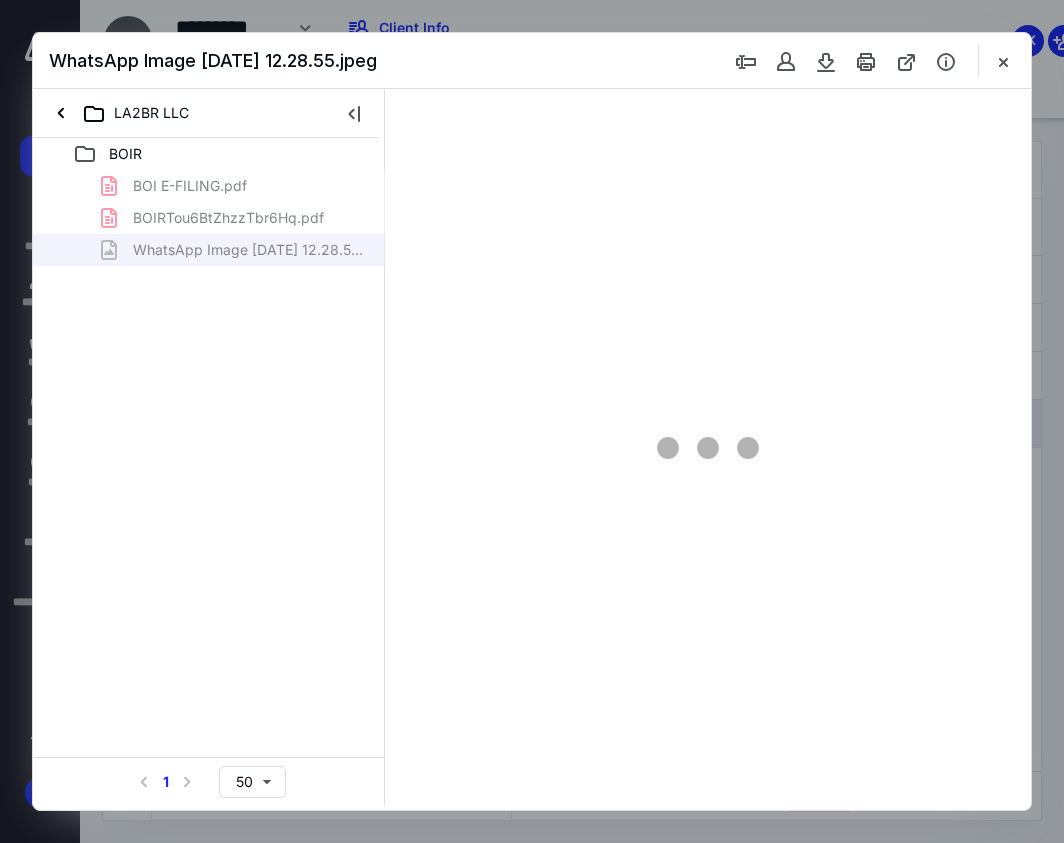 scroll, scrollTop: 0, scrollLeft: 0, axis: both 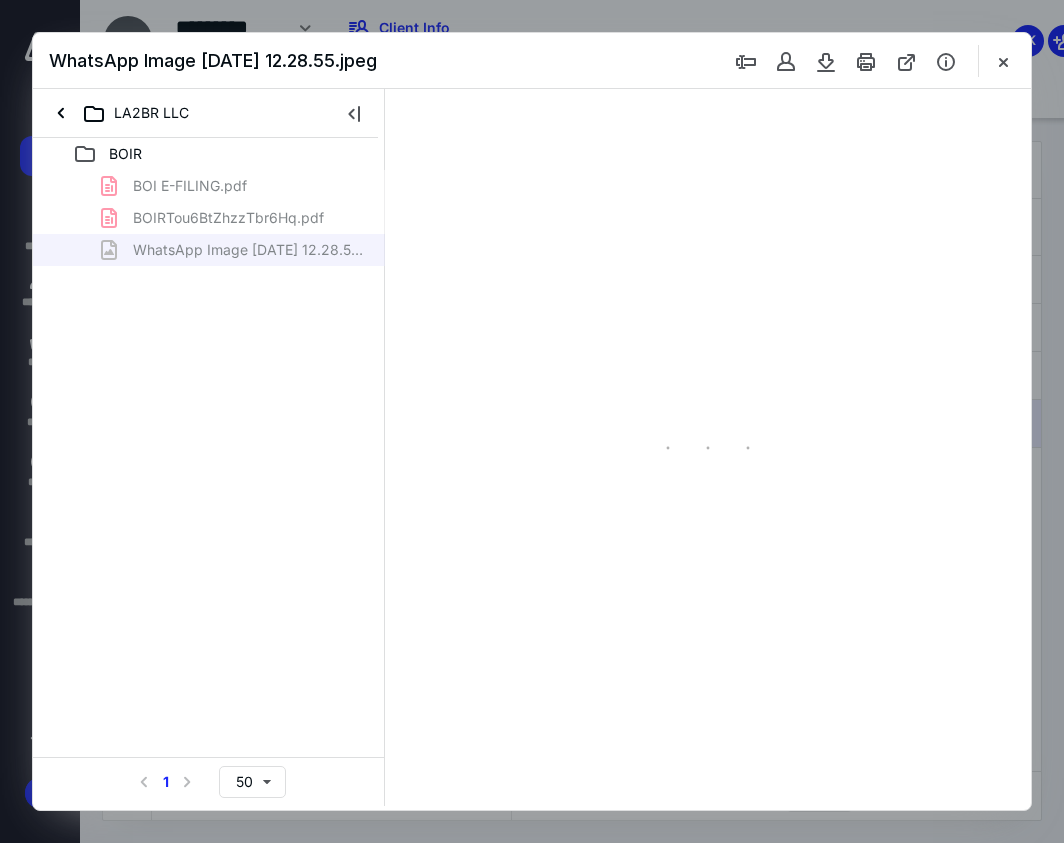 type on "103" 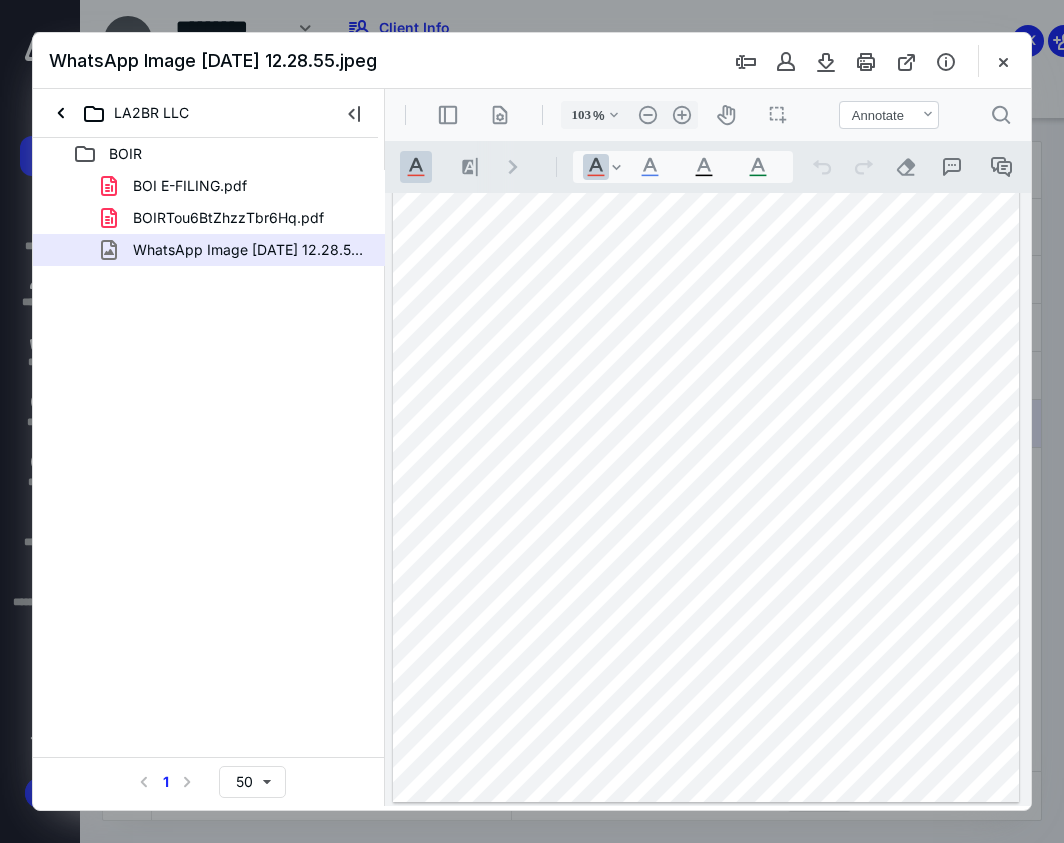 scroll, scrollTop: 207, scrollLeft: 0, axis: vertical 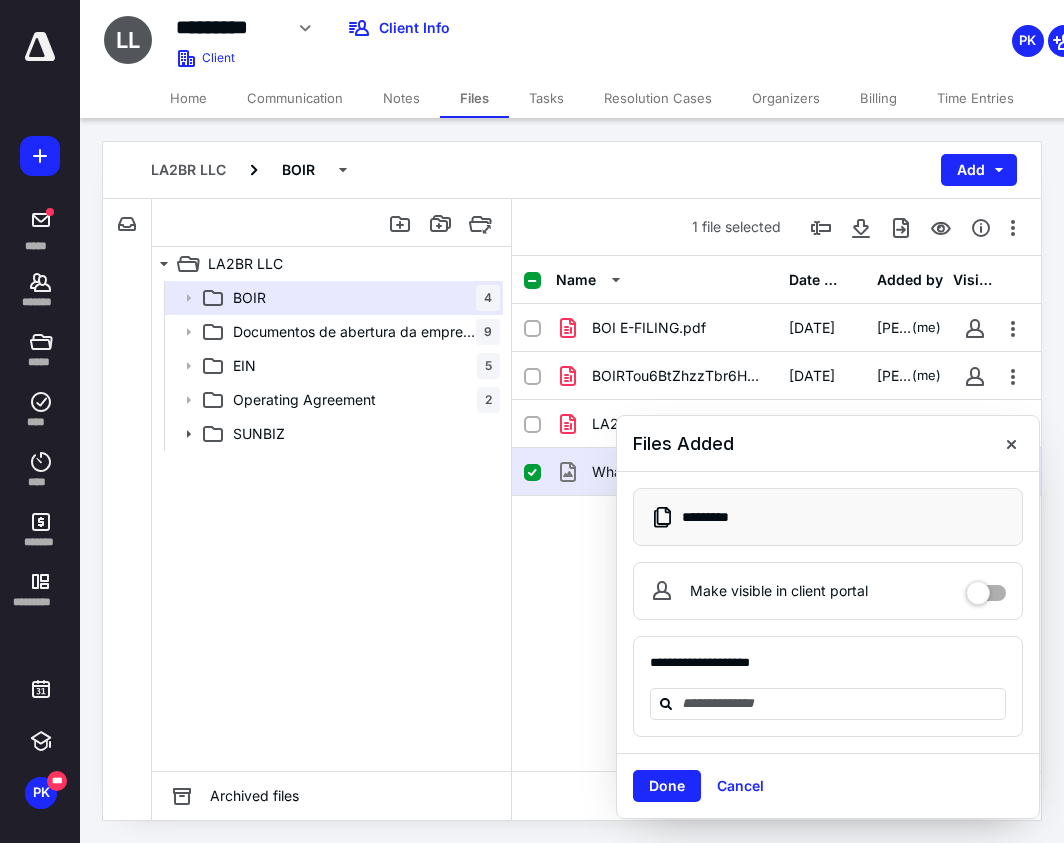 click on "Done" at bounding box center (667, 786) 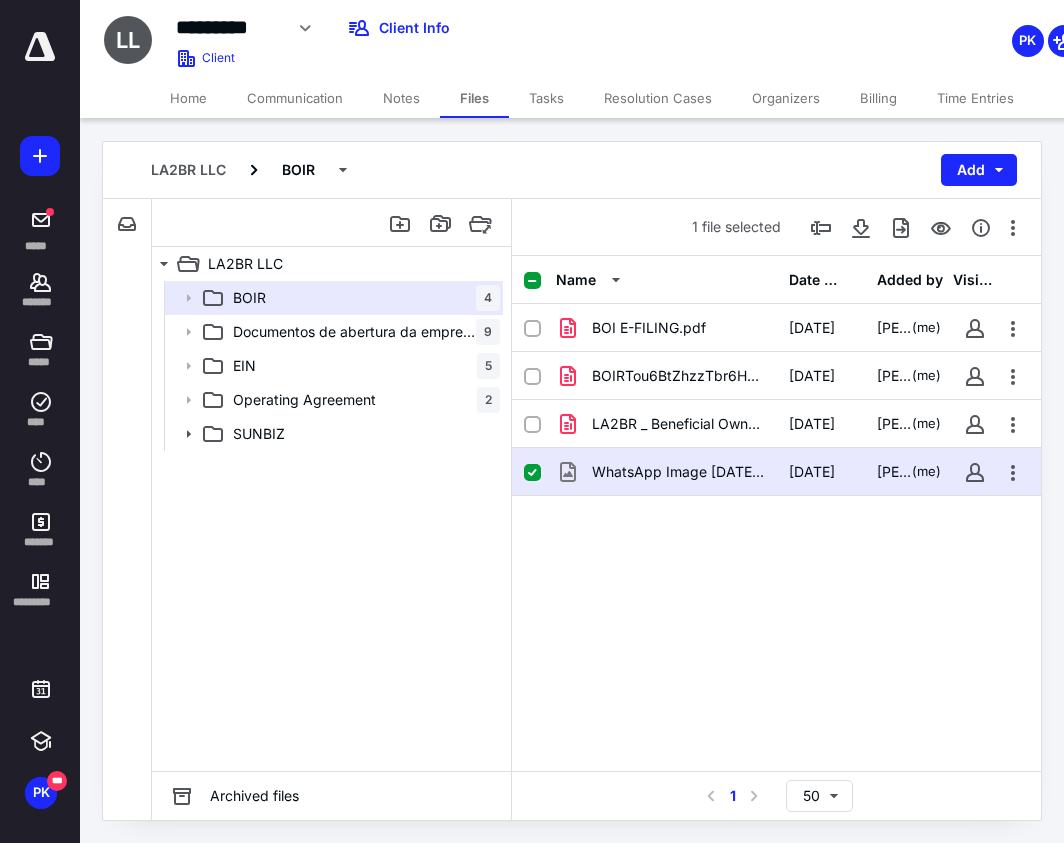 click at bounding box center (40, 47) 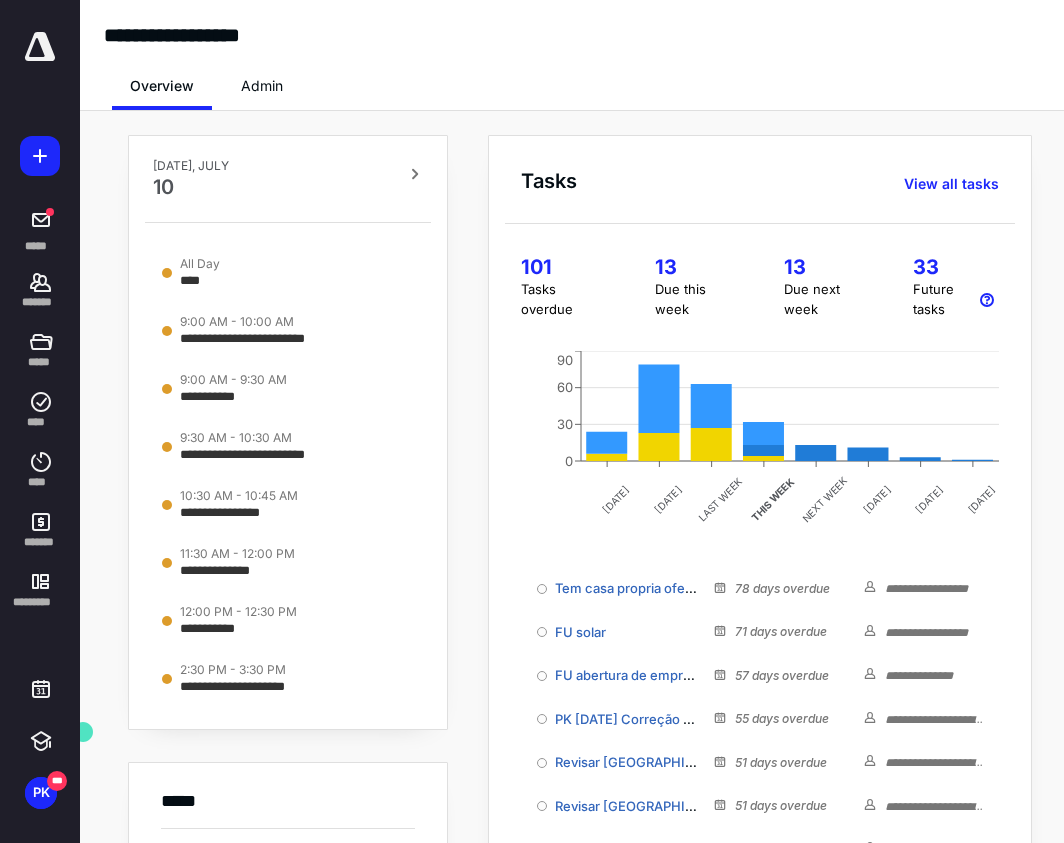 click on "View all tasks" at bounding box center (951, 184) 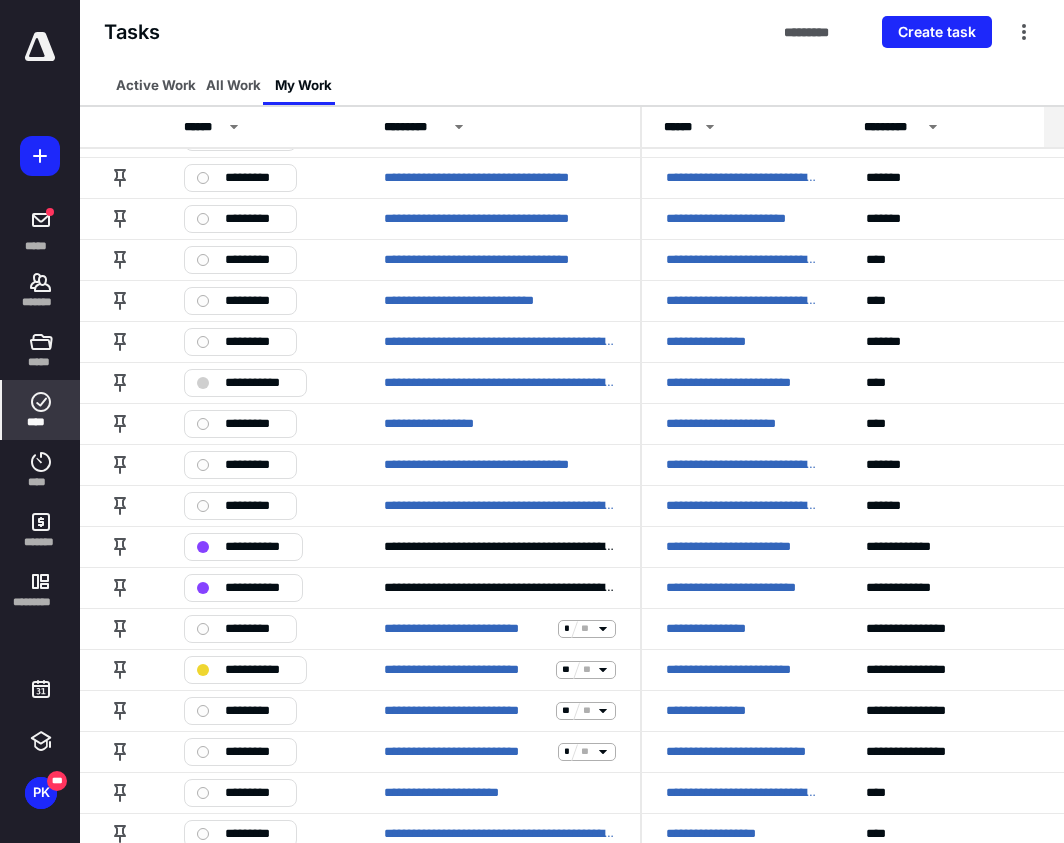scroll, scrollTop: 890, scrollLeft: 0, axis: vertical 